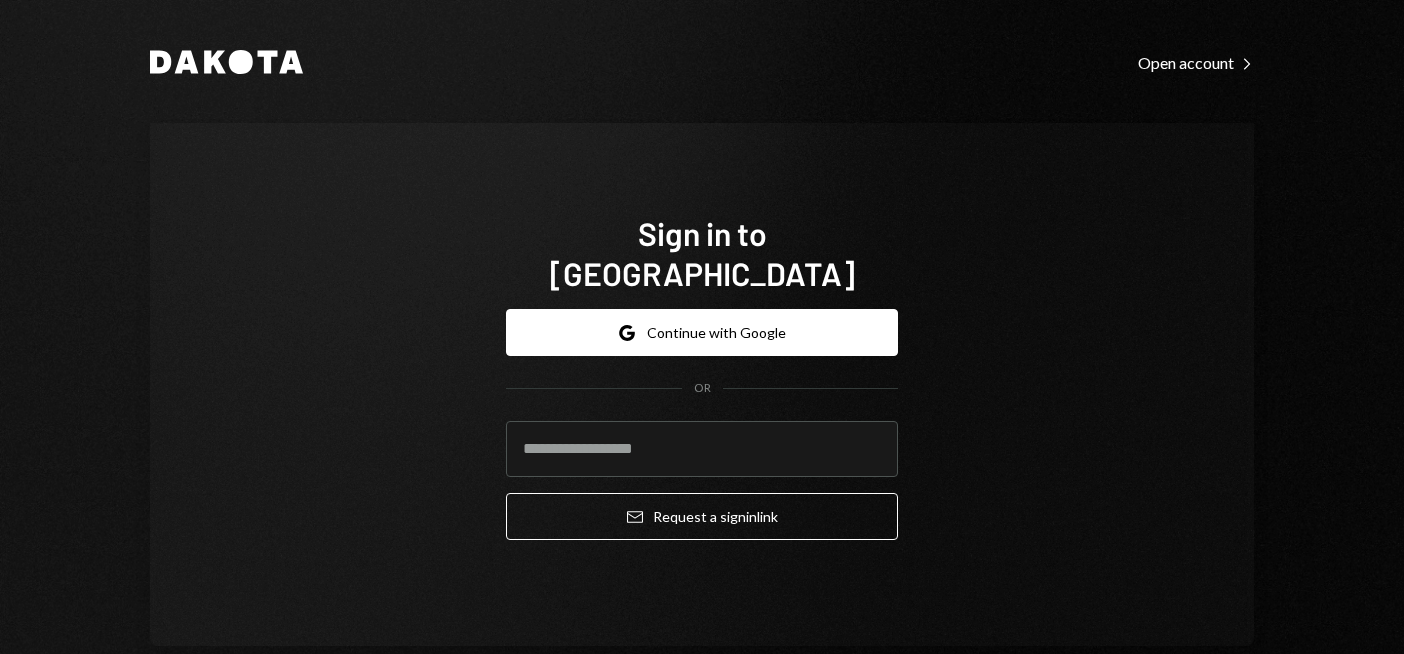 scroll, scrollTop: 0, scrollLeft: 0, axis: both 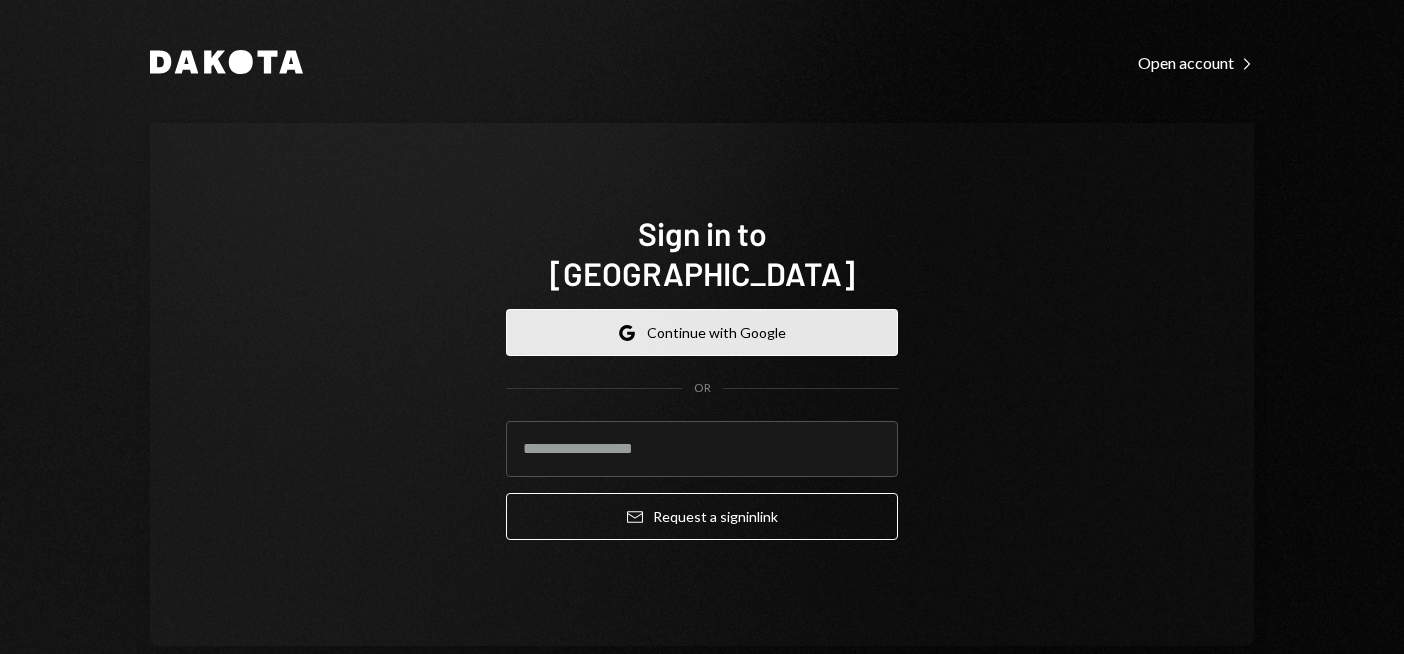 click on "Google  Continue with Google" at bounding box center [702, 332] 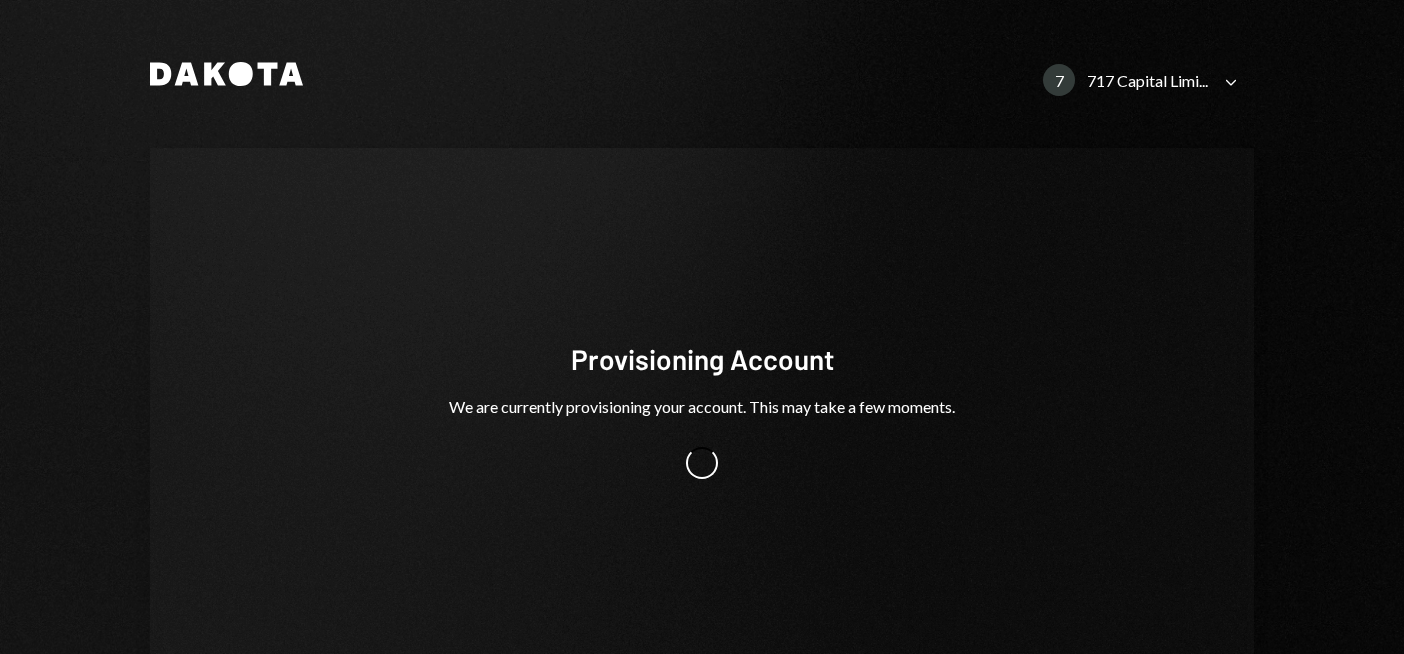 scroll, scrollTop: 0, scrollLeft: 0, axis: both 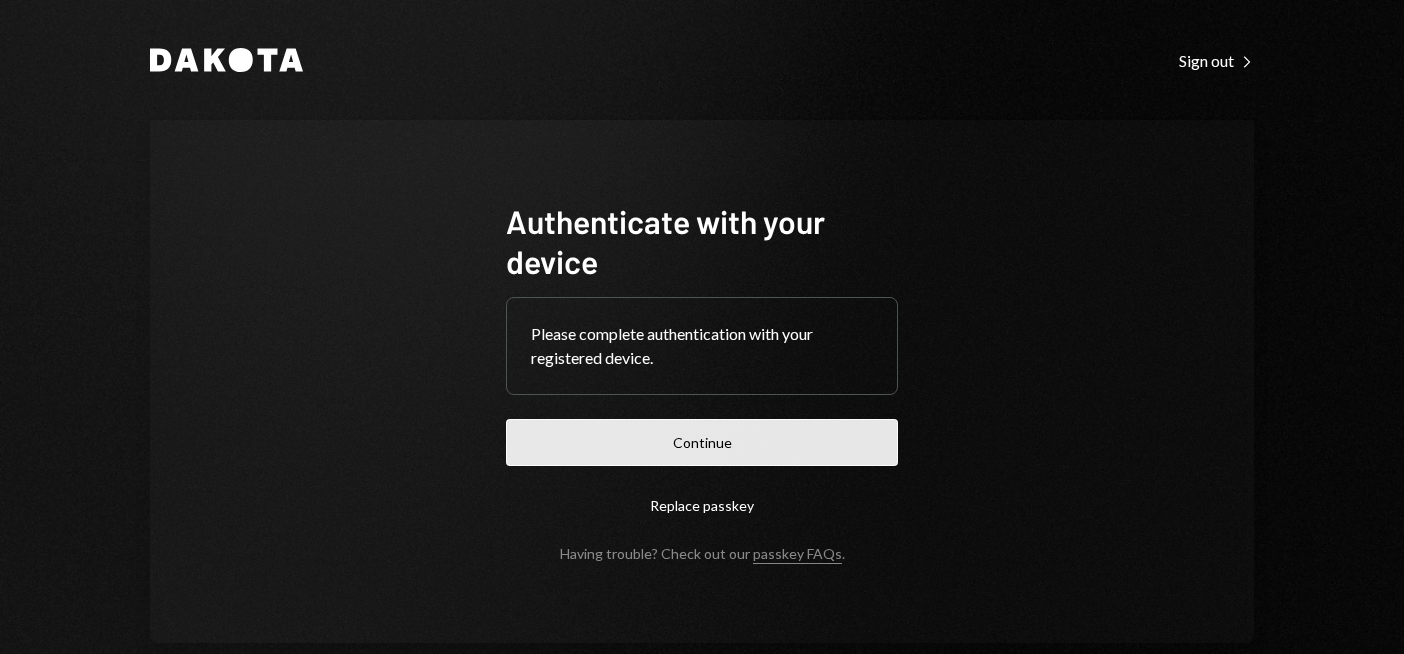 click on "Continue" at bounding box center (702, 442) 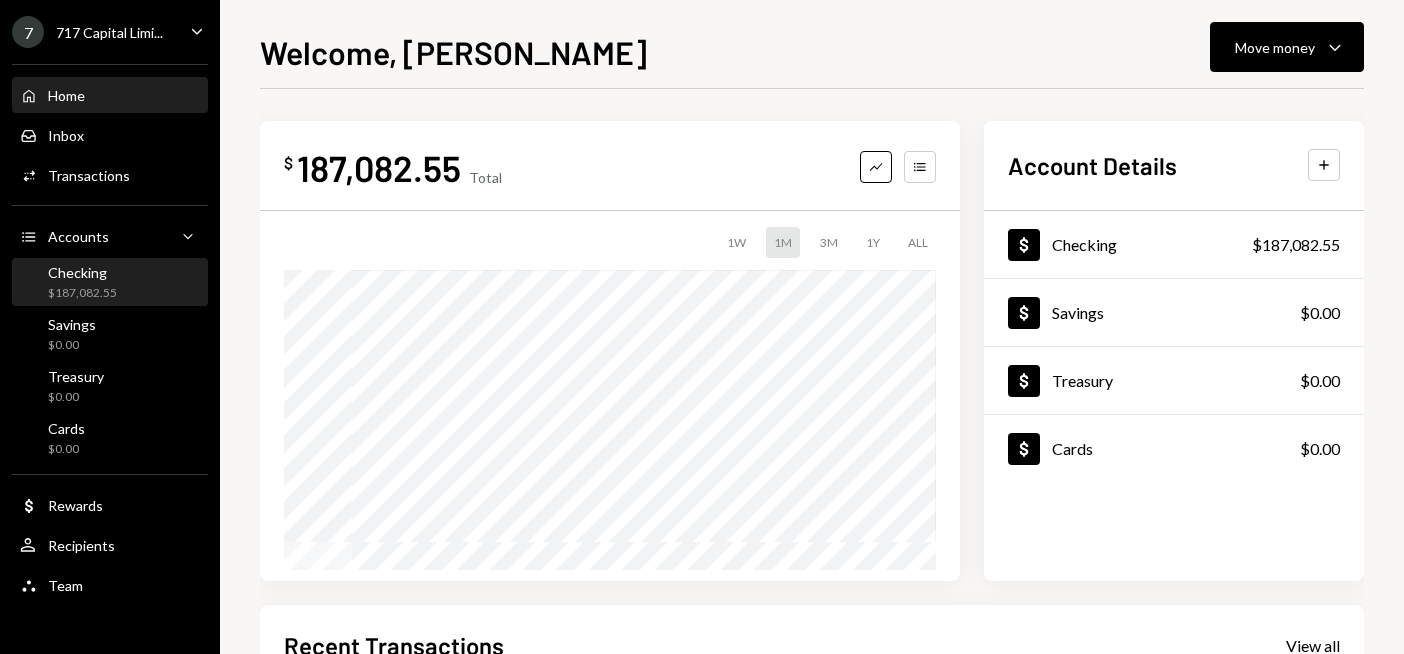 click on "Checking $187,082.55" at bounding box center (110, 283) 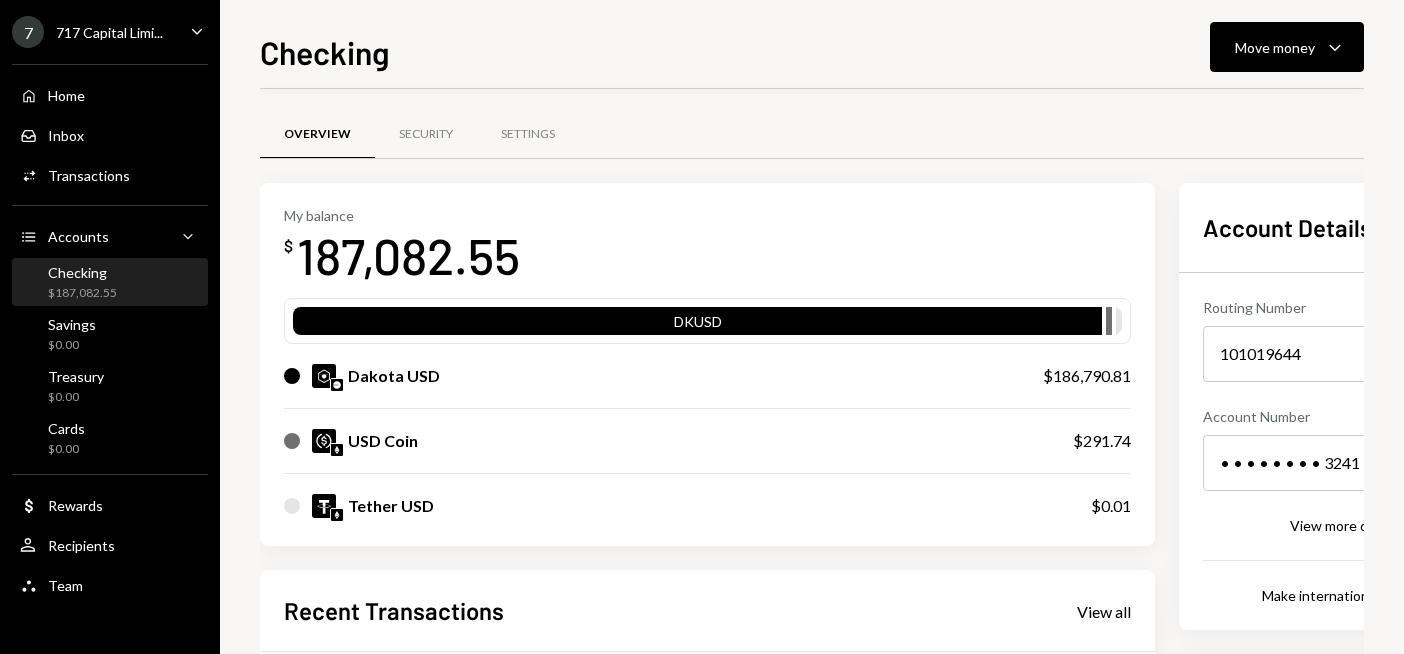 scroll, scrollTop: 419, scrollLeft: 0, axis: vertical 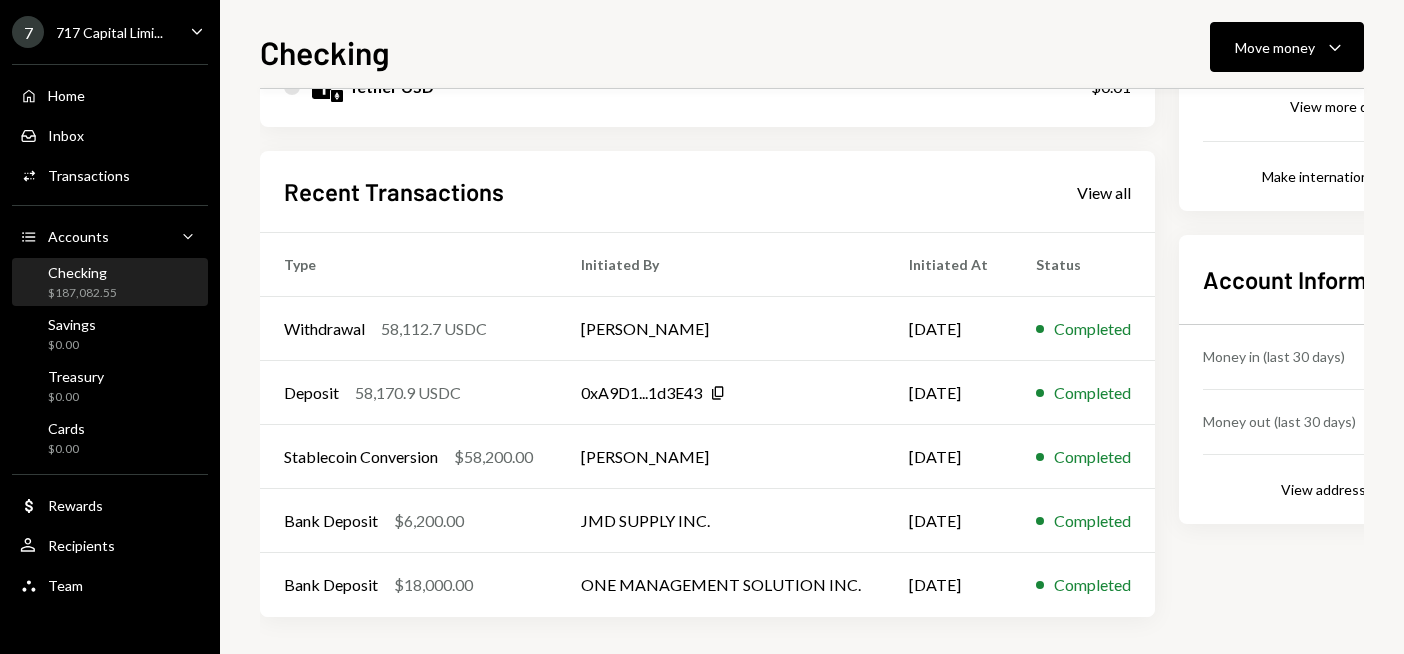 click on "Recent Transactions View all" at bounding box center [707, 191] 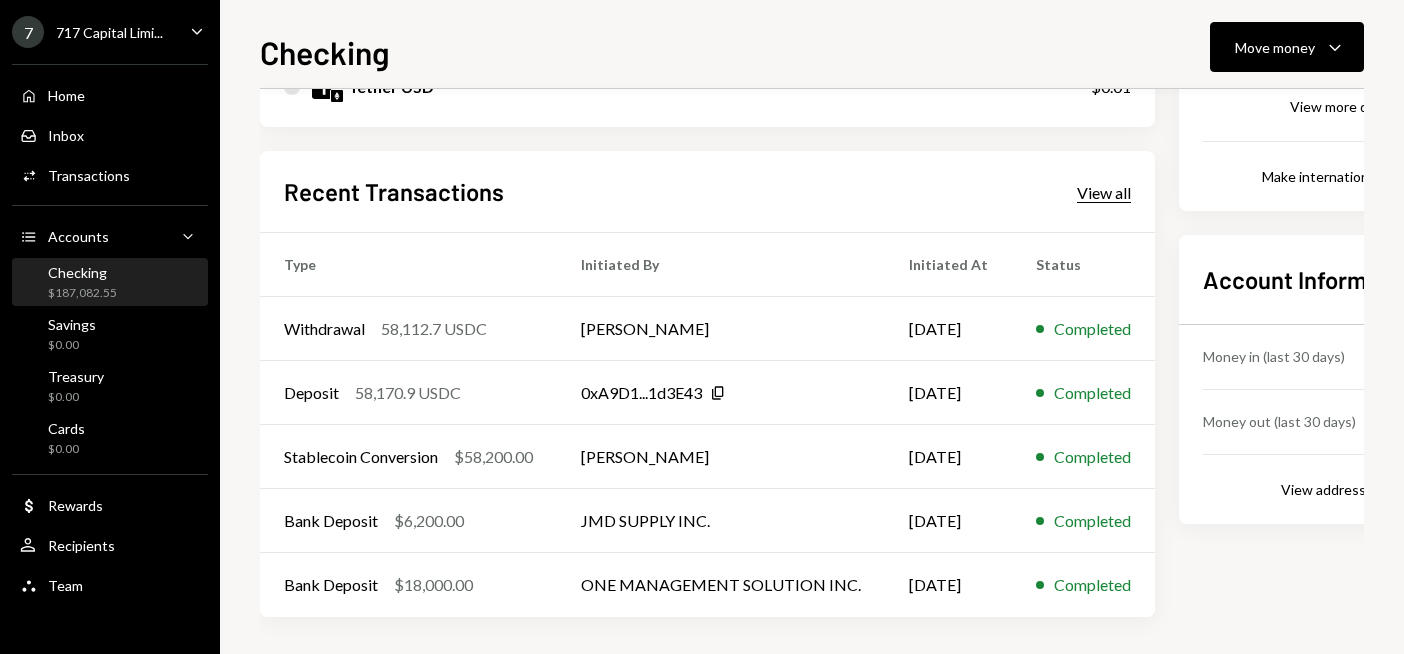 click on "View all" at bounding box center [1104, 193] 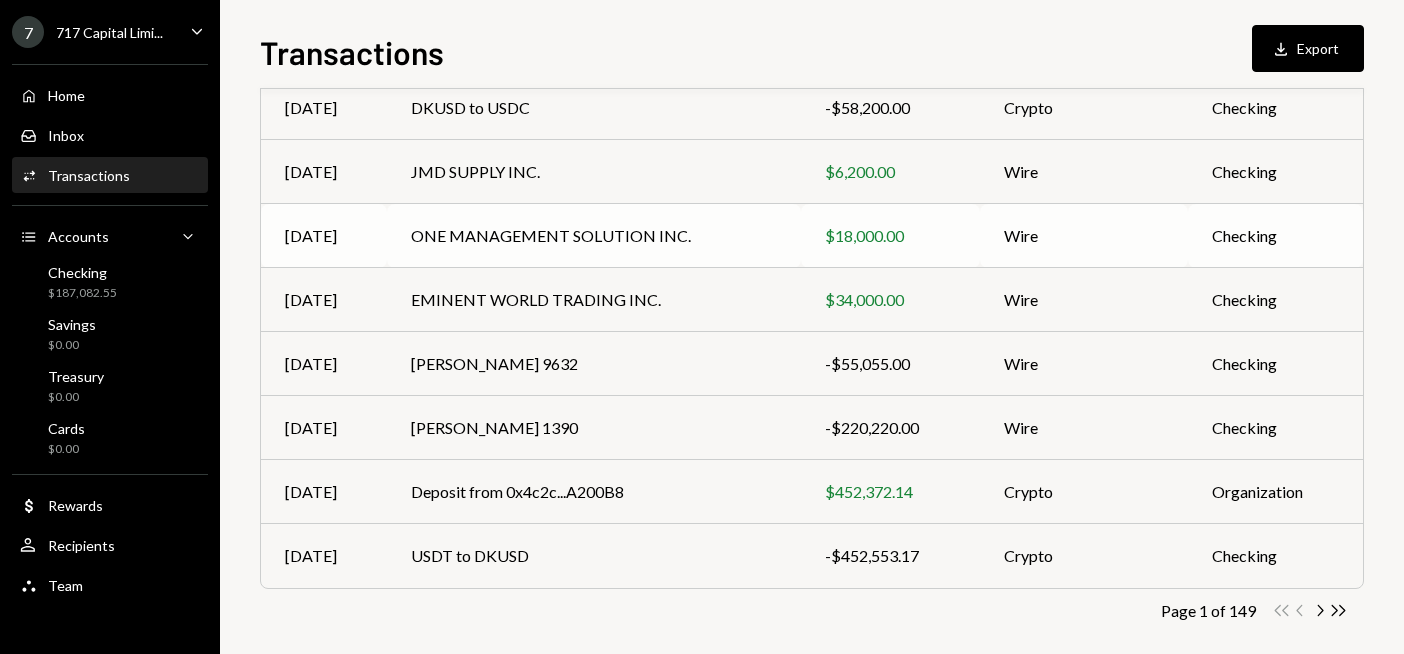 scroll, scrollTop: 393, scrollLeft: 0, axis: vertical 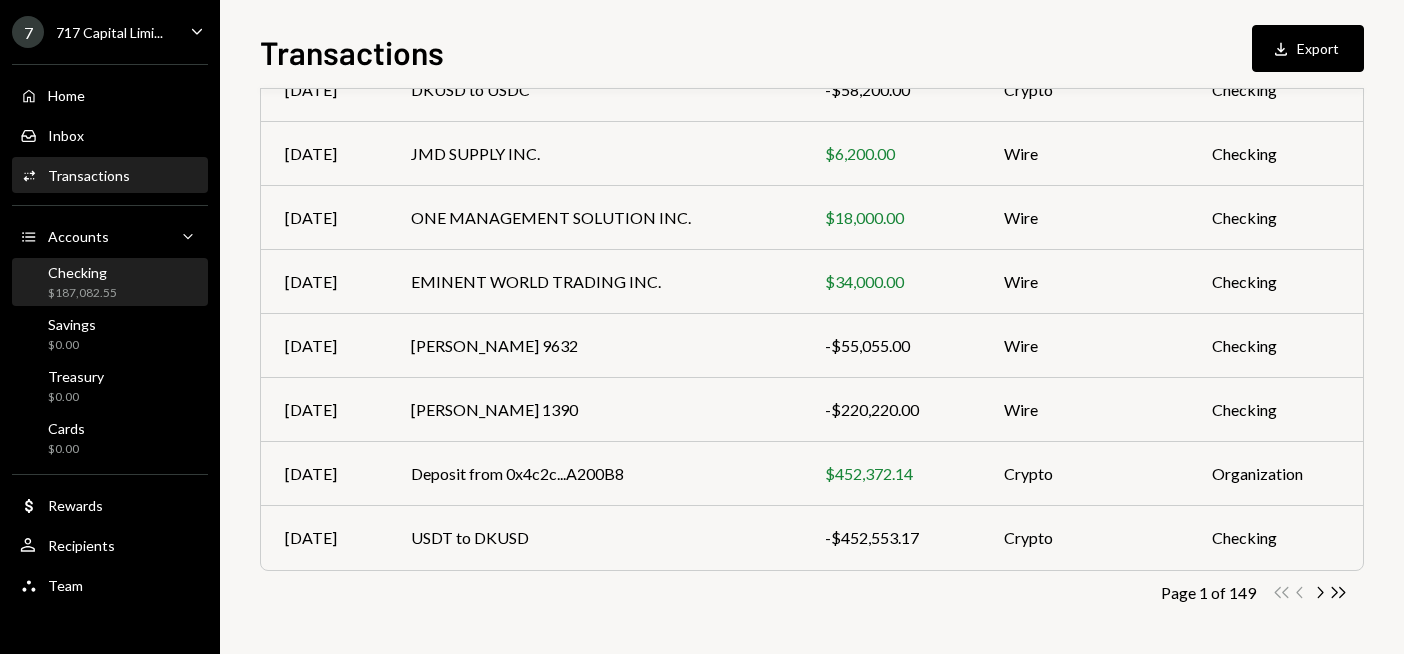 click on "Checking $187,082.55" at bounding box center (110, 283) 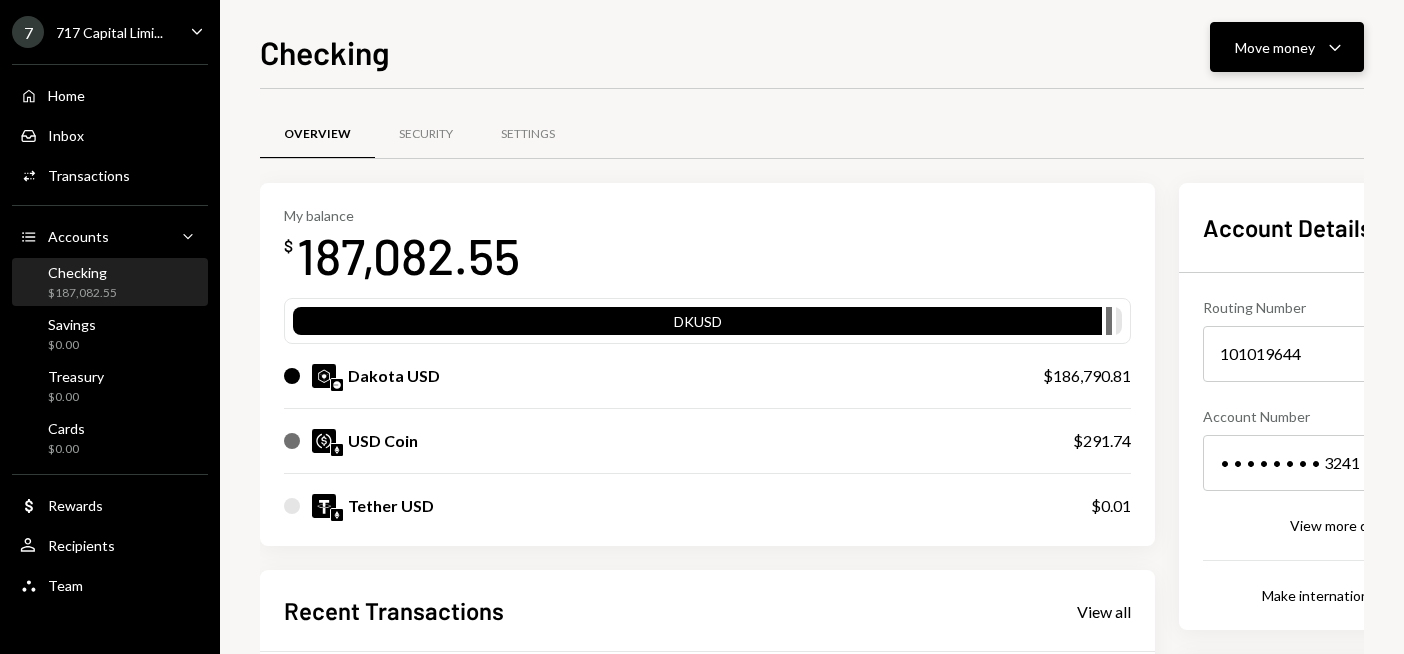 click on "Move money" at bounding box center (1275, 47) 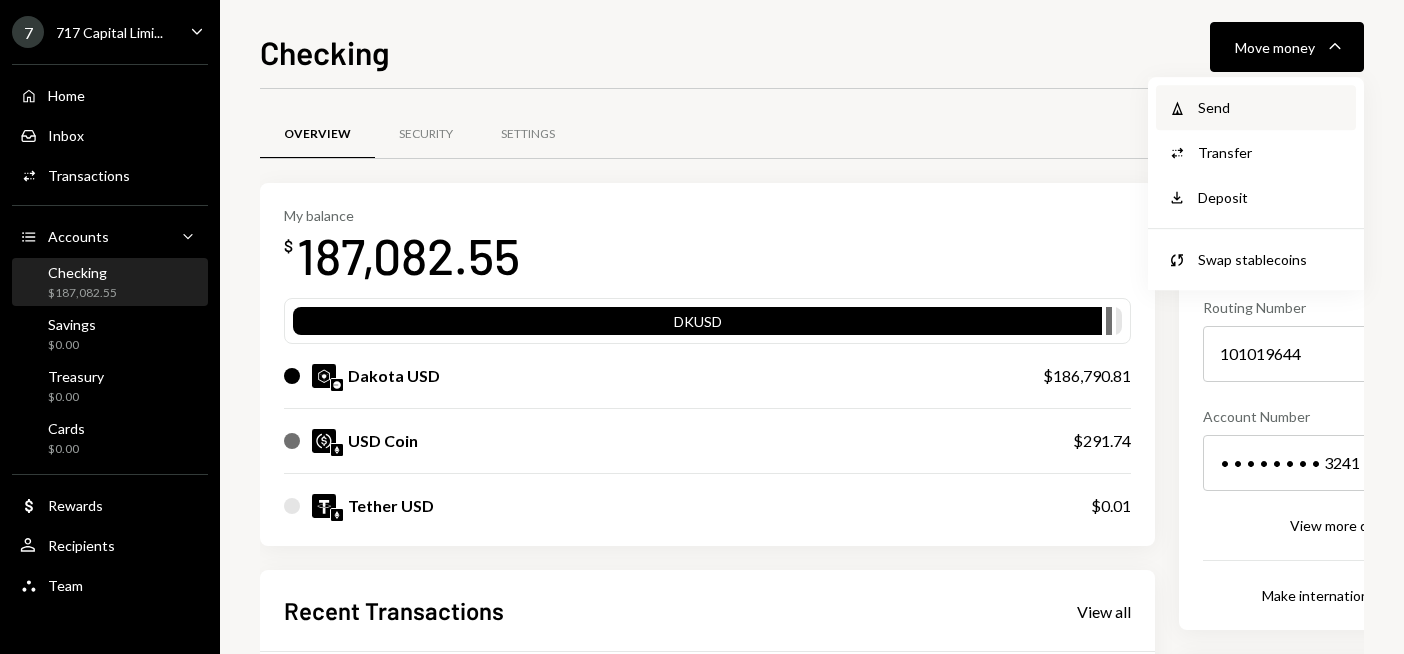 click on "Send" at bounding box center [1271, 107] 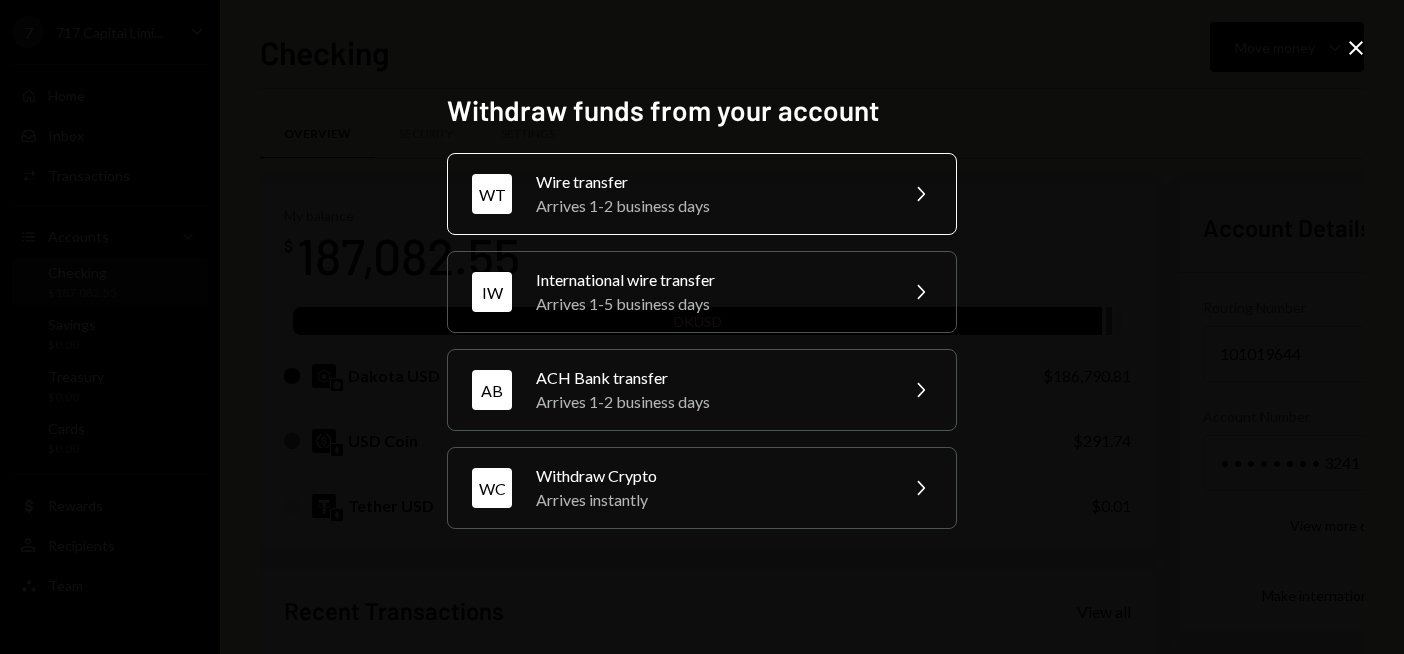 click on "Wire transfer" at bounding box center (710, 182) 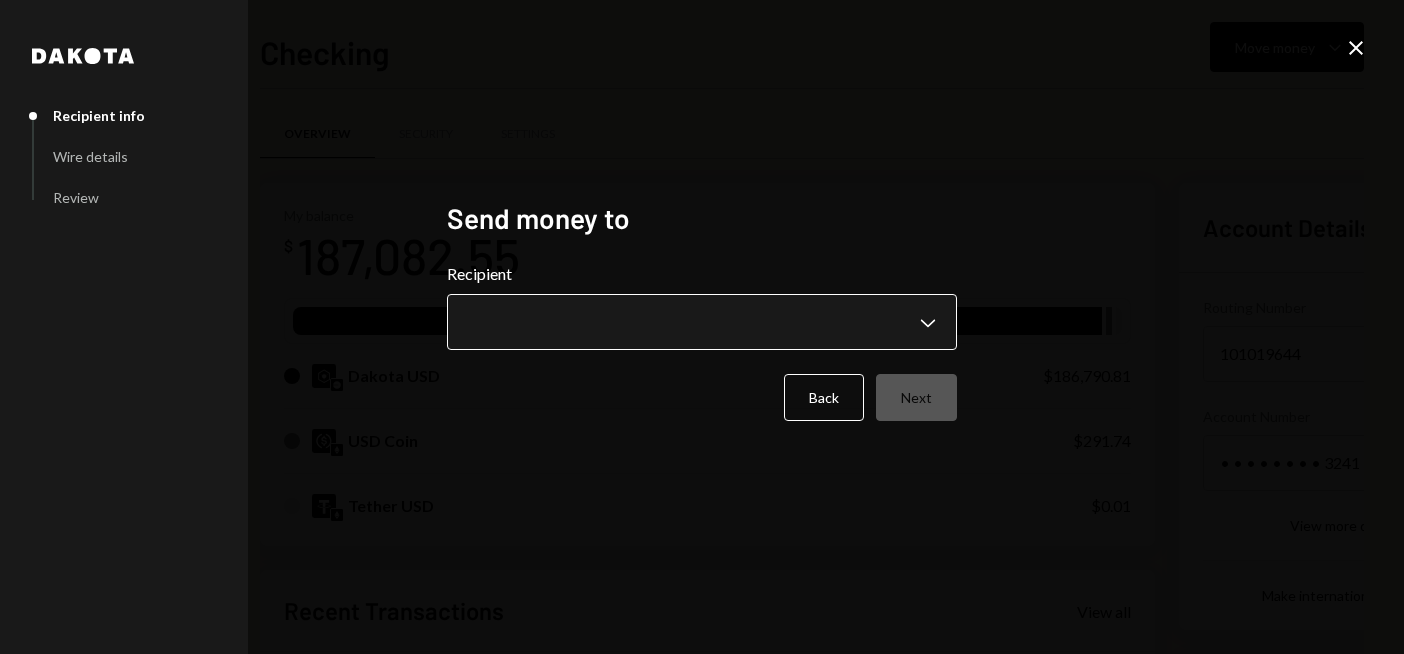 click on "7 717 Capital Limi... Caret Down Home Home Inbox Inbox Activities Transactions Accounts Accounts Caret Down Checking $187,082.55 Savings $0.00 Treasury $0.00 Cards $0.00 Dollar Rewards User Recipients Team Team Checking Move money Caret Down Overview Security Settings My balance $ 187,082.55 DKUSD Dakota USD $186,790.81 USD Coin $291.74 Tether USD $0.01 Recent Transactions View all Type Initiated By Initiated At Status Withdrawal 58,112.7  USDC Ryan Noonan 07/01/2025 Completed Deposit 58,170.9  USDC 0xA9D1...1d3E43 Copy 07/01/2025 Completed Stablecoin Conversion $58,200.00 Ryan Noonan 07/01/2025 Completed Bank Deposit $6,200.00 JMD SUPPLY INC. 07/01/2025 Completed Bank Deposit $18,000.00 ONE MANAGEMENT SOLUTION INC. 07/01/2025 Completed Account Details Routing Number 101019644 Copy Account Number • • • • • • • •  3241 Show Copy View more details Right Arrow Make international deposit Right Arrow Account Information Money in (last 30 days) Up Right Arrow $16,132,410.16 Money out (last 30 days)" at bounding box center (702, 327) 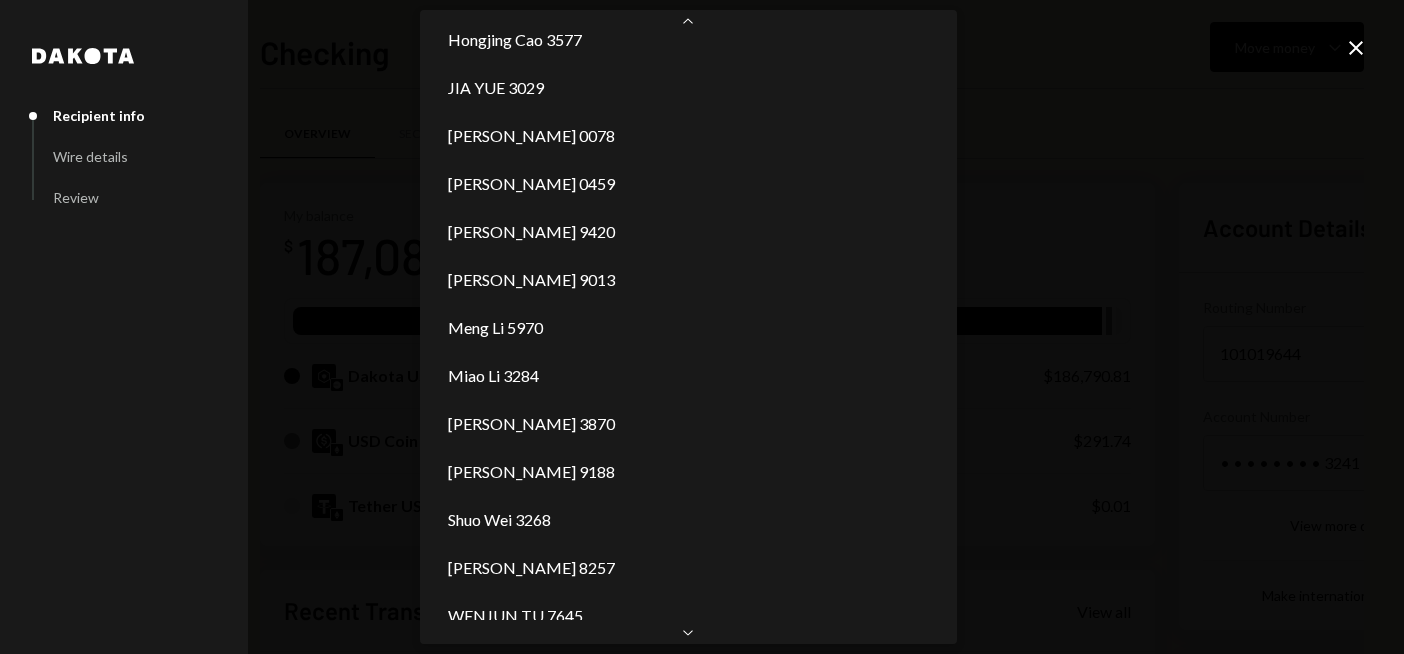 scroll, scrollTop: 2762, scrollLeft: 0, axis: vertical 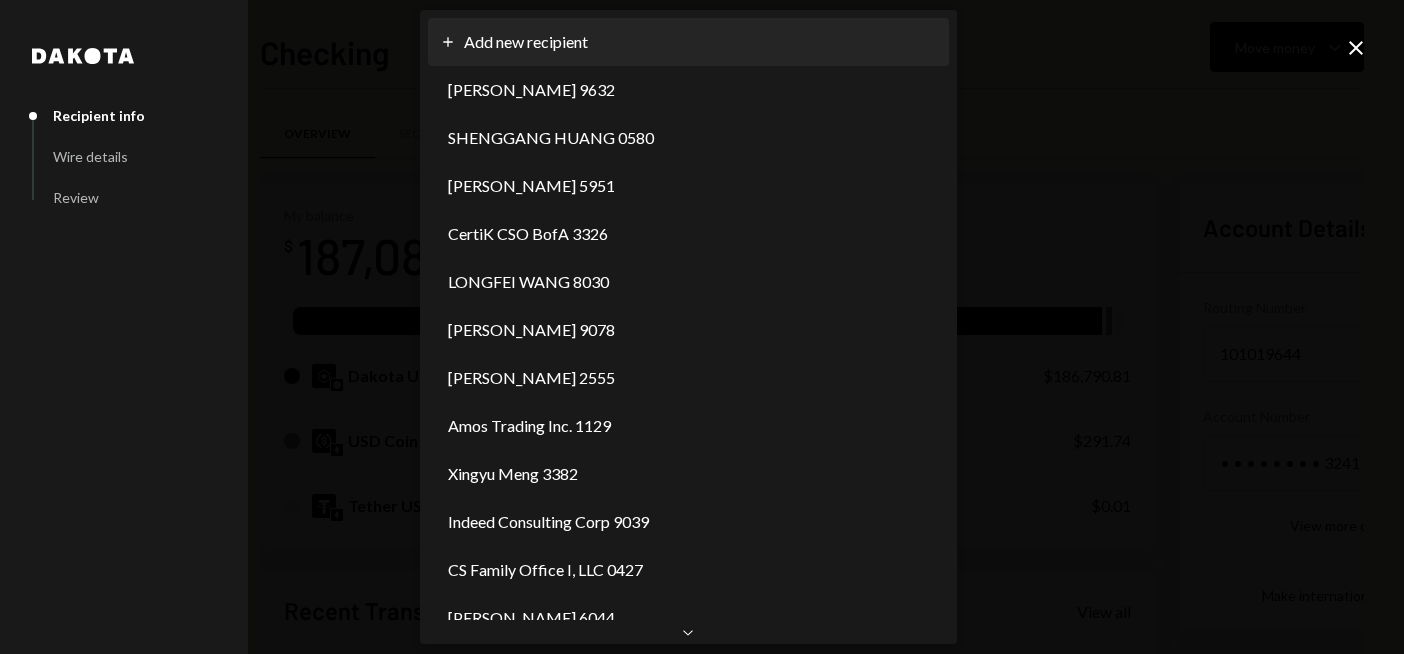 select on "**********" 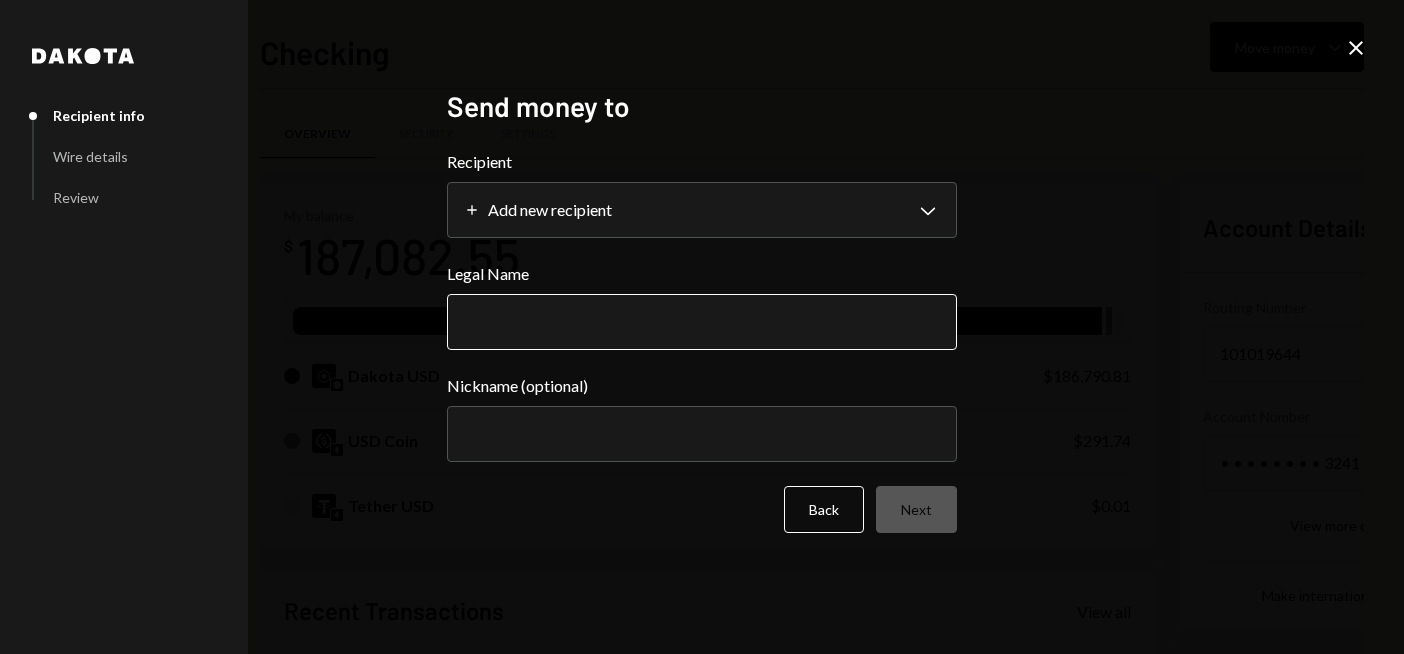 click on "Legal Name" at bounding box center [702, 322] 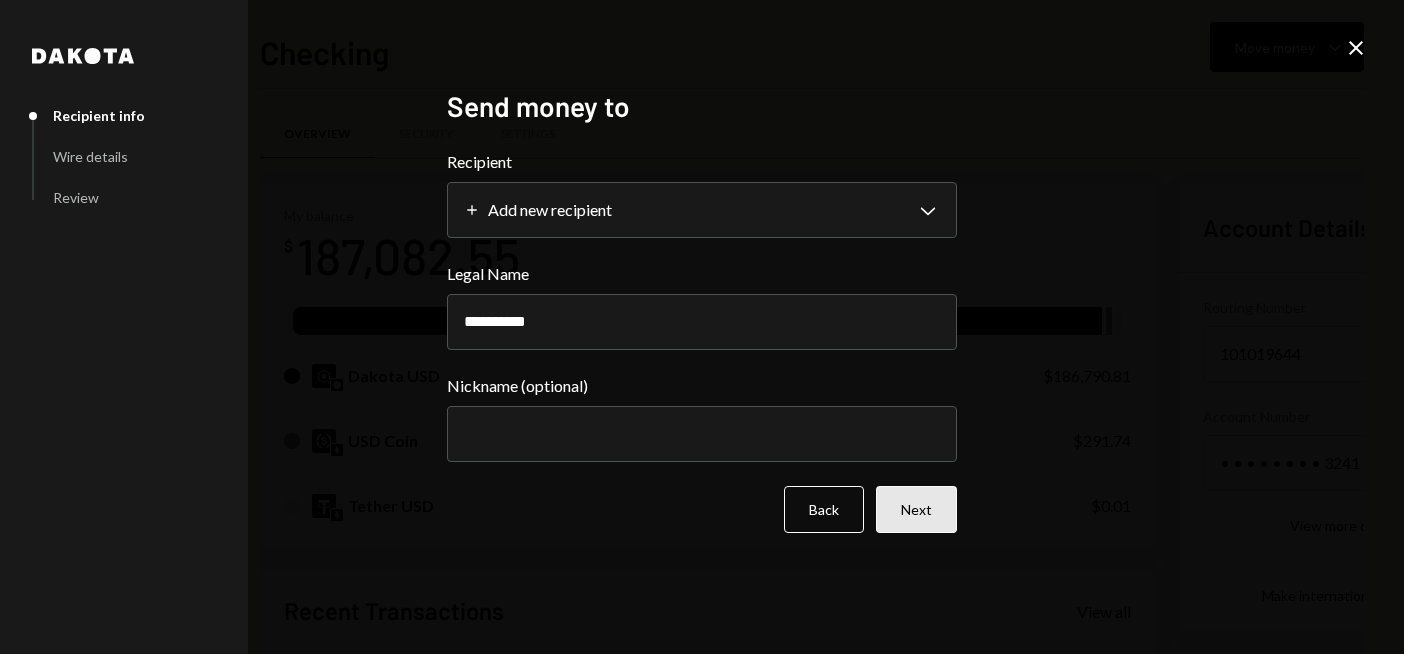 type on "**********" 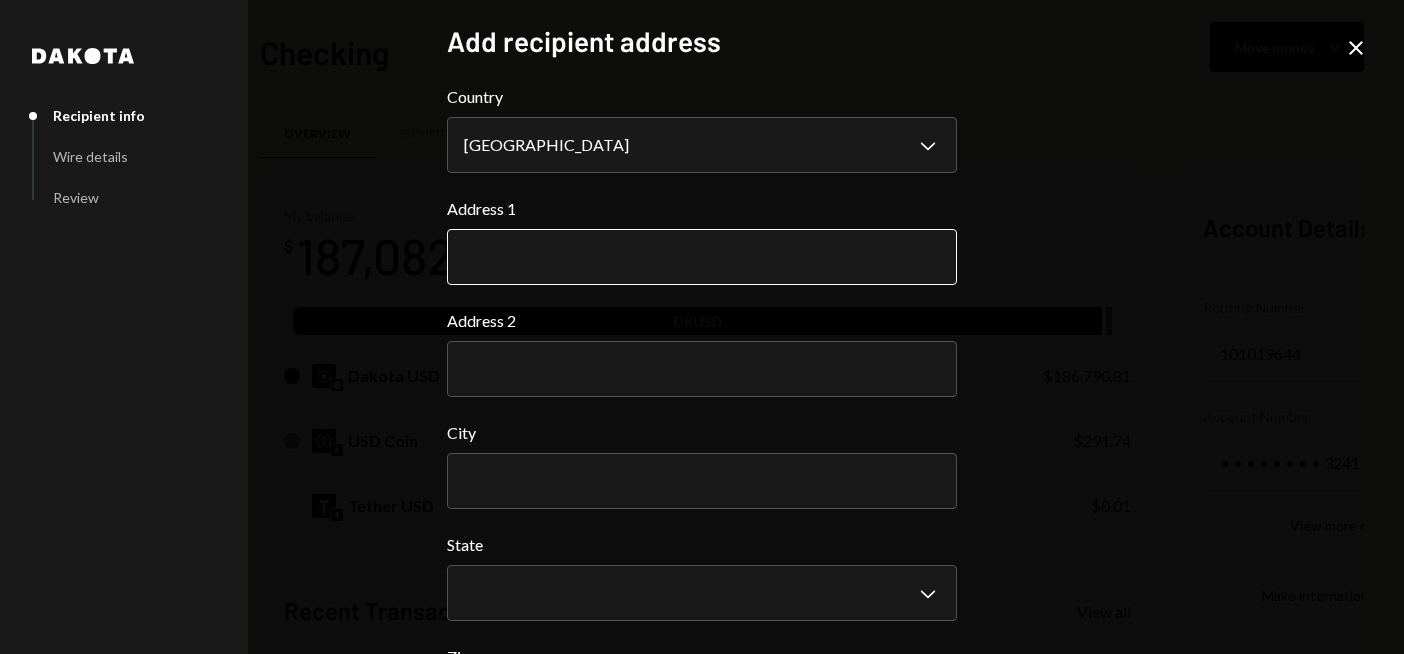 click on "Address 1" at bounding box center [702, 257] 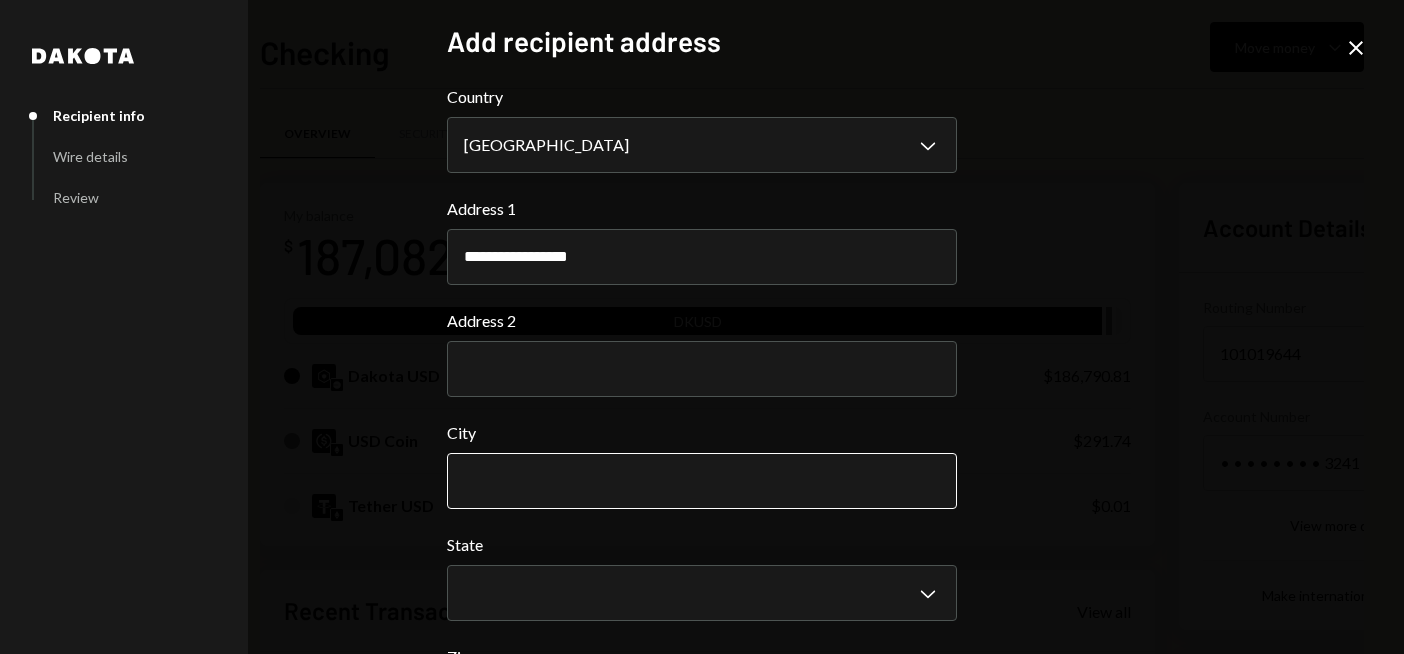 type on "**********" 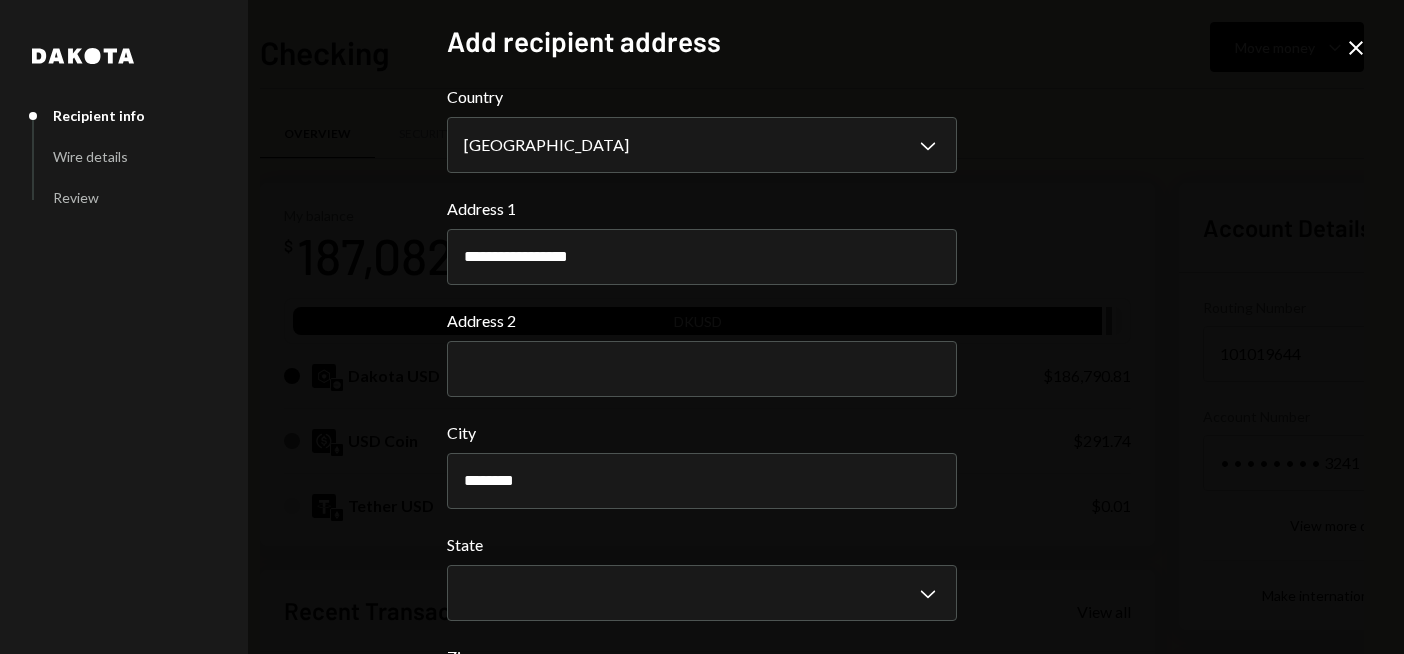 type on "********" 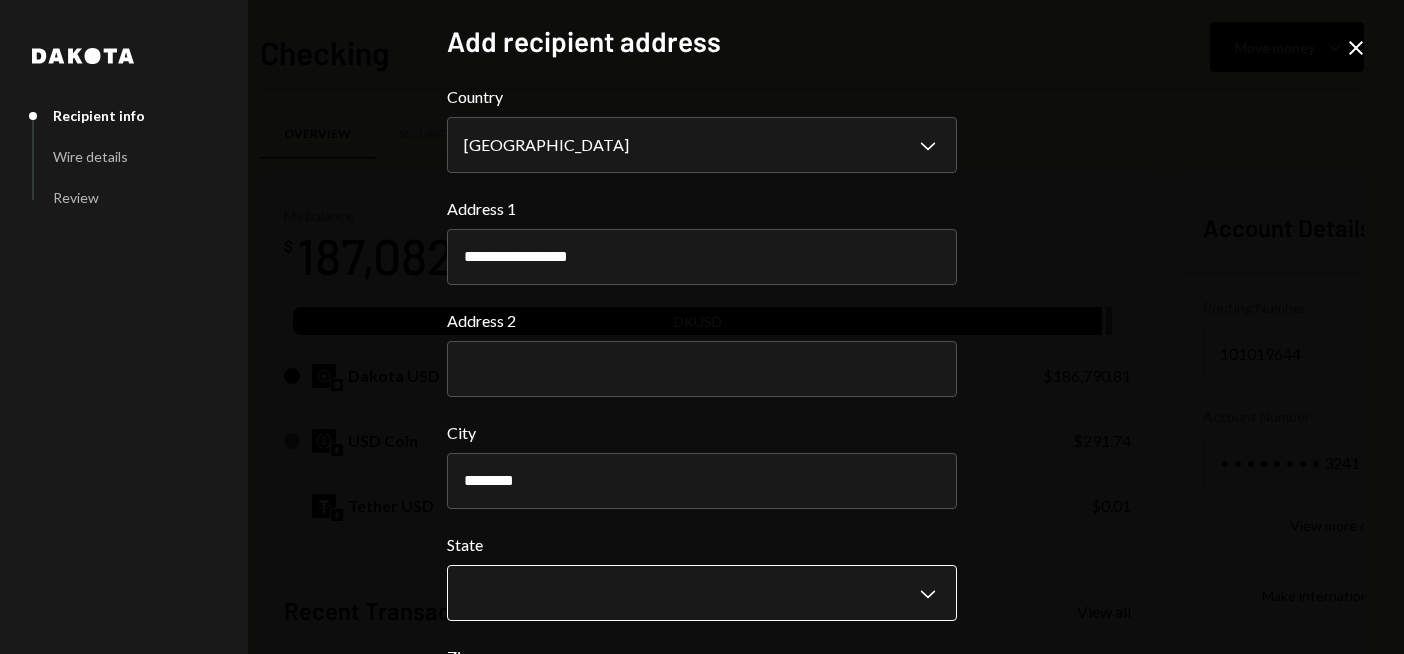 click on "7 717 Capital Limi... Caret Down Home Home Inbox Inbox Activities Transactions Accounts Accounts Caret Down Checking $187,082.55 Savings $0.00 Treasury $0.00 Cards $0.00 Dollar Rewards User Recipients Team Team Checking Move money Caret Down Overview Security Settings My balance $ 187,082.55 DKUSD Dakota USD $186,790.81 USD Coin $291.74 Tether USD $0.01 Recent Transactions View all Type Initiated By Initiated At Status Withdrawal 58,112.7  USDC Ryan Noonan 07/01/2025 Completed Deposit 58,170.9  USDC 0xA9D1...1d3E43 Copy 07/01/2025 Completed Stablecoin Conversion $58,200.00 Ryan Noonan 07/01/2025 Completed Bank Deposit $6,200.00 JMD SUPPLY INC. 07/01/2025 Completed Bank Deposit $18,000.00 ONE MANAGEMENT SOLUTION INC. 07/01/2025 Completed Account Details Routing Number 101019644 Copy Account Number • • • • • • • •  3241 Show Copy View more details Right Arrow Make international deposit Right Arrow Account Information Money in (last 30 days) Up Right Arrow $16,132,410.16 Money out (last 30 days)" at bounding box center [702, 327] 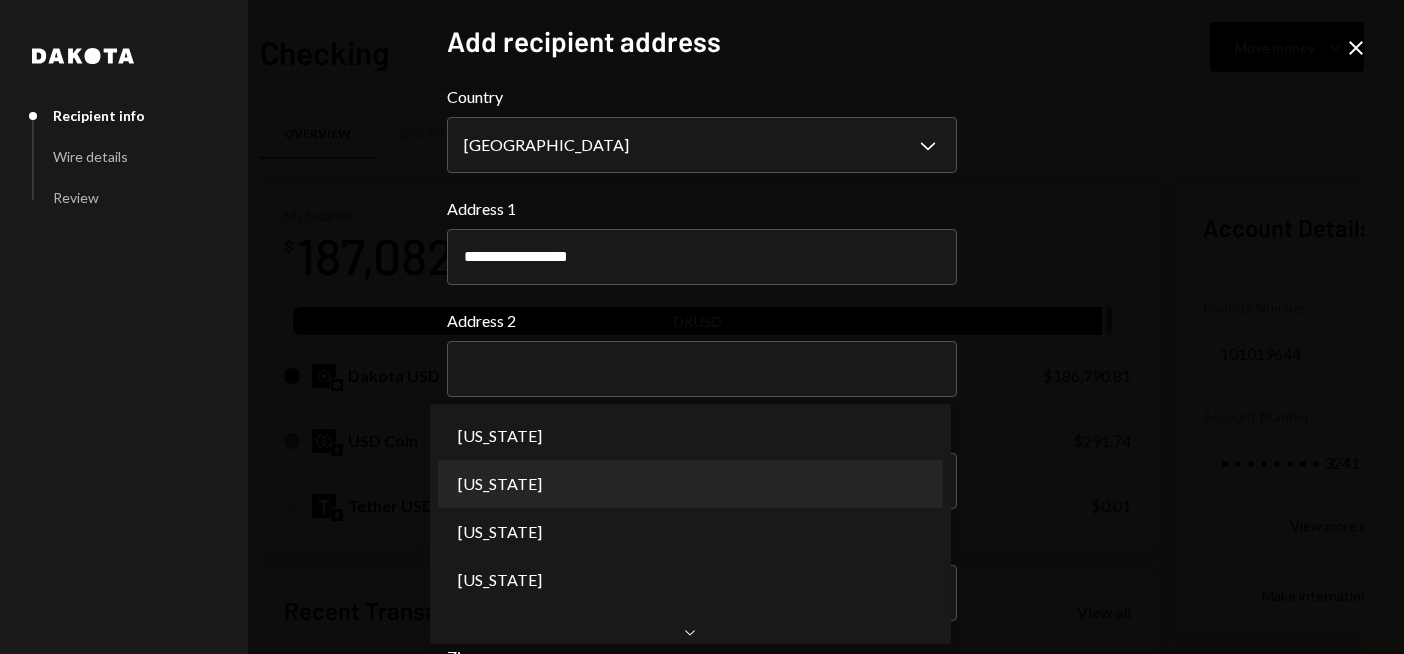 scroll, scrollTop: 0, scrollLeft: 0, axis: both 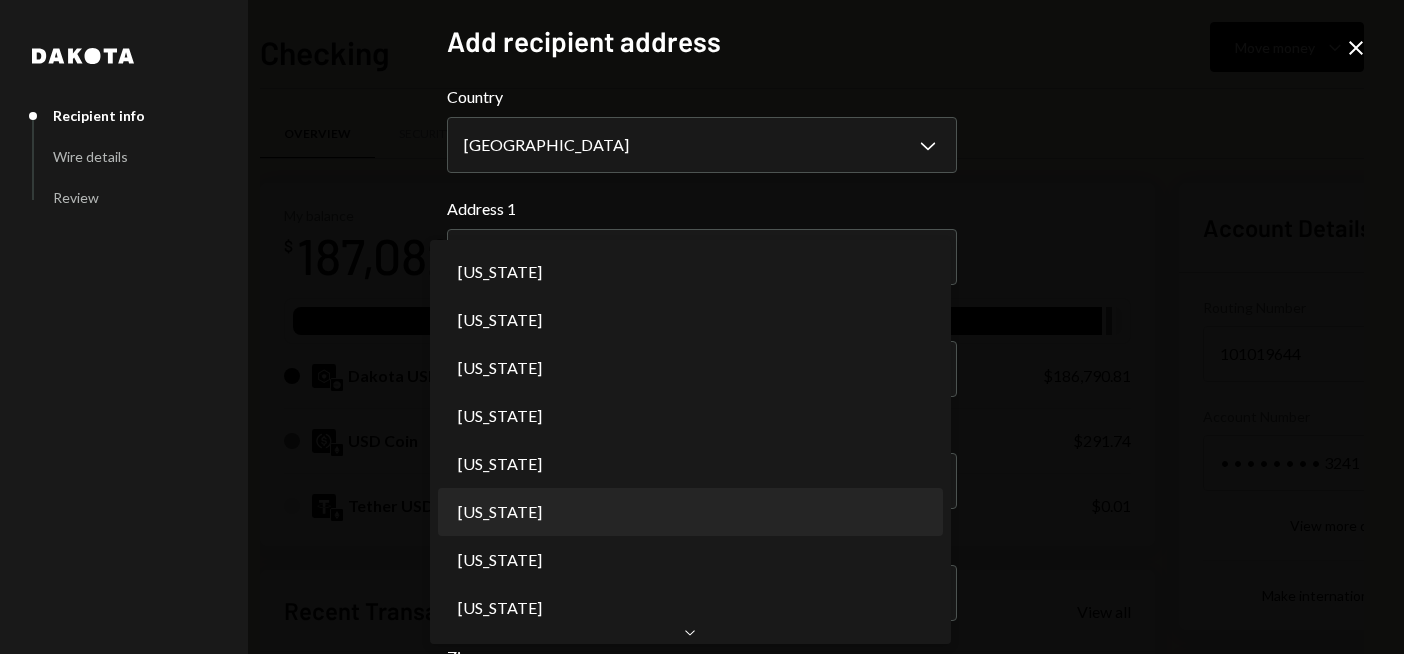 select on "**" 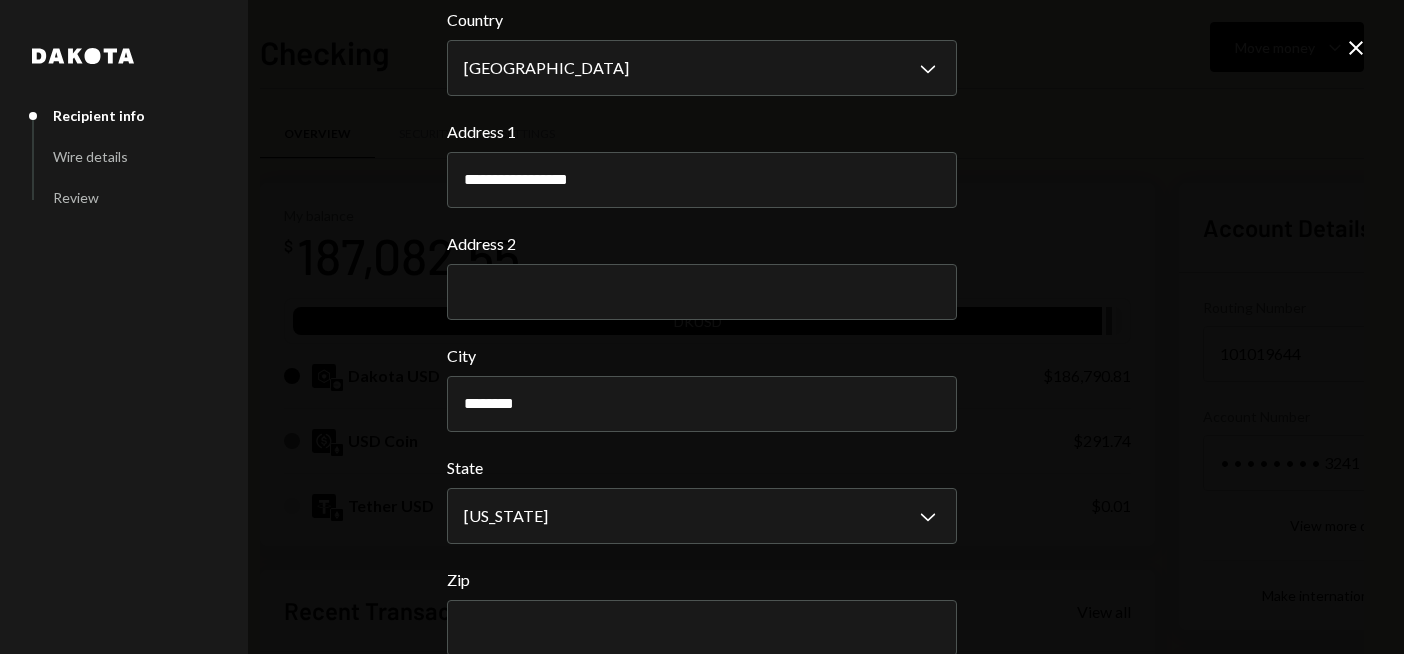 scroll, scrollTop: 100, scrollLeft: 0, axis: vertical 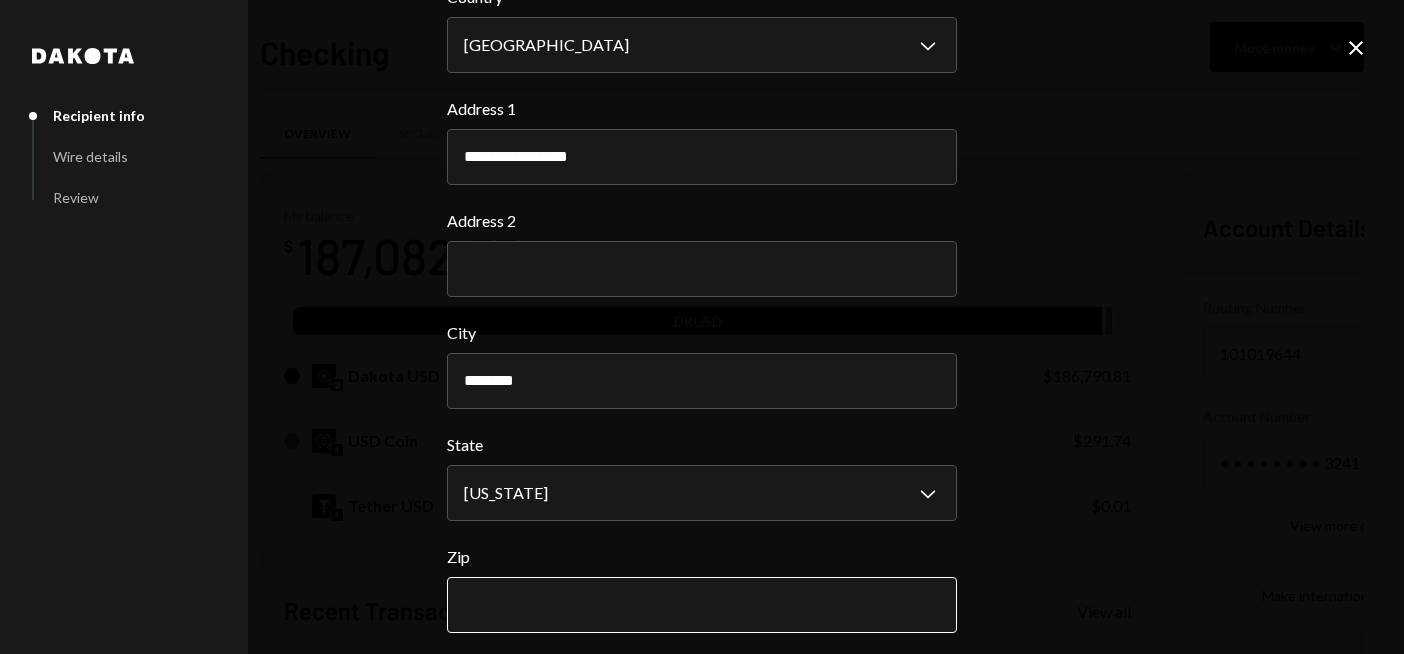 click on "Zip" at bounding box center [702, 605] 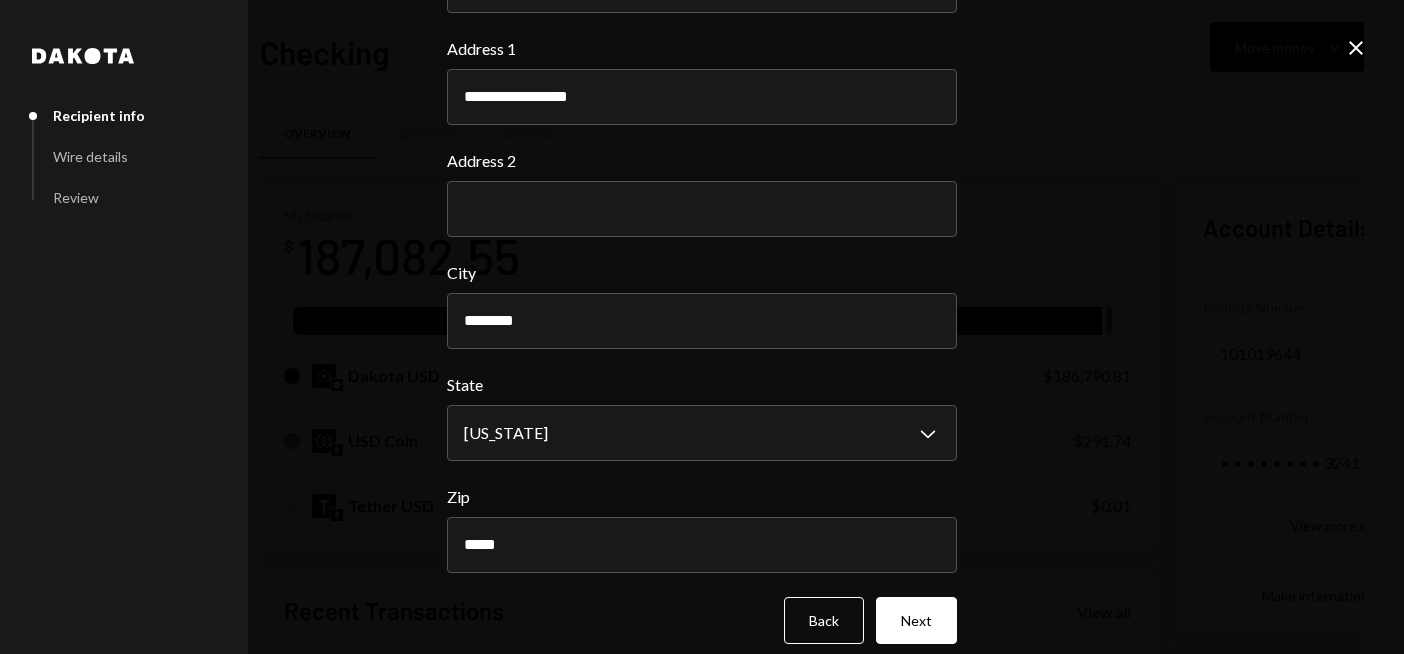scroll, scrollTop: 180, scrollLeft: 0, axis: vertical 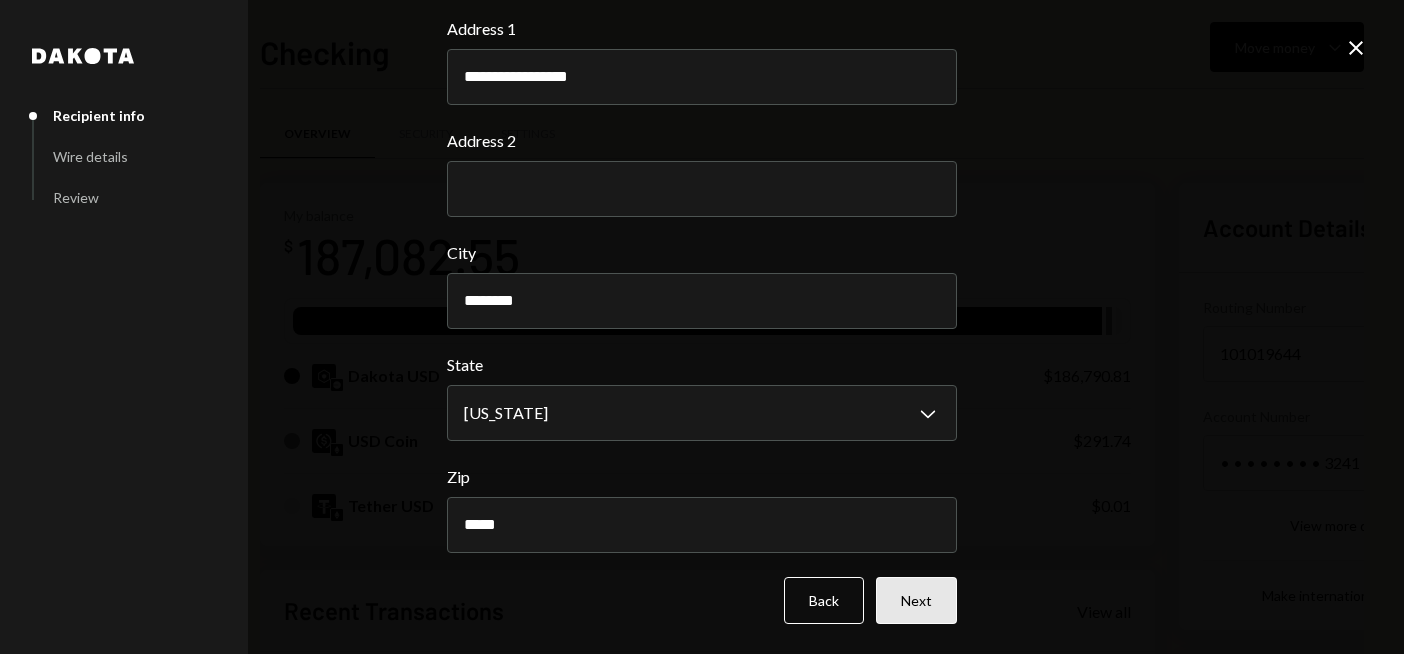 type on "*****" 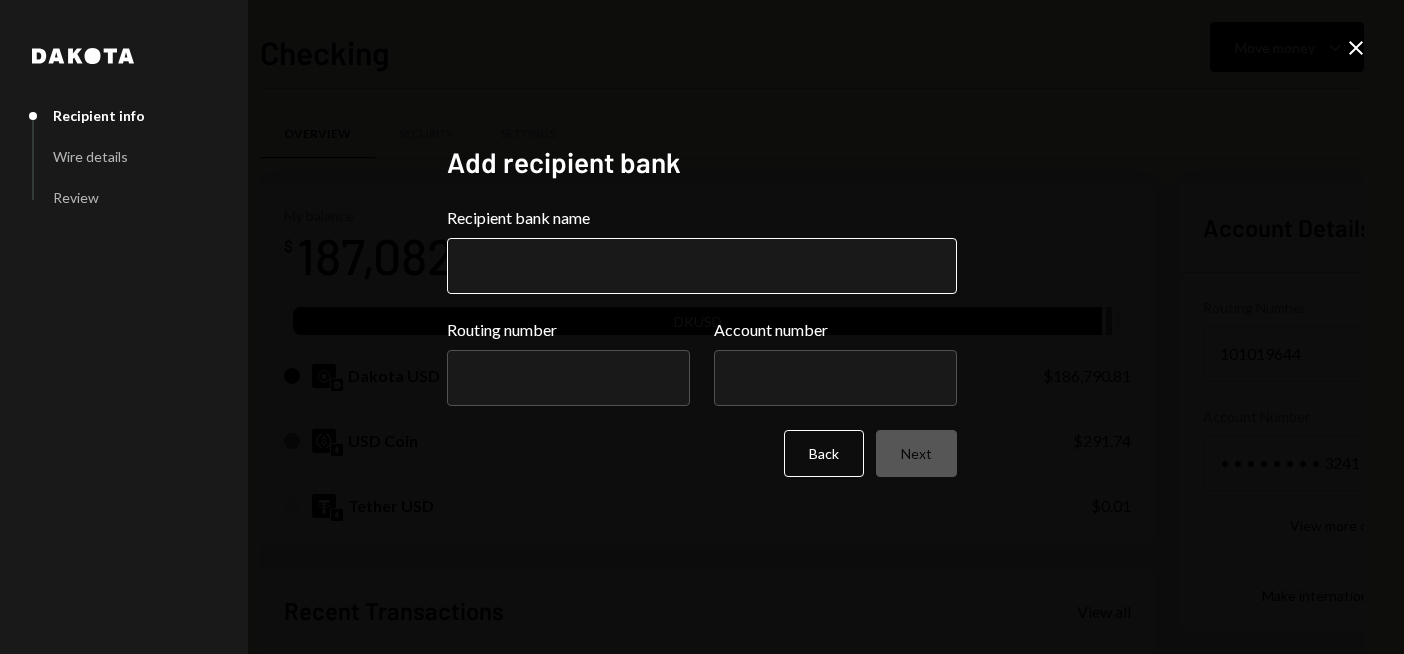 click on "Recipient bank name" at bounding box center (702, 266) 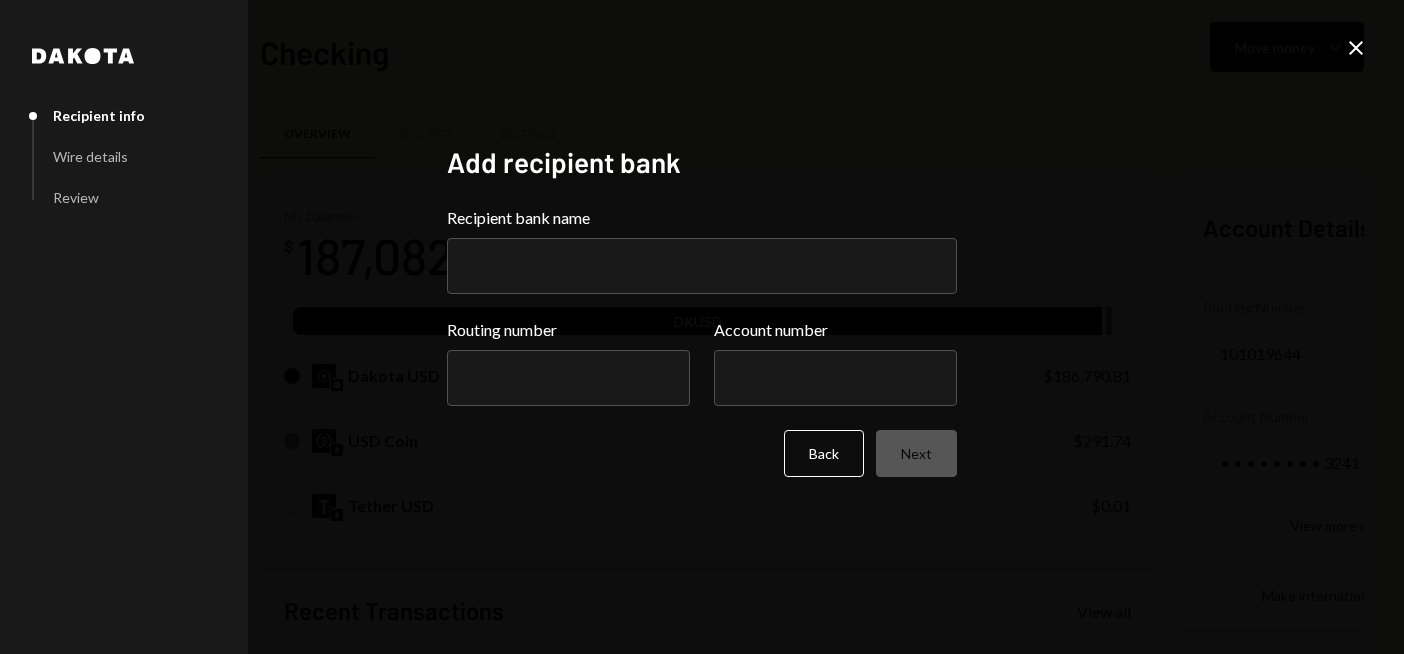 paste on "**********" 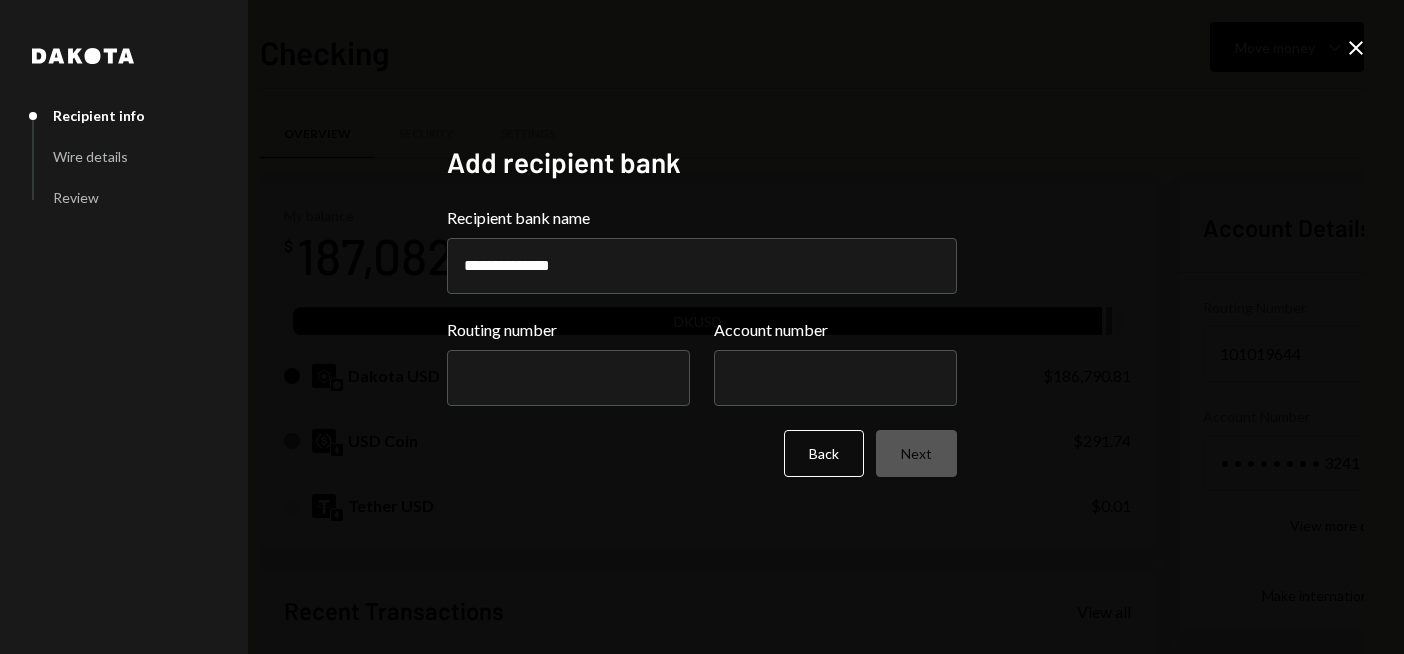 type on "**********" 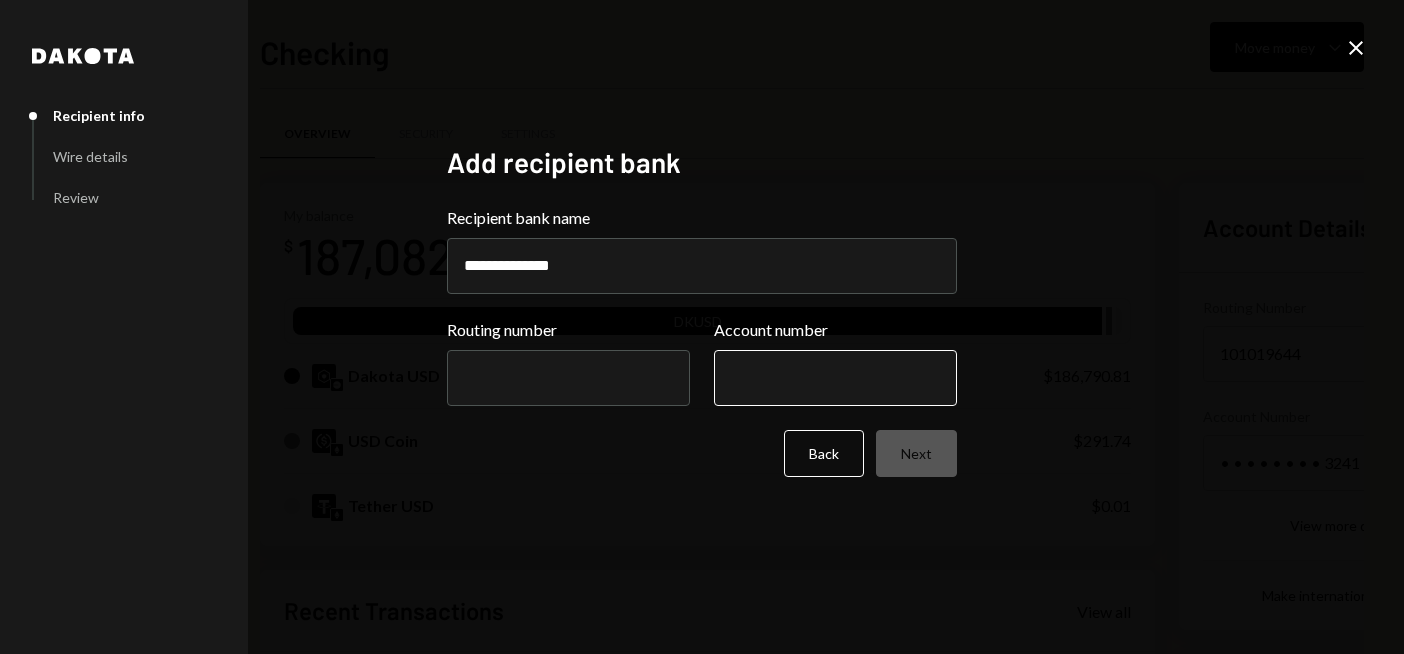 click on "Account number" at bounding box center (835, 378) 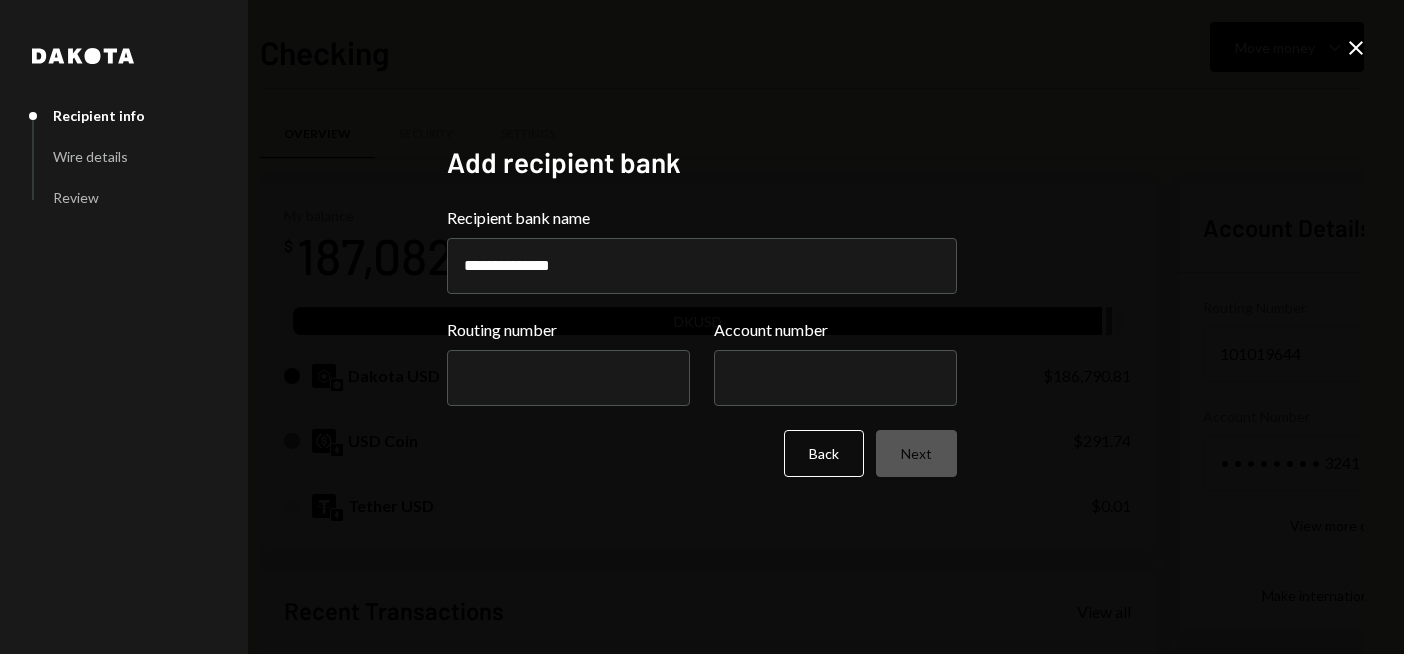 paste on "**********" 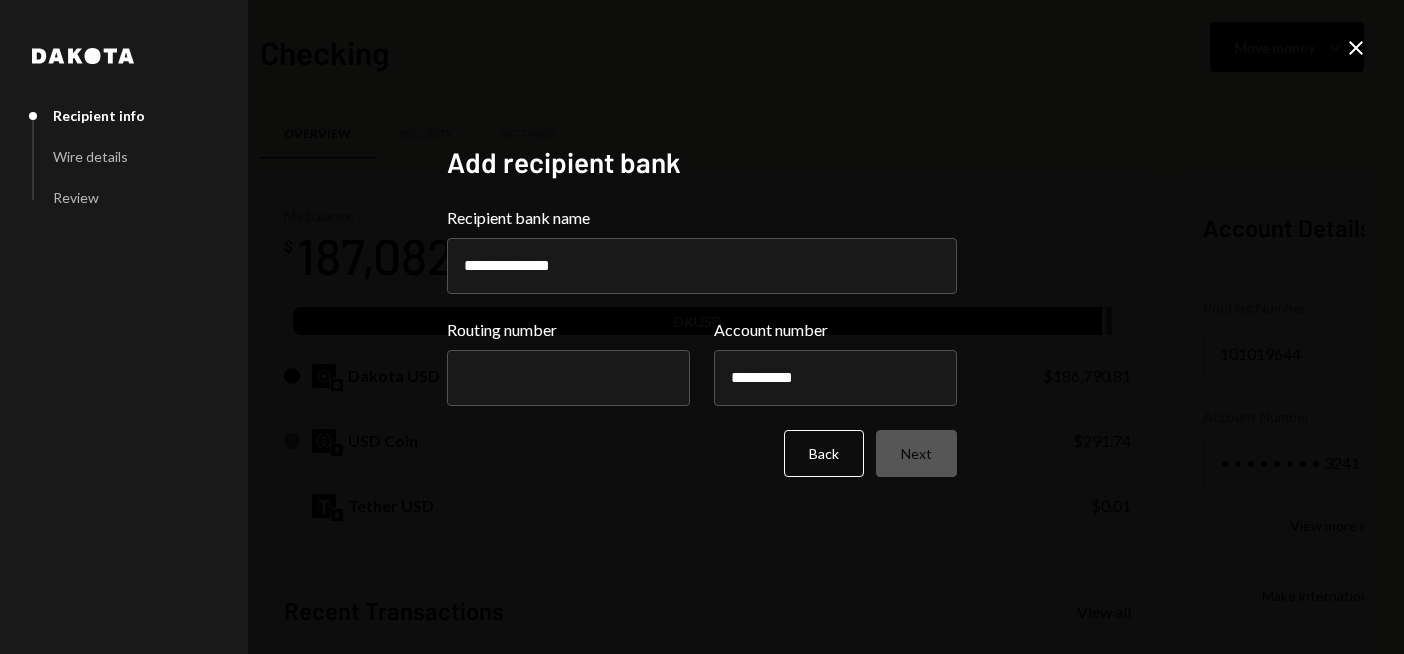 type on "**********" 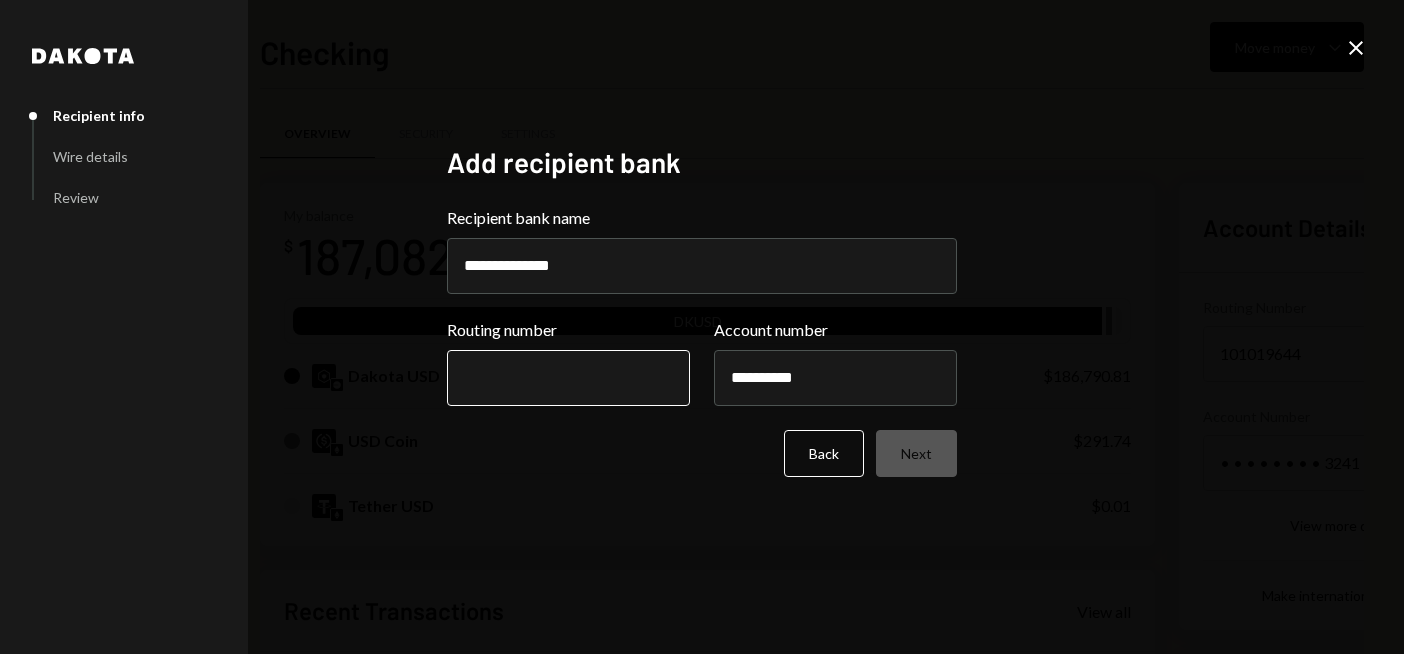 click on "Routing number" at bounding box center [568, 378] 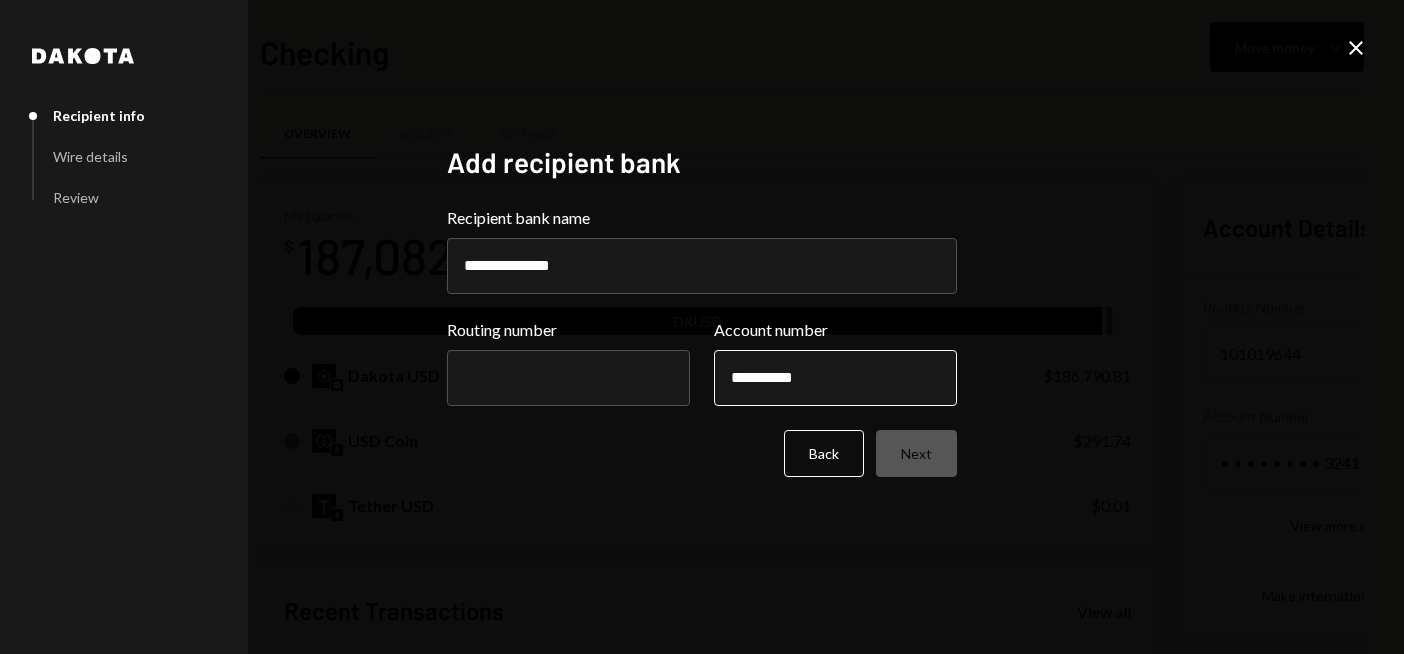 paste on "*********" 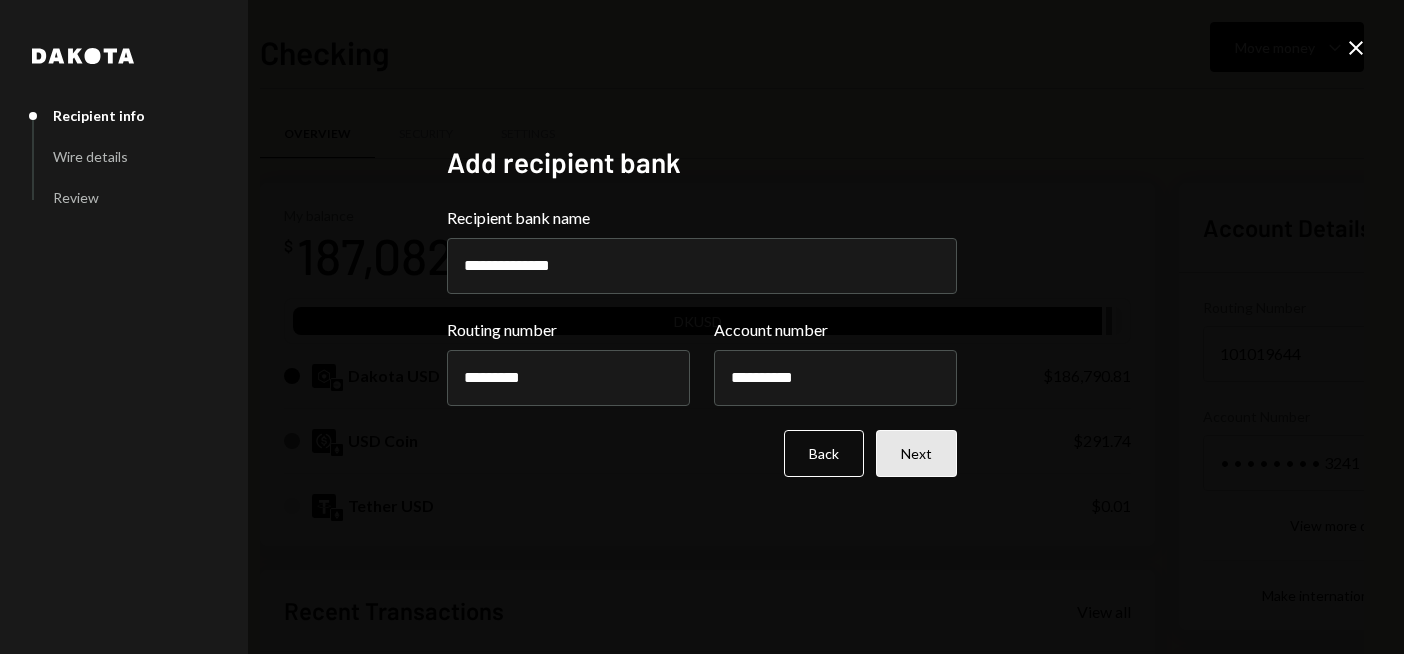 type on "*********" 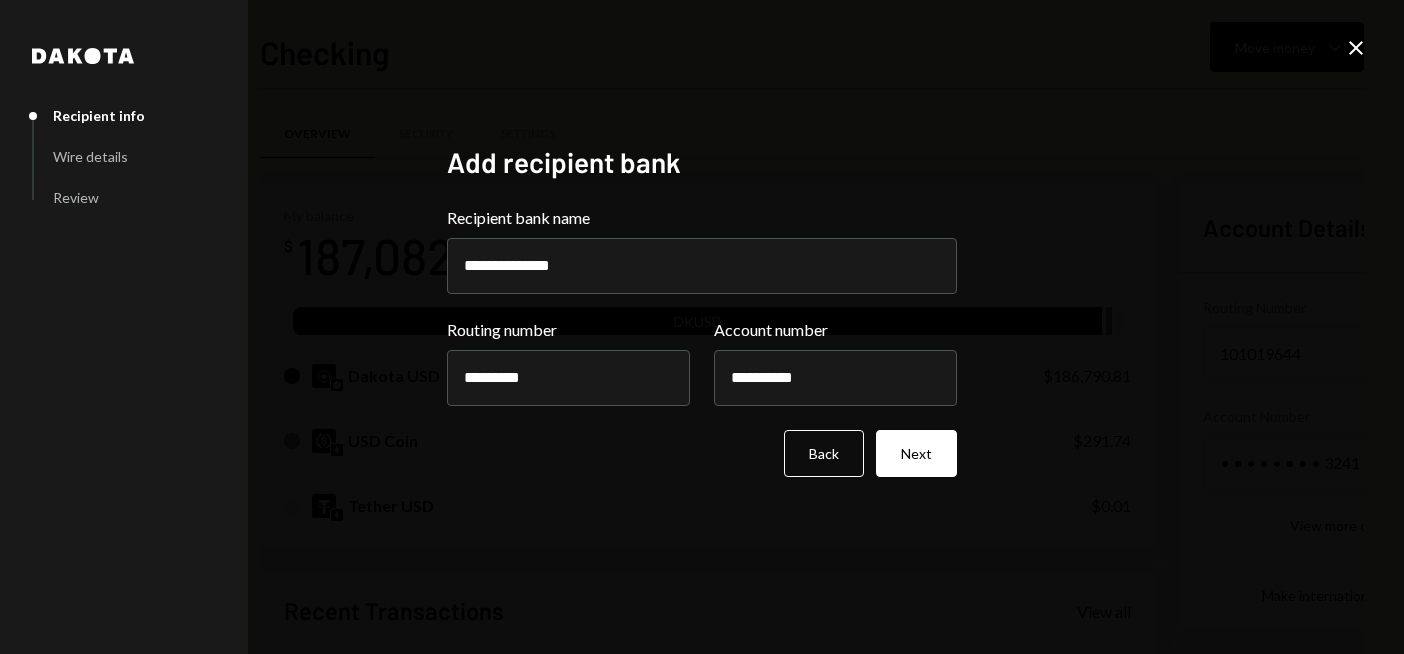 click on "Next" at bounding box center (916, 453) 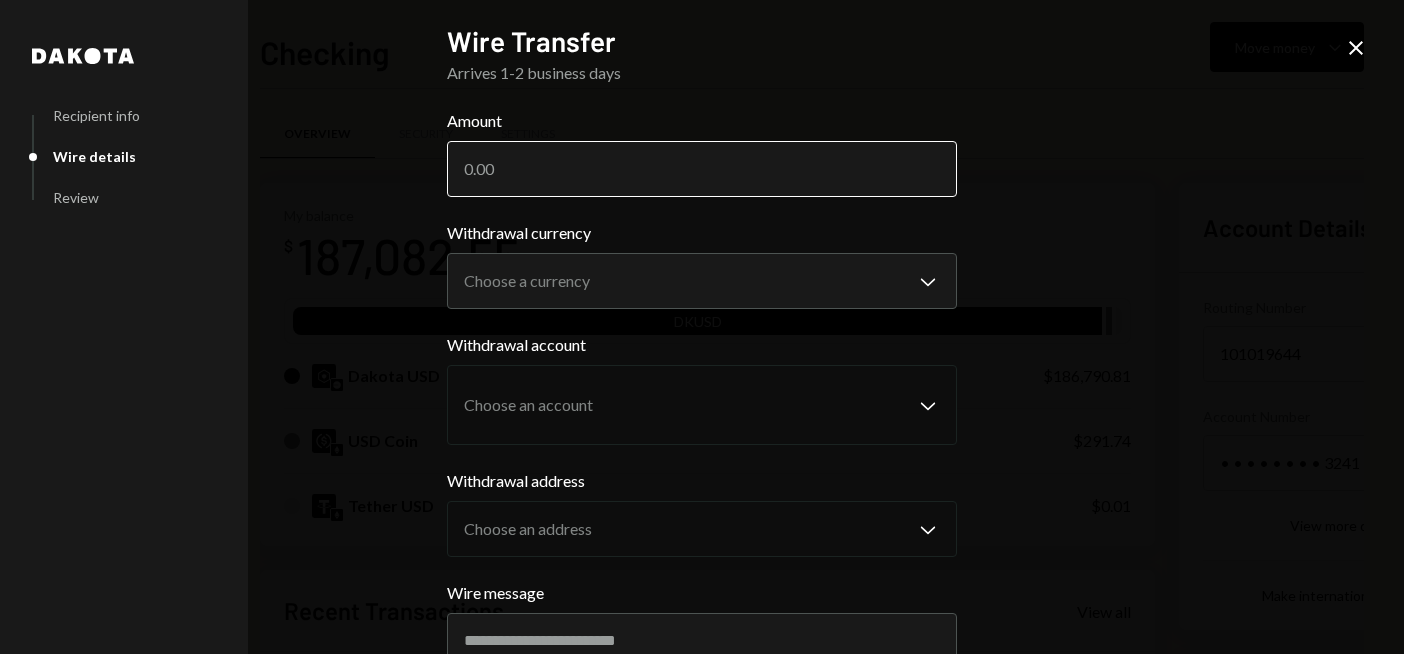 click on "Amount" at bounding box center [702, 169] 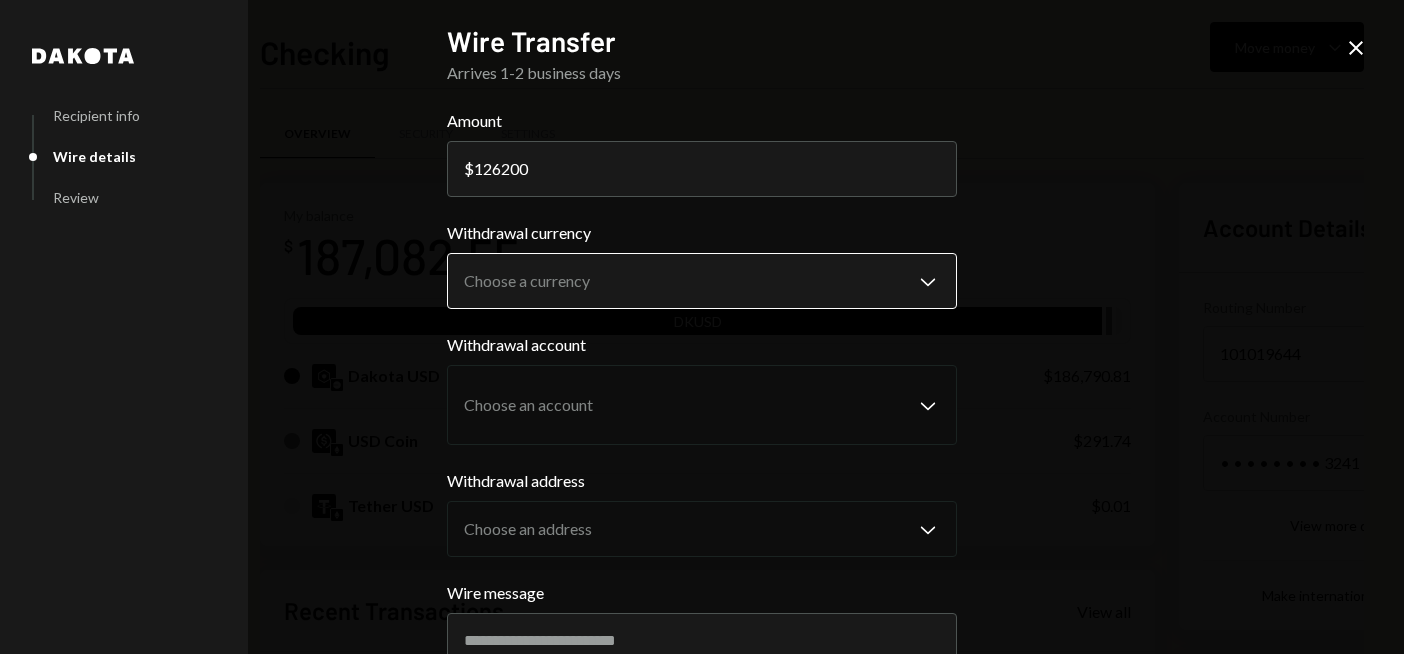 type on "126200" 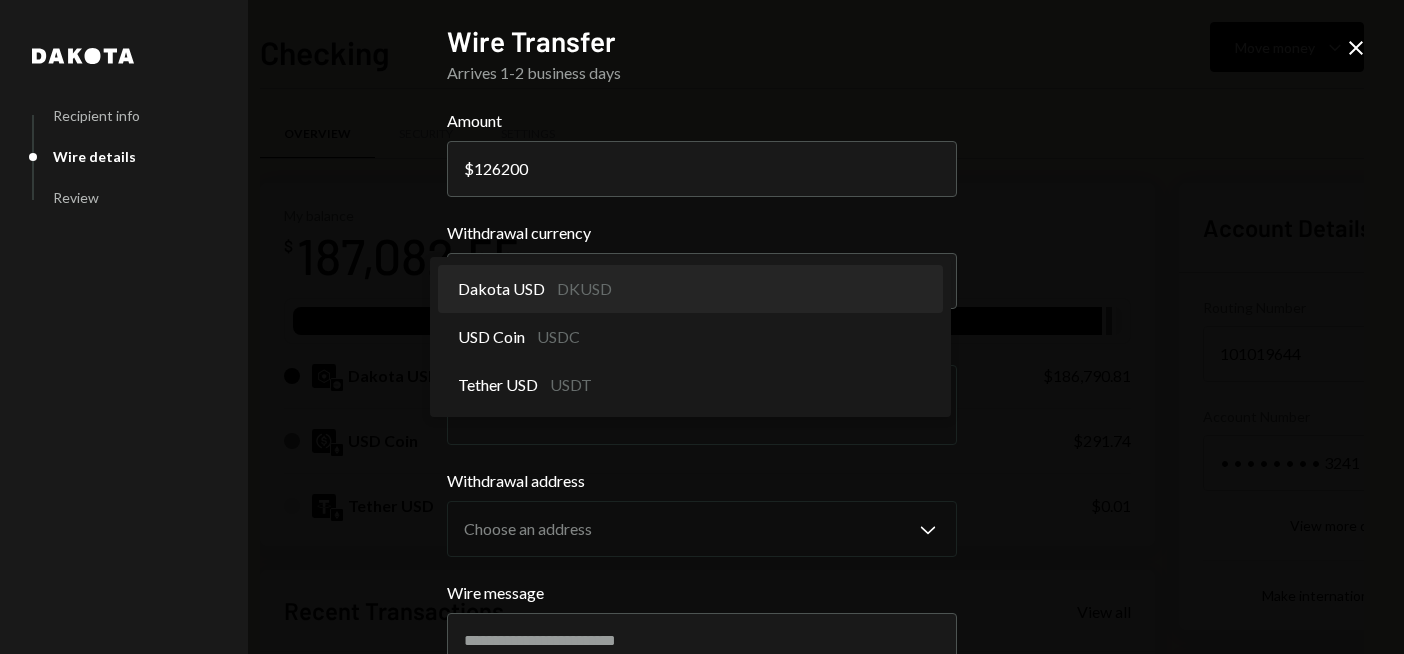 select on "*****" 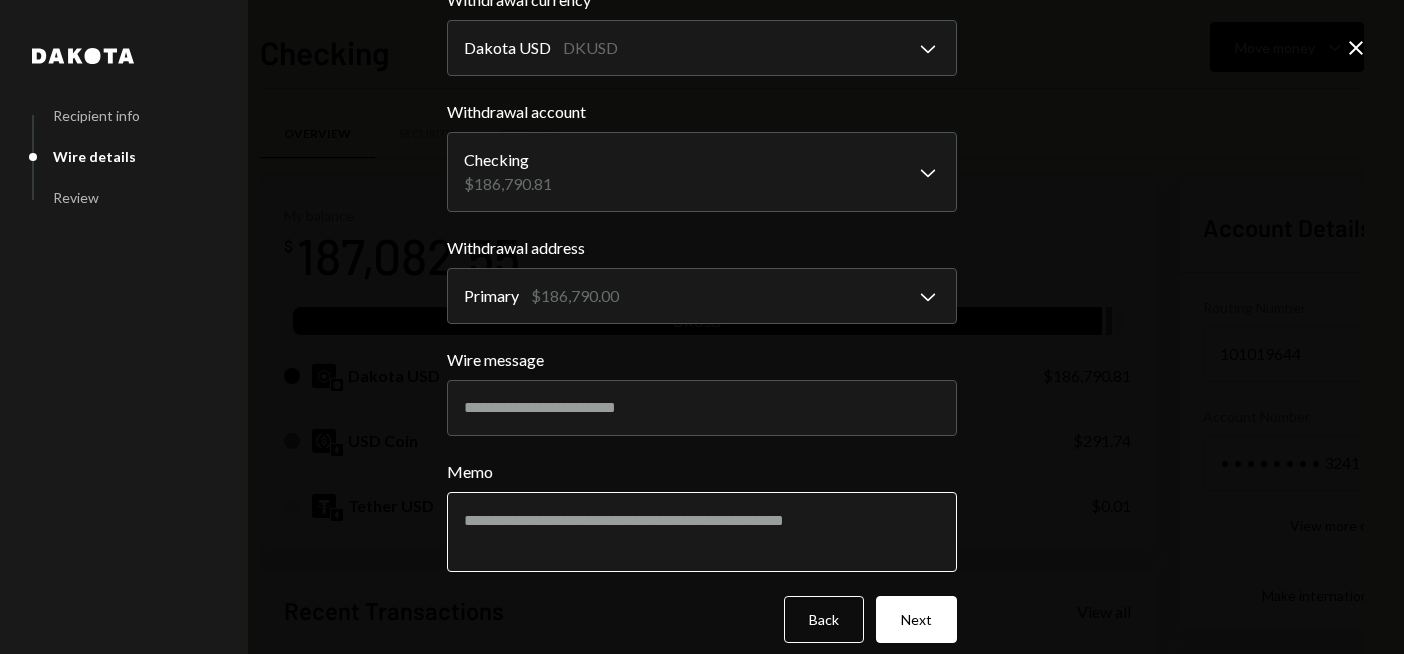 scroll, scrollTop: 252, scrollLeft: 0, axis: vertical 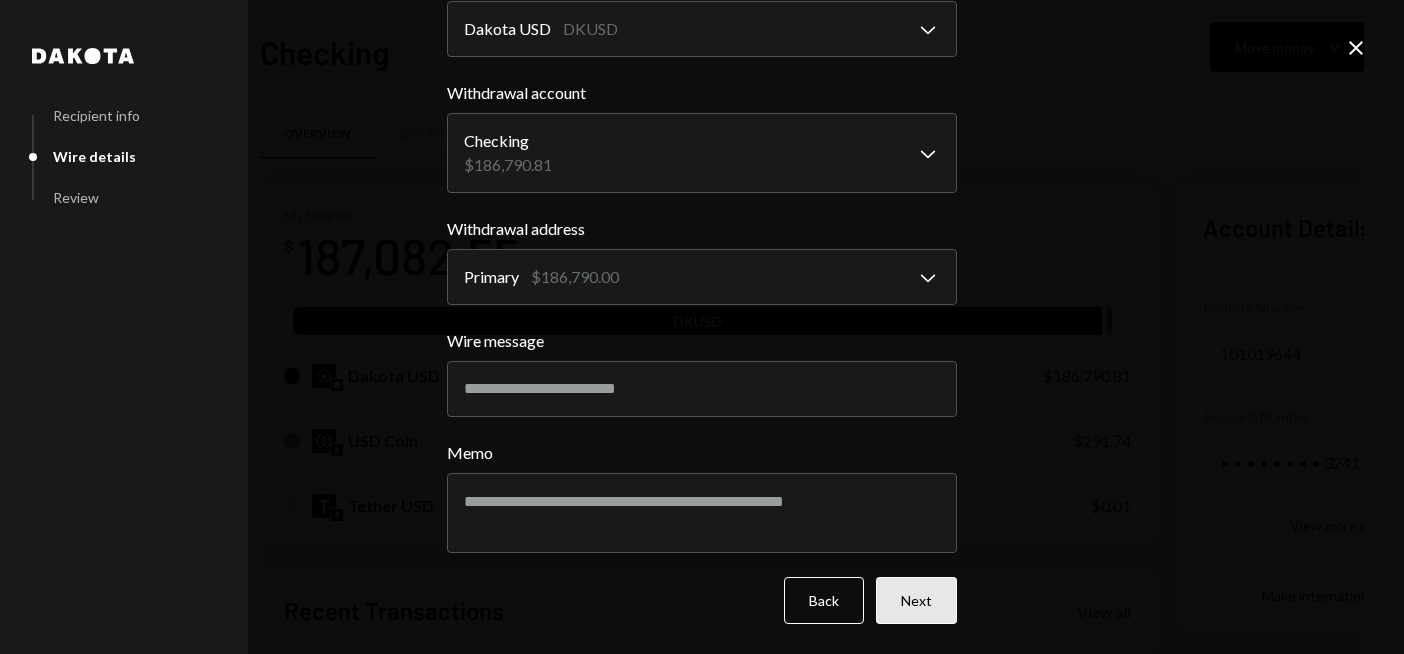 click on "Next" at bounding box center (916, 600) 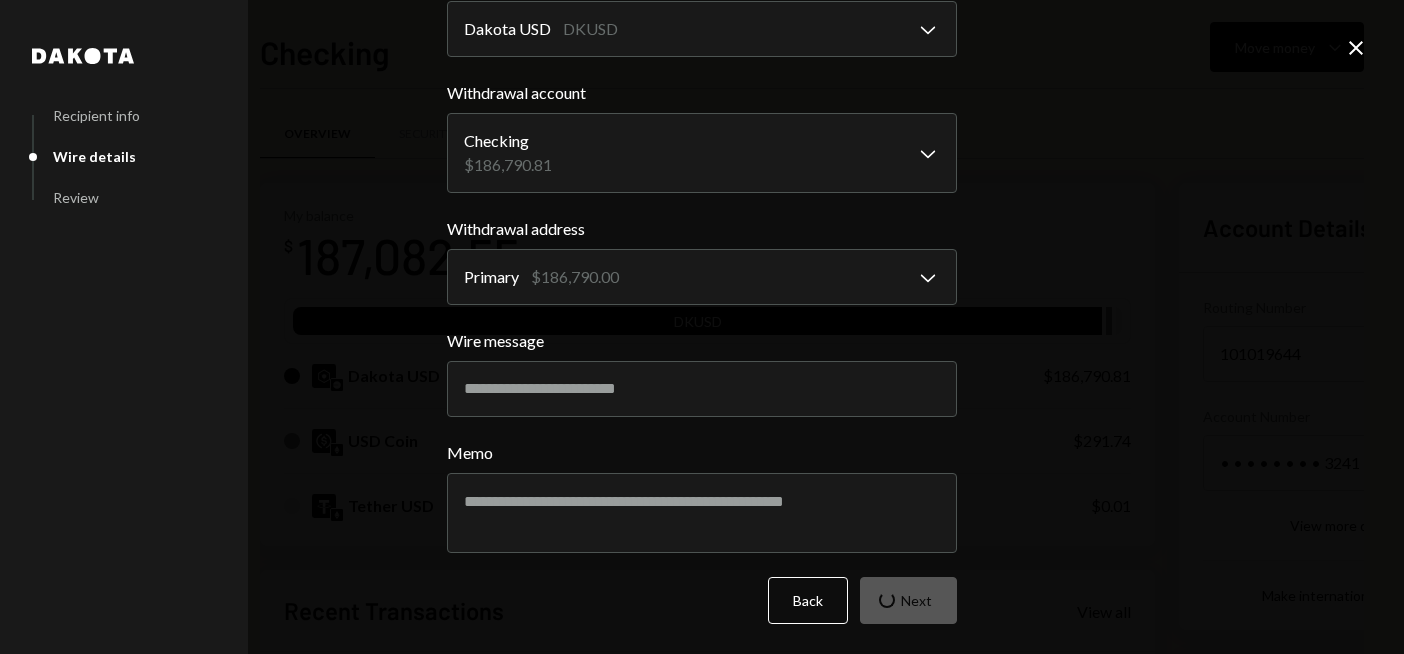 scroll, scrollTop: 17, scrollLeft: 0, axis: vertical 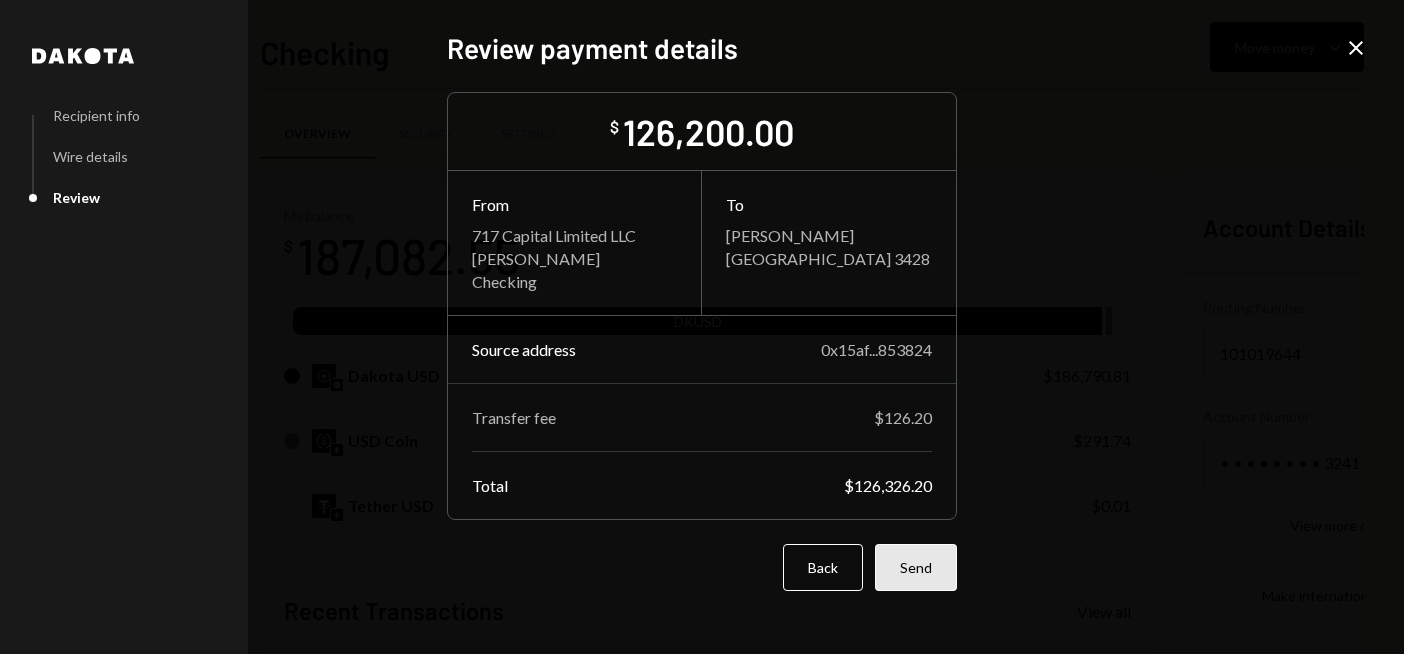 click on "Send" at bounding box center (916, 567) 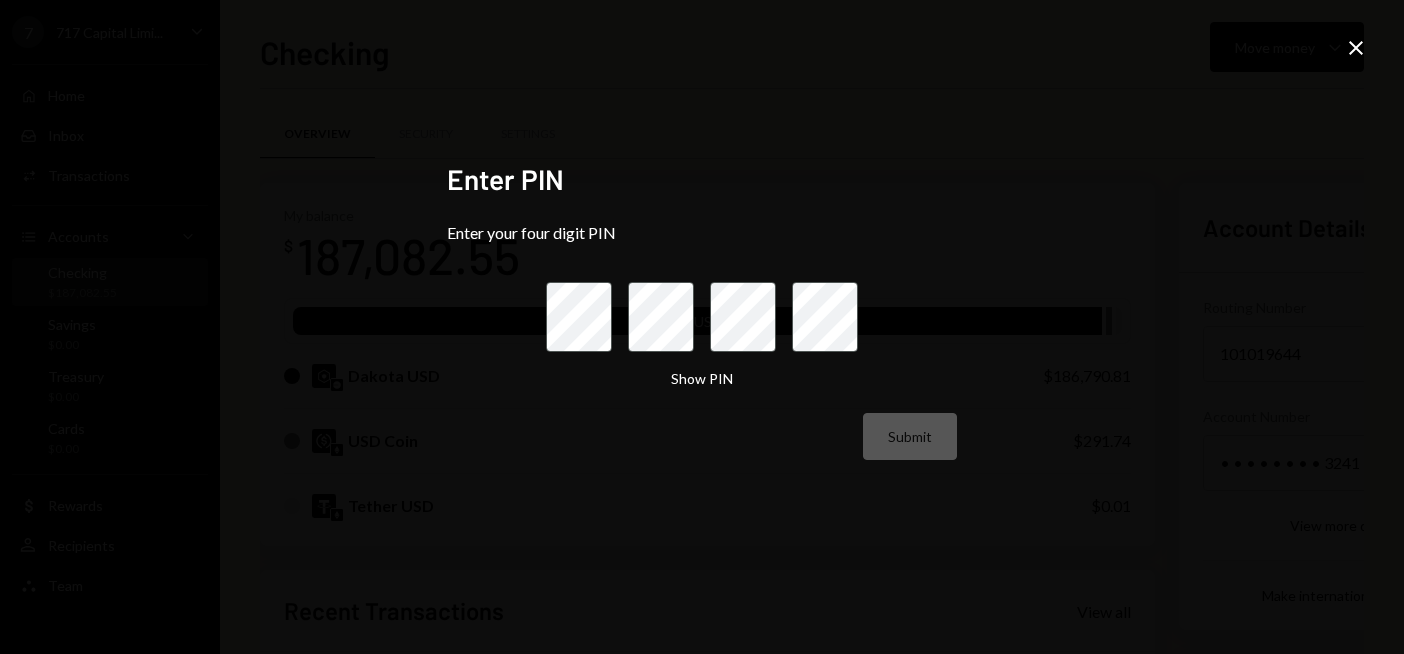 scroll, scrollTop: 0, scrollLeft: 0, axis: both 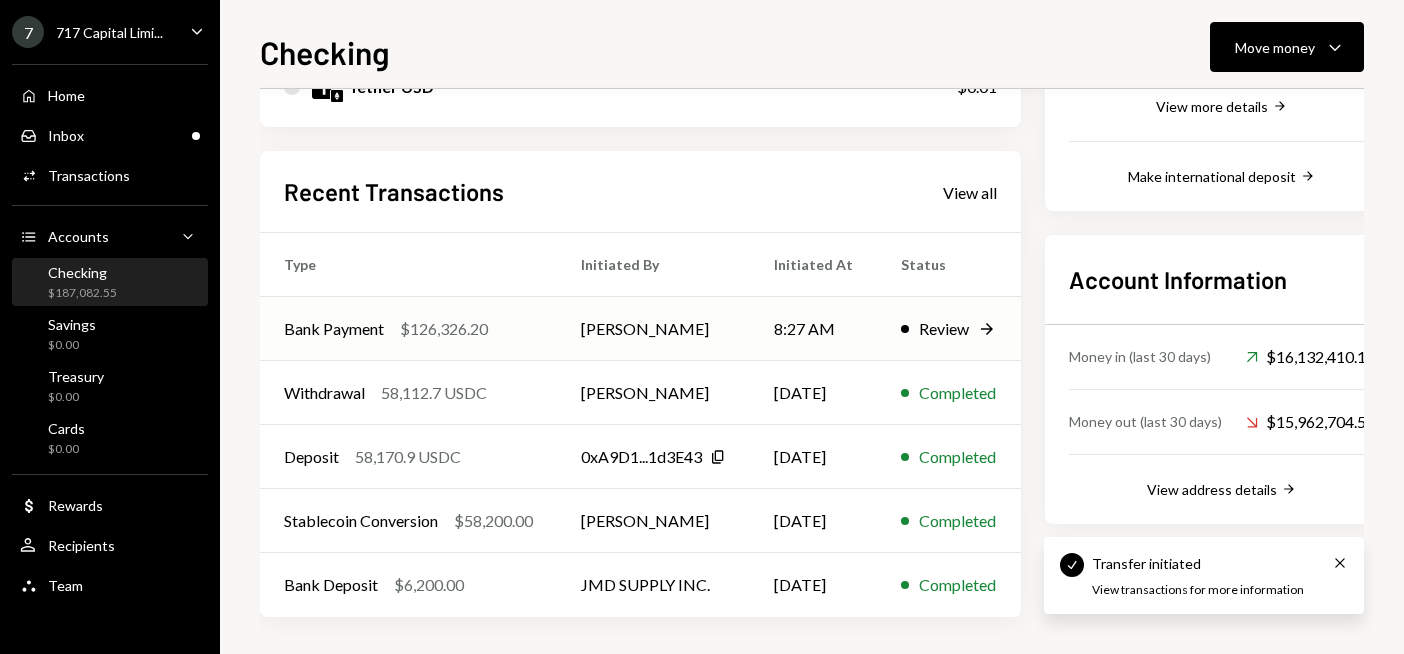 click on "[PERSON_NAME]" at bounding box center [653, 329] 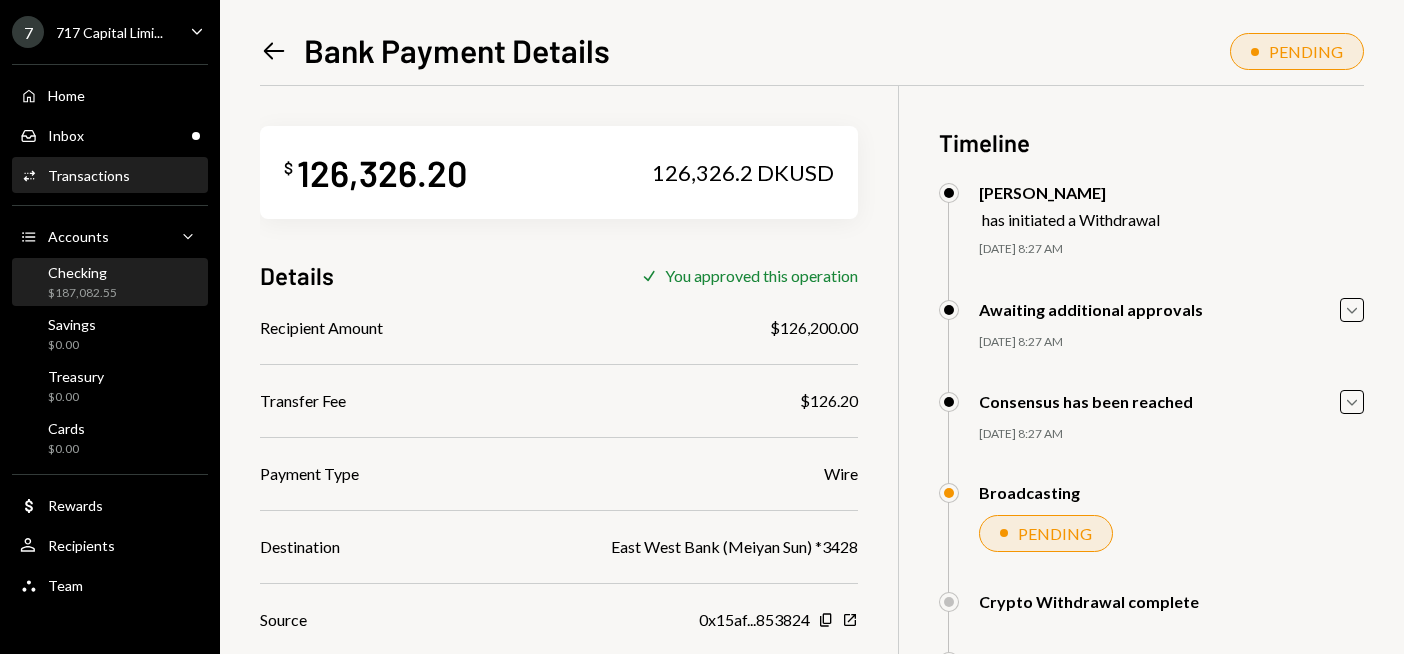 click on "Checking $187,082.55" at bounding box center (110, 283) 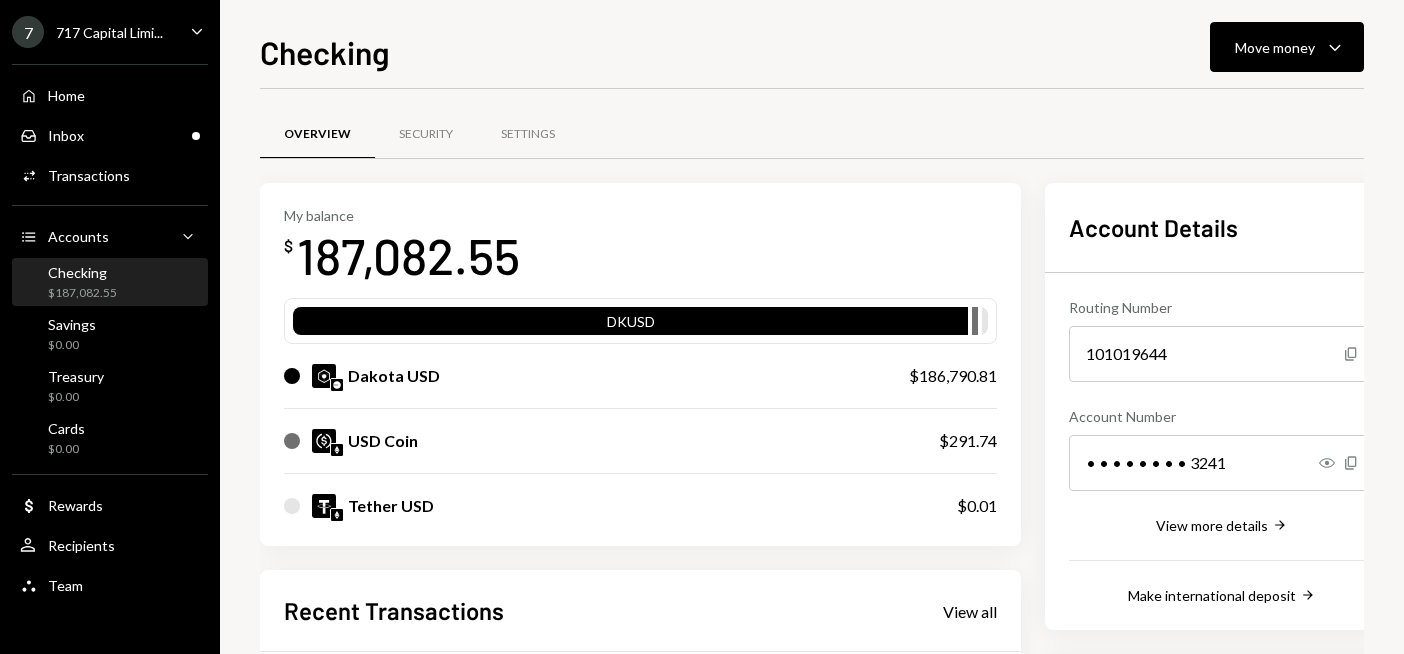 scroll, scrollTop: 0, scrollLeft: 0, axis: both 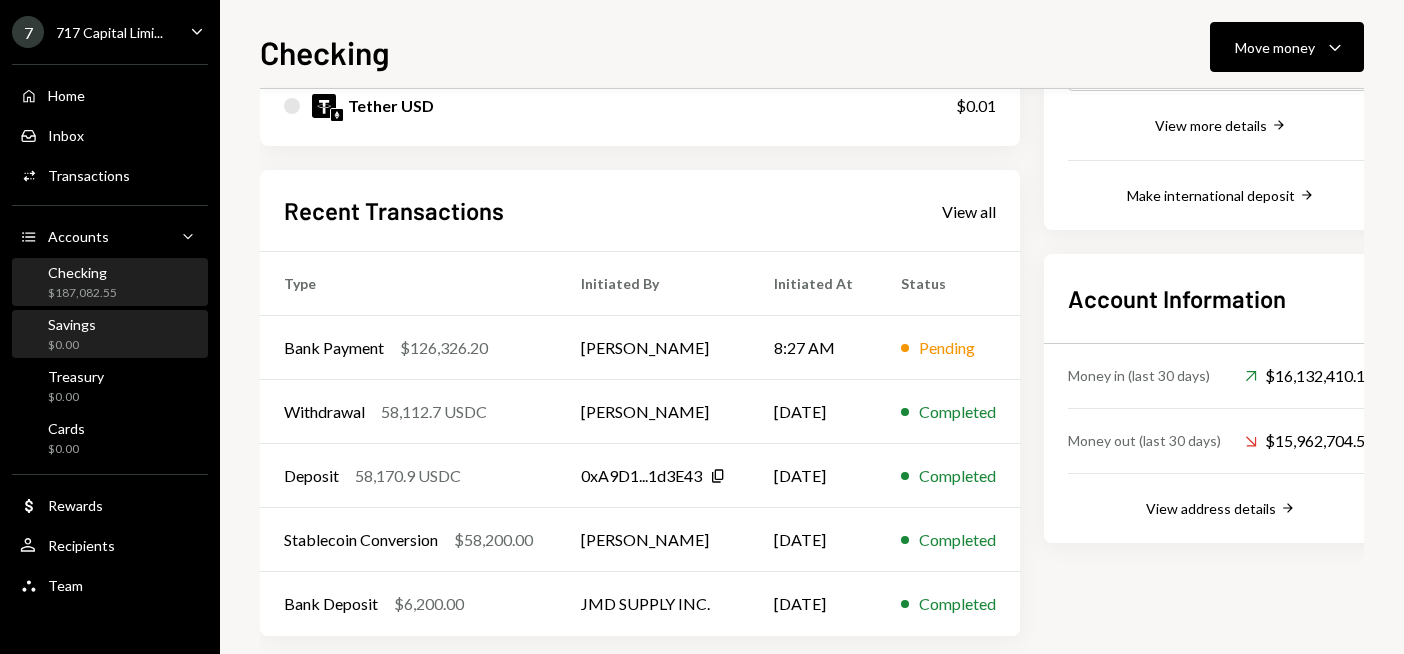 click on "Savings $0.00" at bounding box center (110, 335) 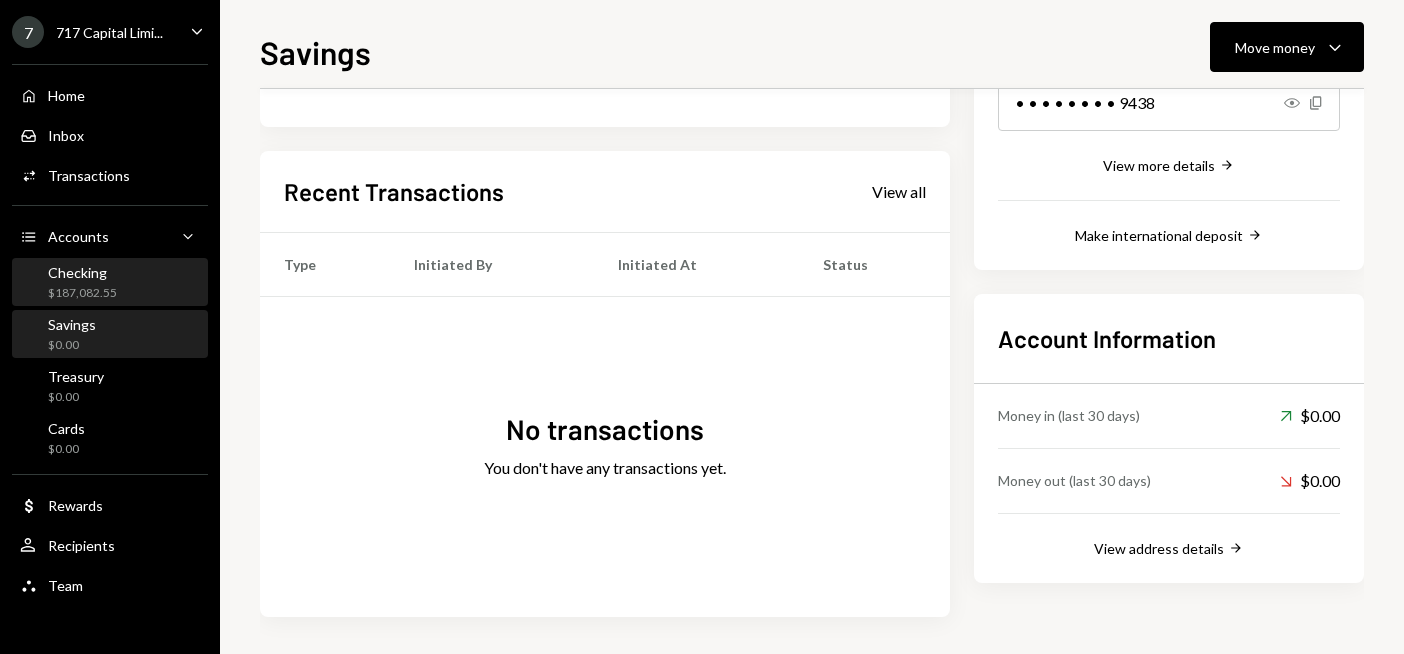 scroll, scrollTop: 321, scrollLeft: 0, axis: vertical 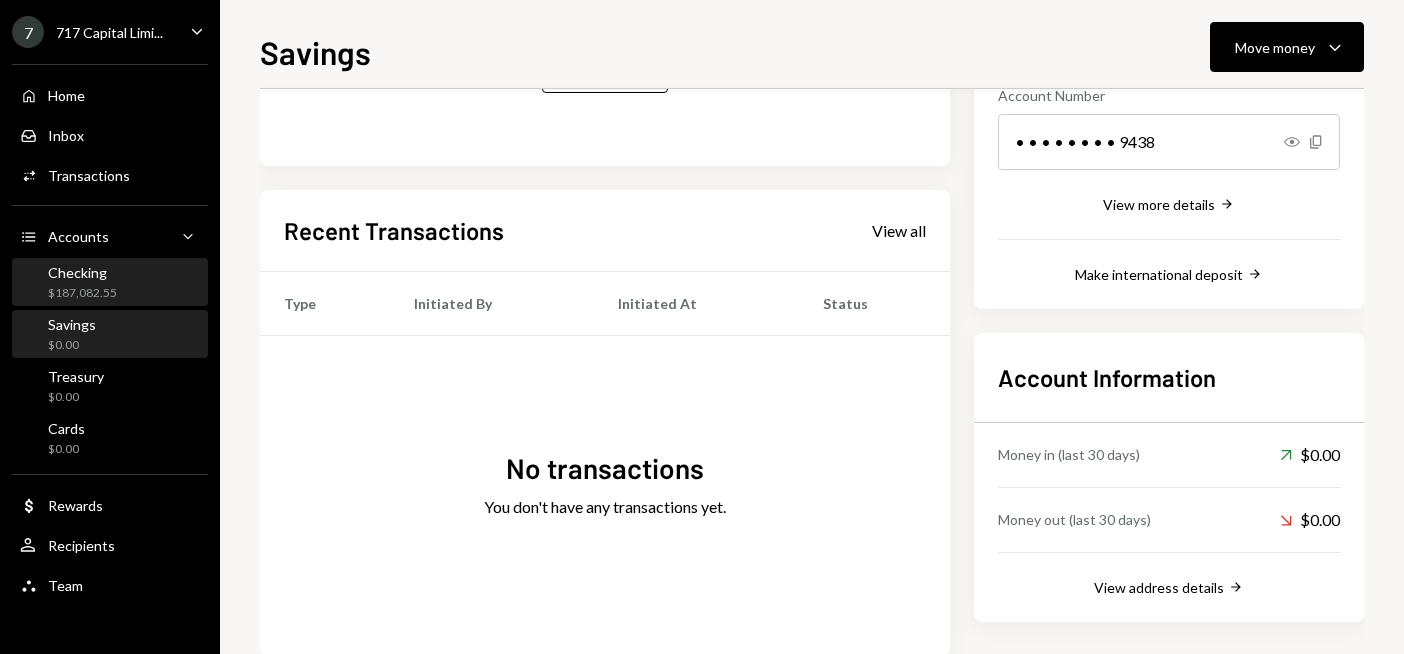 click on "Checking $187,082.55" at bounding box center [110, 283] 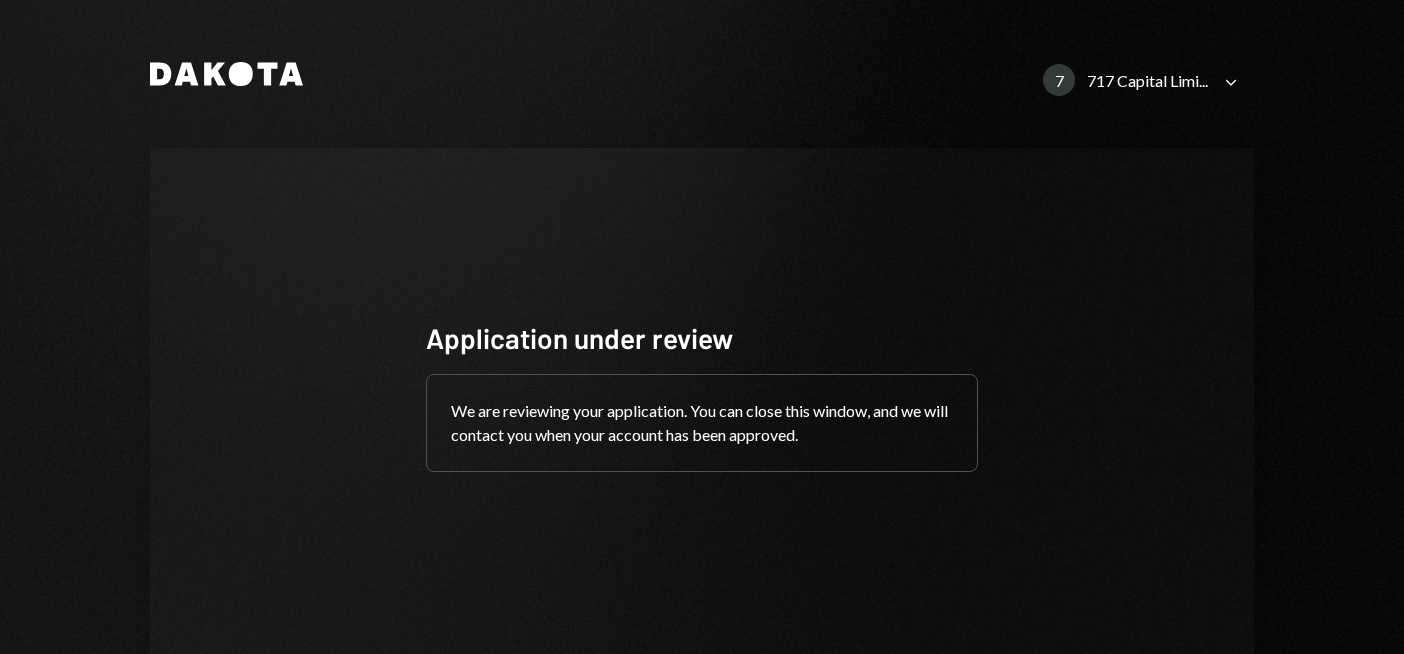scroll, scrollTop: 0, scrollLeft: 0, axis: both 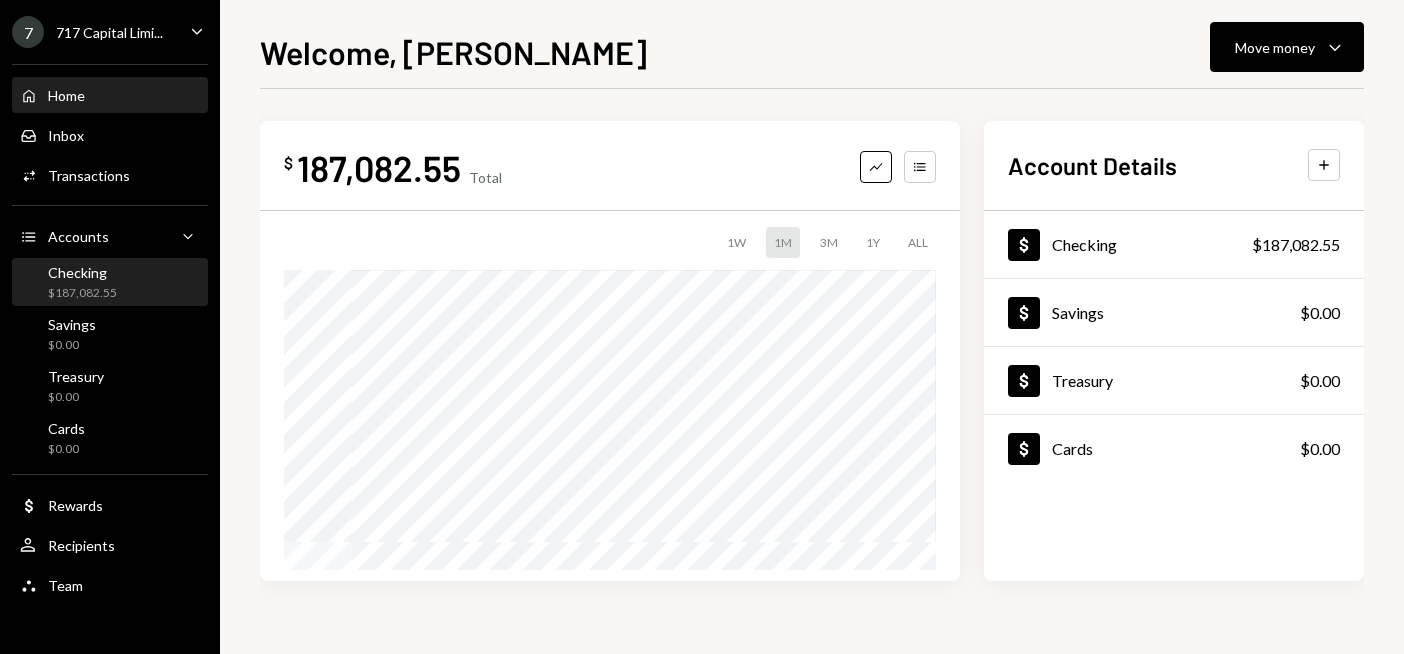 click on "$187,082.55" at bounding box center [82, 293] 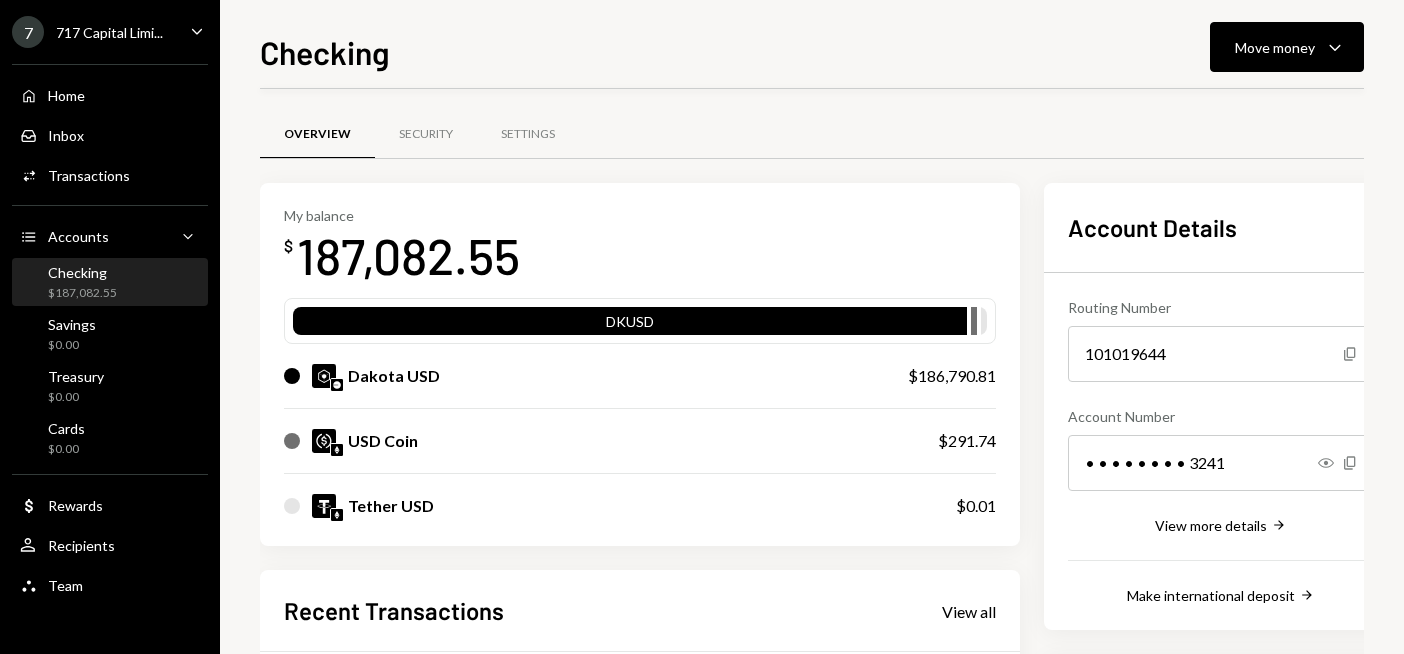 scroll, scrollTop: 300, scrollLeft: 0, axis: vertical 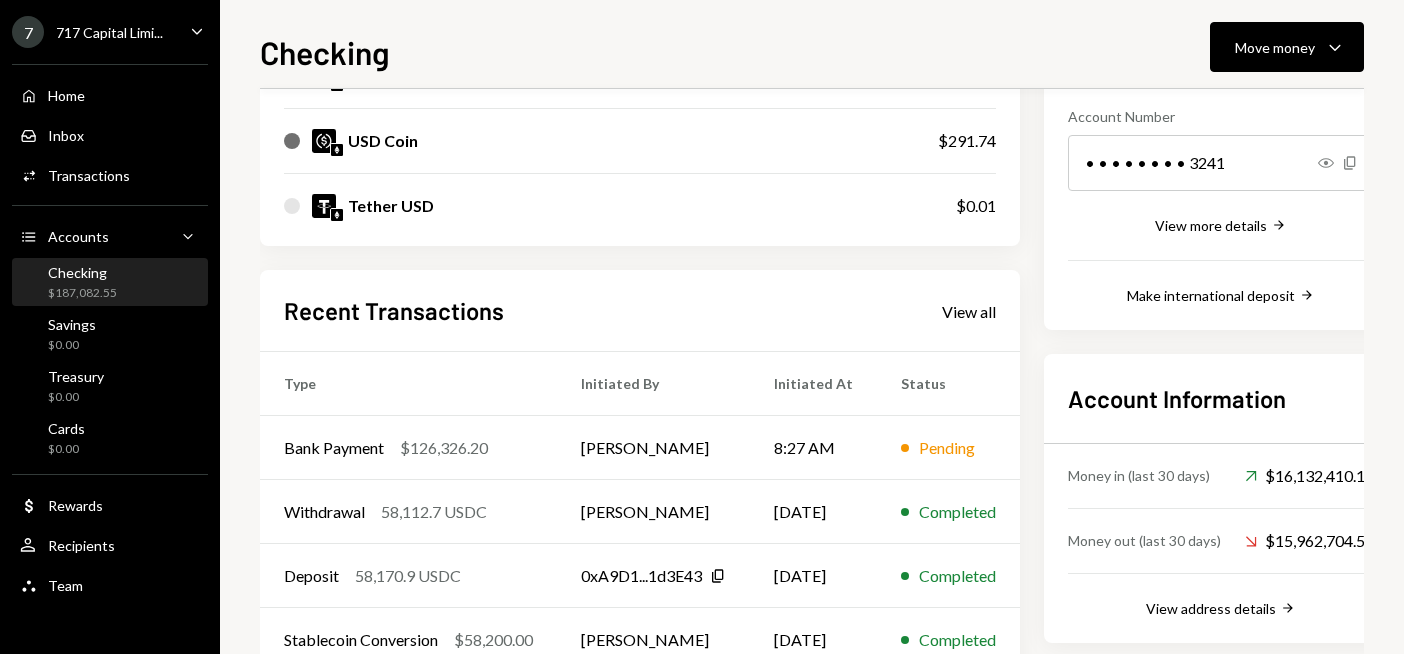 click on "Recent Transactions View all Type Initiated By Initiated At Status Bank Payment $126,326.20 [PERSON_NAME] 8:27 AM Pending Withdrawal 58,112.7  USDC [PERSON_NAME] [DATE] Completed Deposit 58,170.9  USDC 0xA9D1...1d3E43 Copy [DATE] Completed Stablecoin Conversion $58,200.00 [PERSON_NAME] [DATE] Completed Bank Deposit $6,200.00 JMD SUPPLY INC. [DATE] Completed" at bounding box center [640, 503] 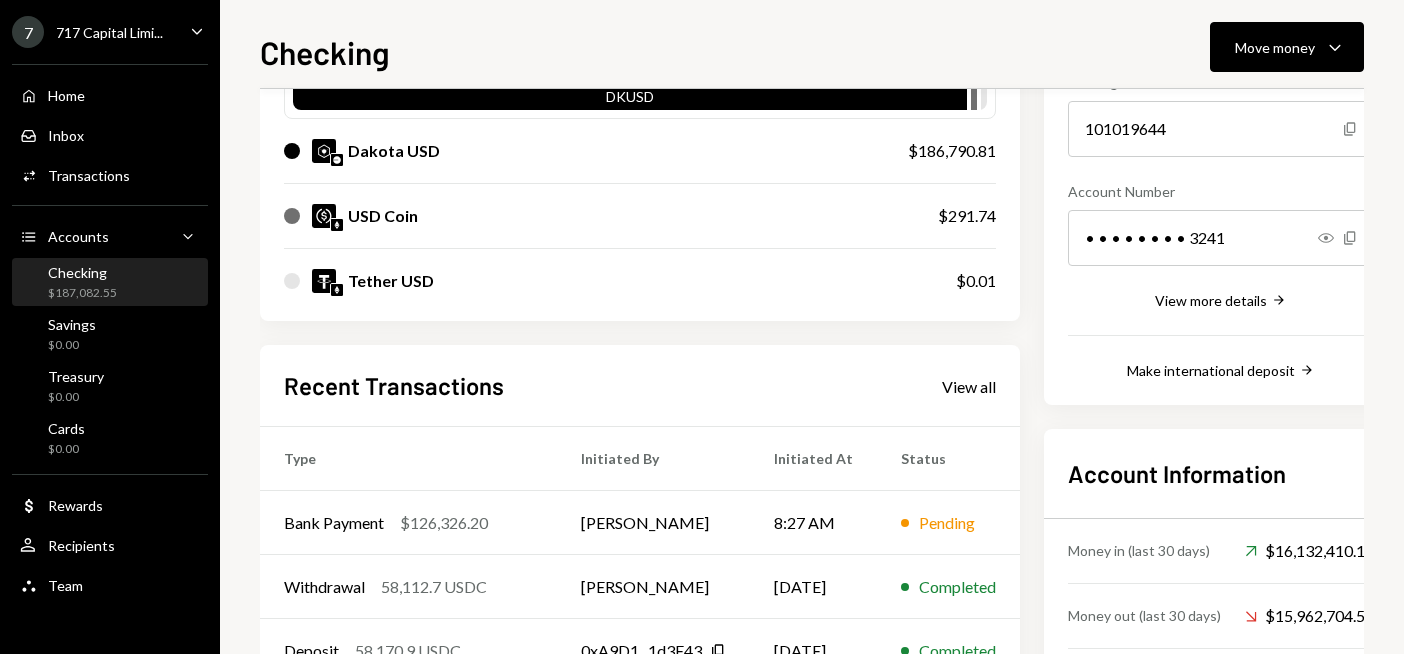 scroll, scrollTop: 200, scrollLeft: 0, axis: vertical 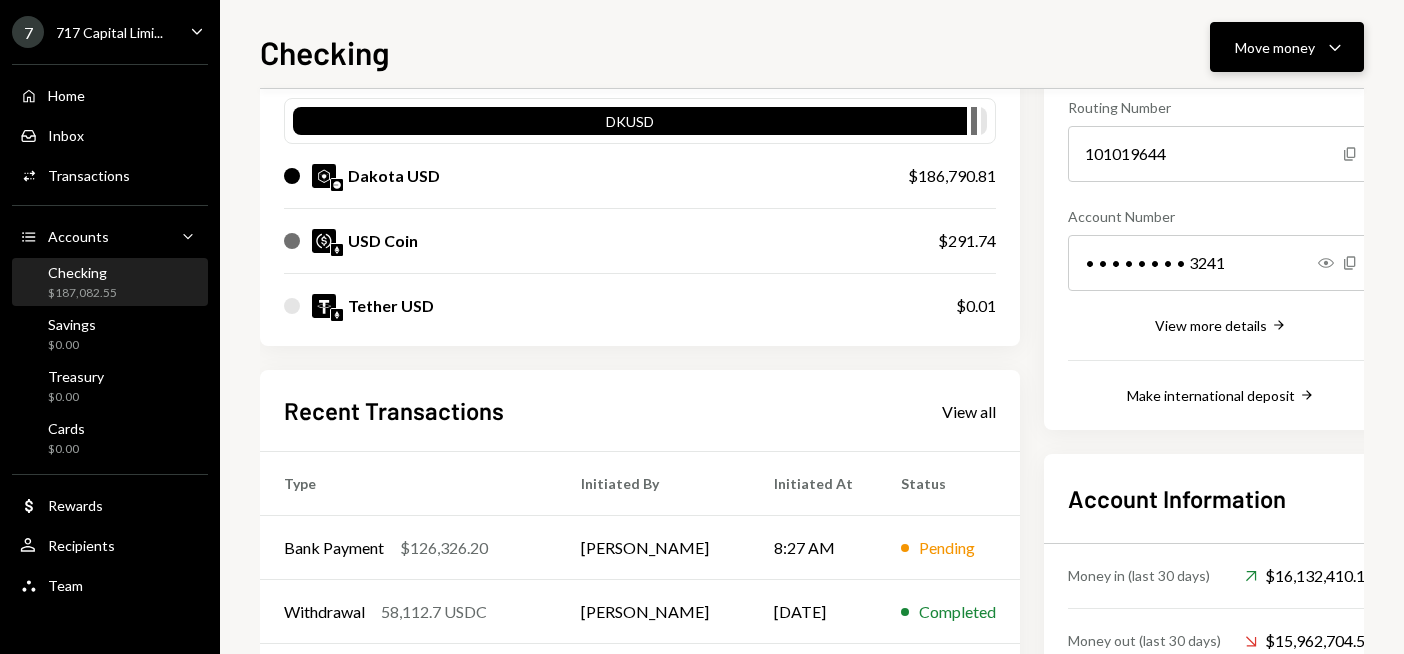 click on "Move money" at bounding box center [1275, 47] 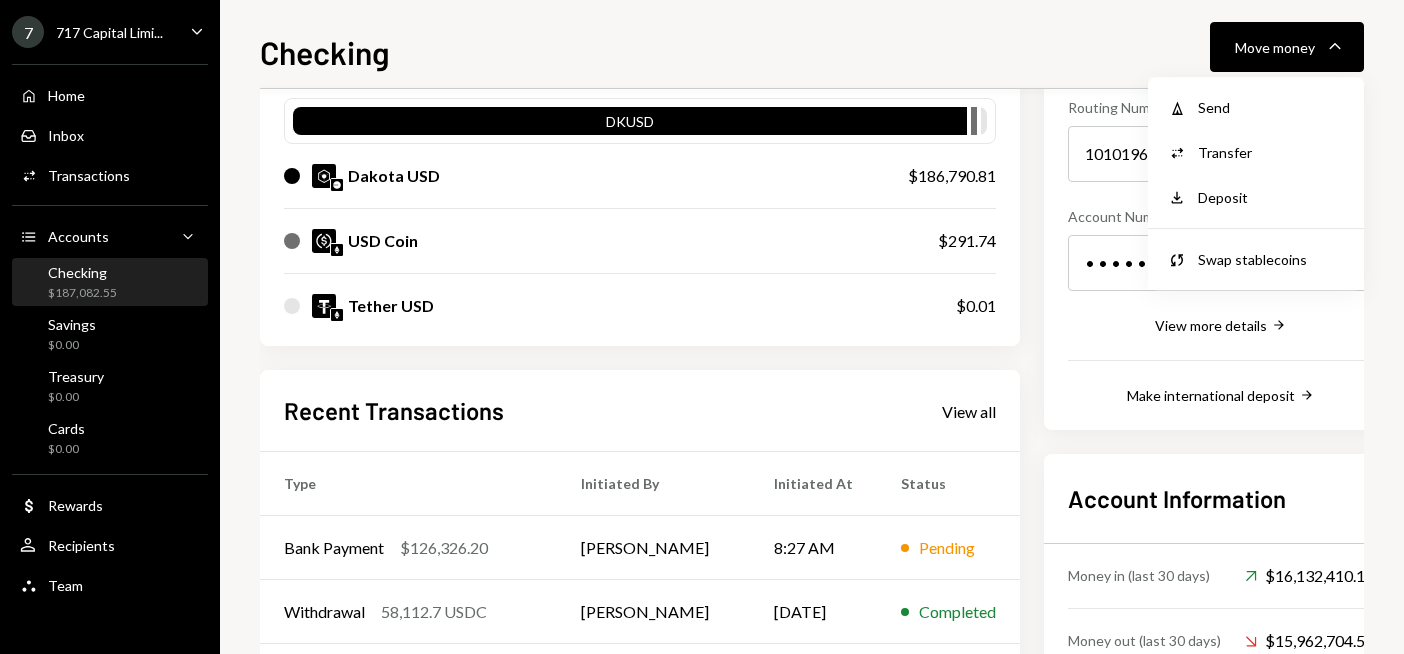 click on "My balance $ 187,082.55 DKUSD Dakota USD $186,790.81 USD Coin $291.74 Tether USD $0.01 Recent Transactions View all Type Initiated By Initiated At Status Bank Payment $126,326.20 Ryan Noonan 8:27 AM Pending Withdrawal 58,112.7  USDC Ryan Noonan 07/01/2025 Completed Deposit 58,170.9  USDC 0xA9D1...1d3E43 Copy 07/01/2025 Completed Stablecoin Conversion $58,200.00 Ryan Noonan 07/01/2025 Completed Bank Deposit $6,200.00 JMD SUPPLY INC. 07/01/2025 Completed" at bounding box center [640, 409] 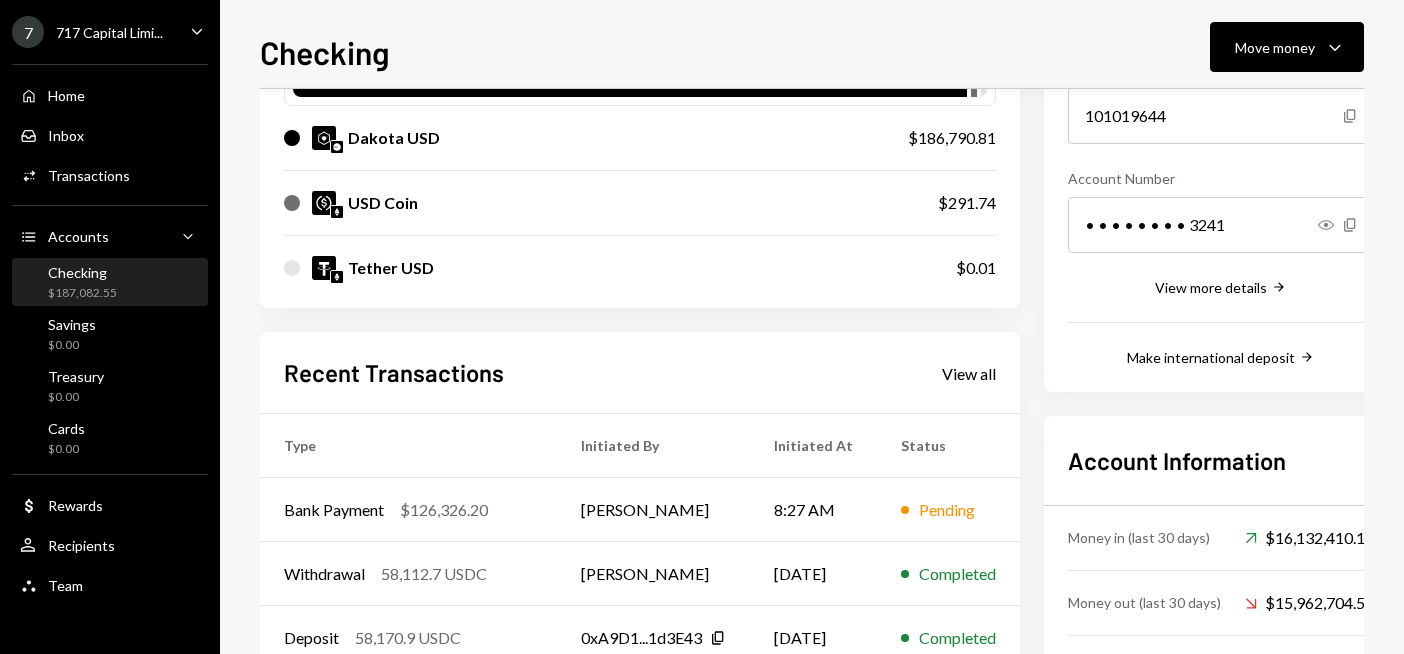 scroll, scrollTop: 300, scrollLeft: 0, axis: vertical 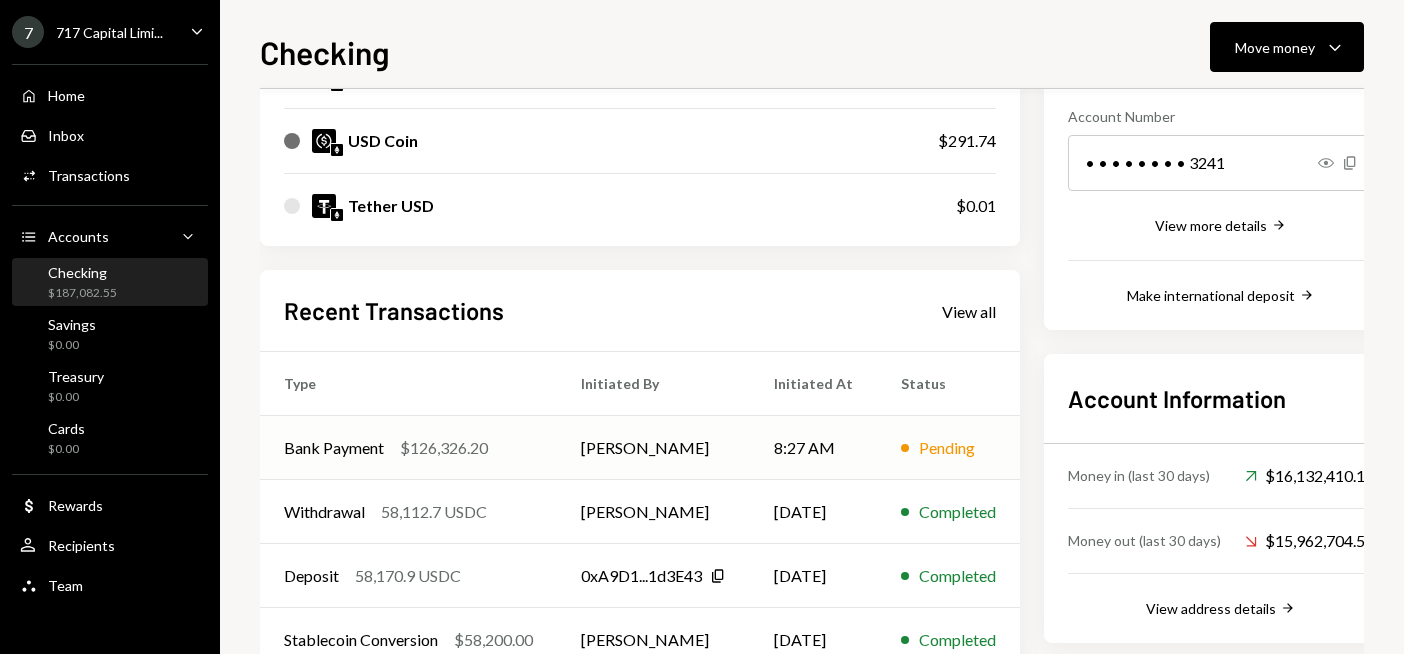 click on "[PERSON_NAME]" at bounding box center [653, 448] 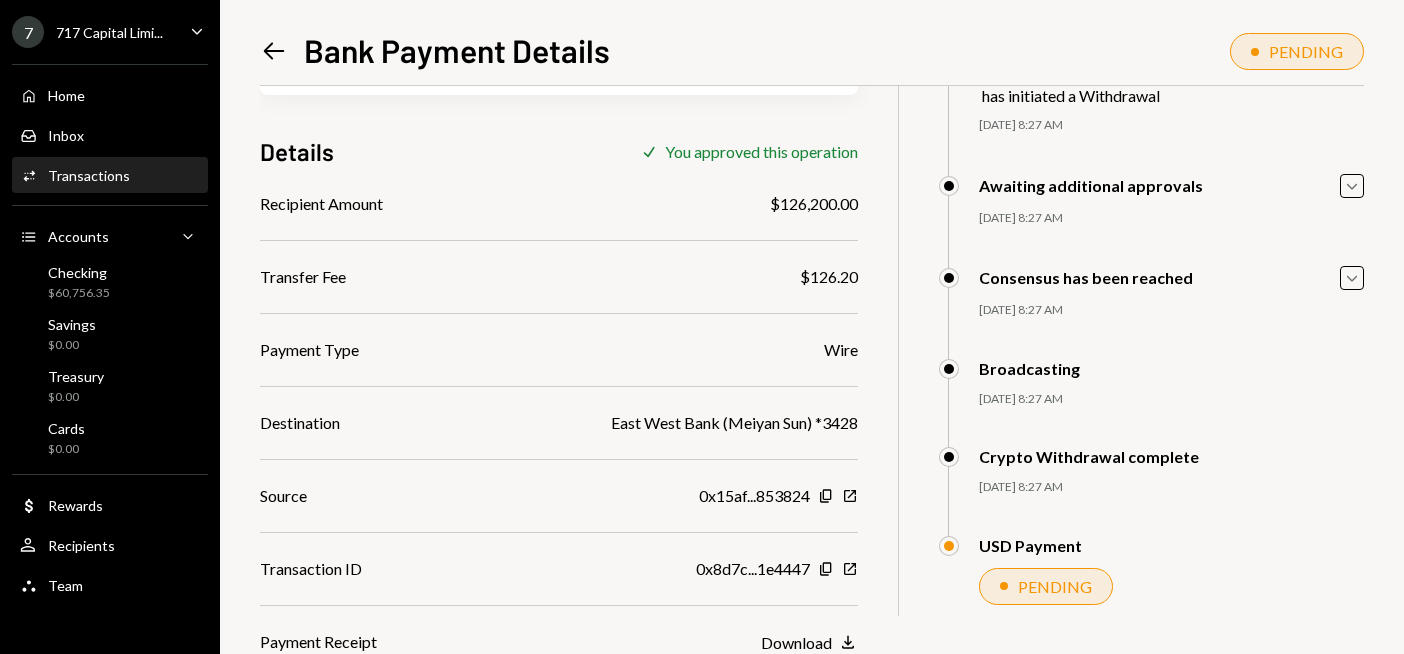 scroll, scrollTop: 140, scrollLeft: 0, axis: vertical 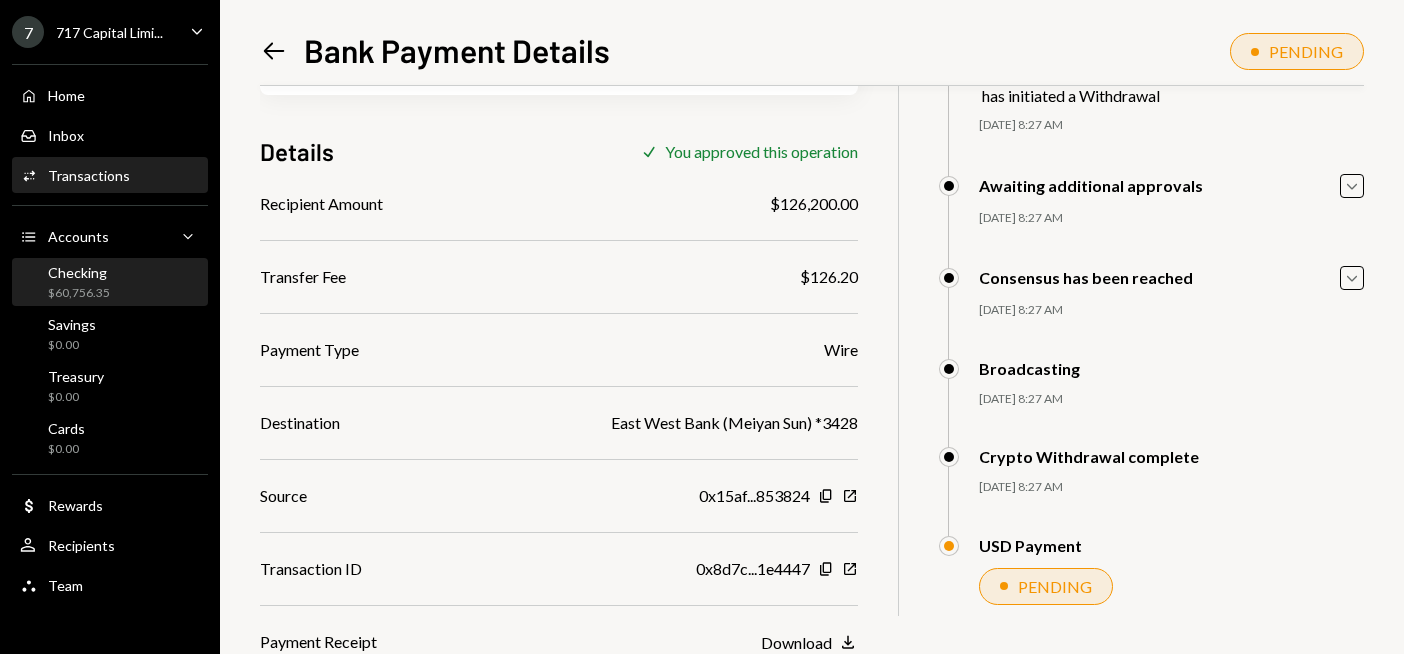 click on "Checking $60,756.35" at bounding box center [110, 283] 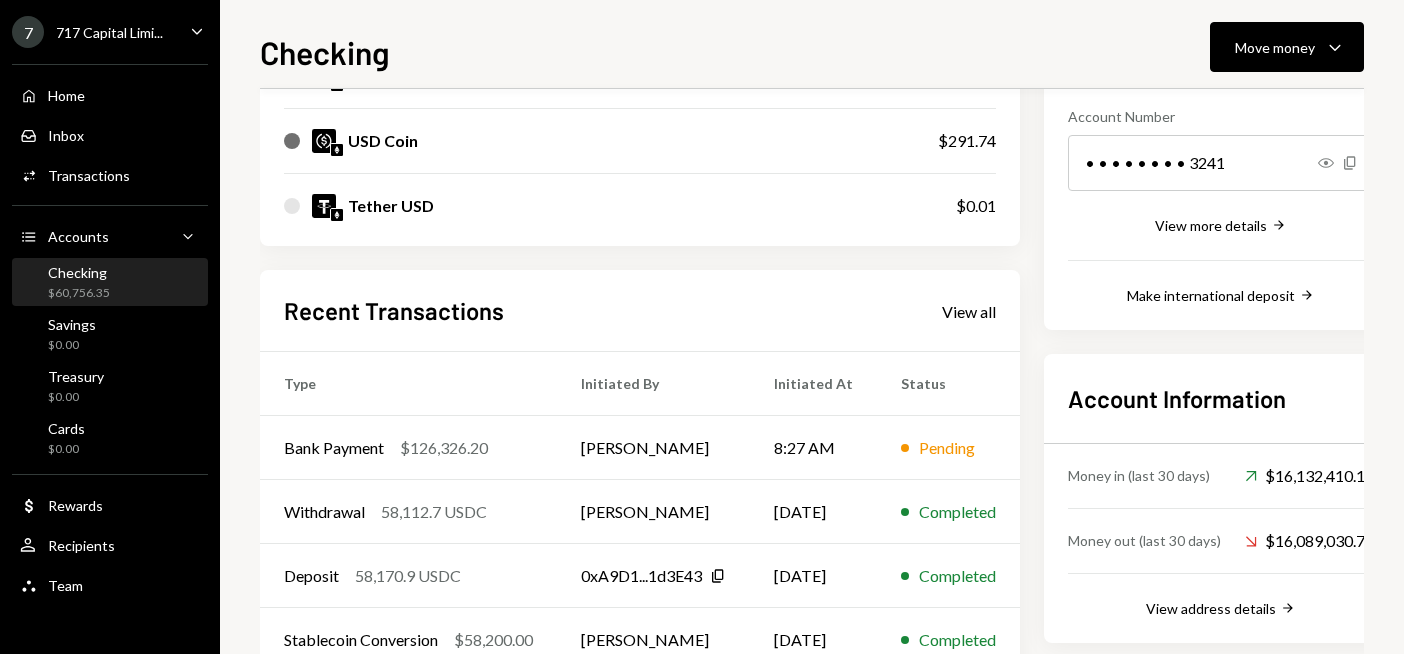 scroll, scrollTop: 0, scrollLeft: 0, axis: both 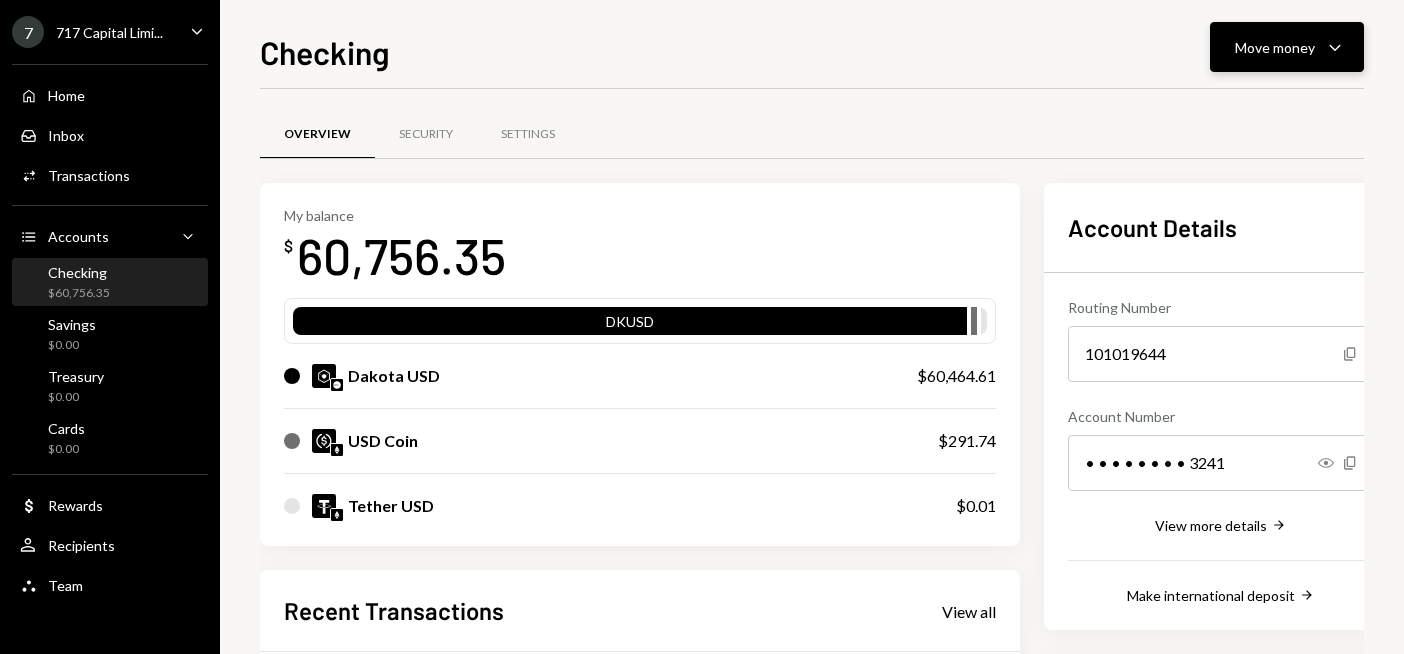 click on "Move money" at bounding box center (1275, 47) 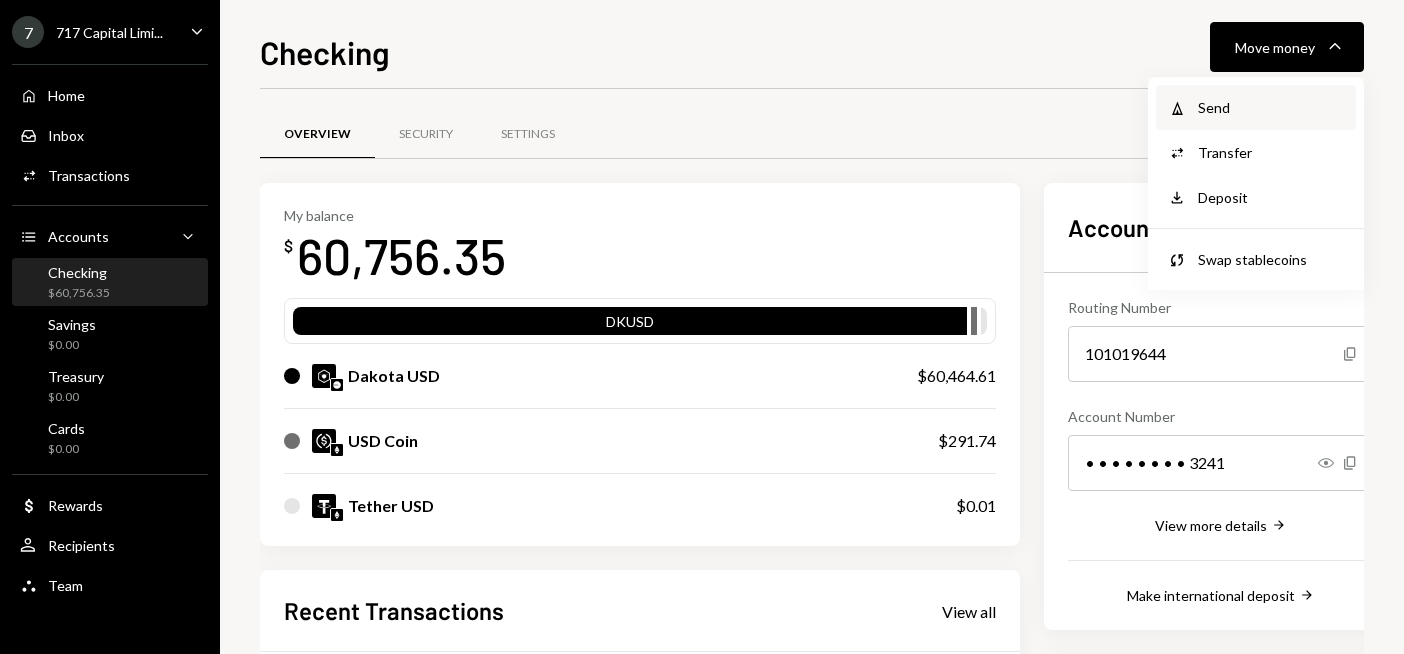 click on "Send" at bounding box center (1271, 107) 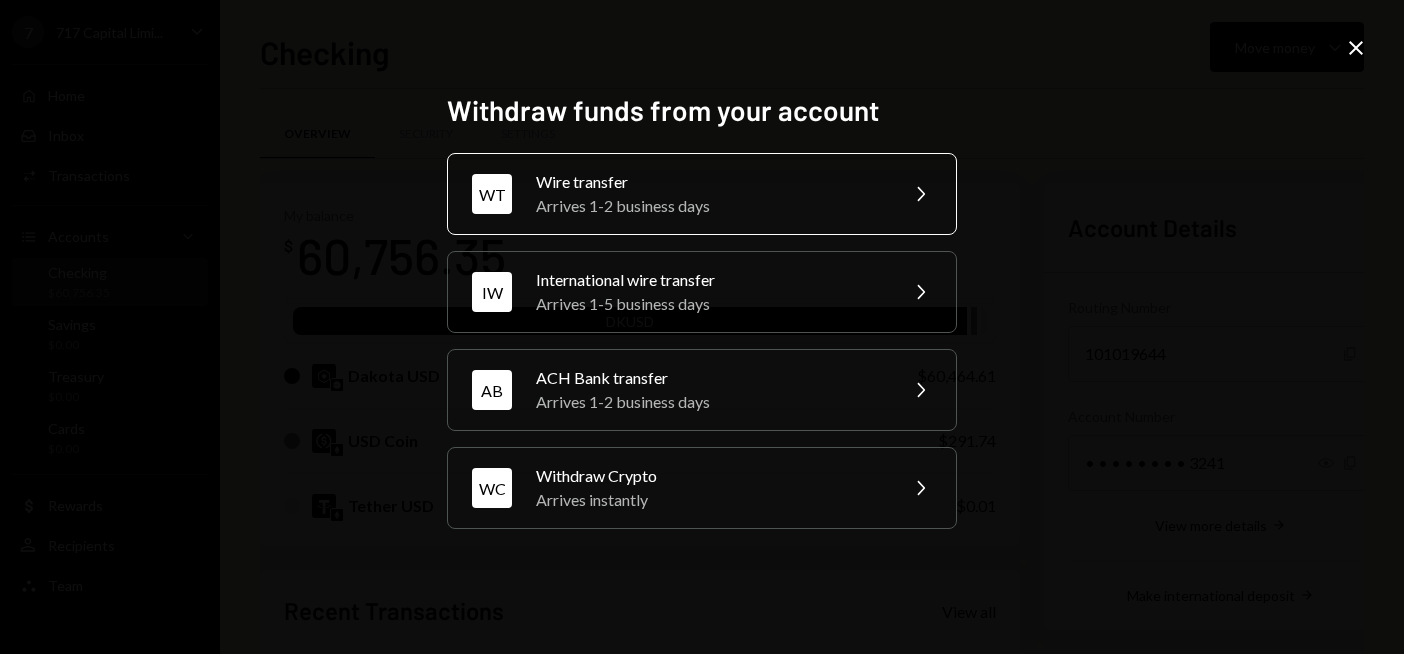 click on "WT Wire transfer Arrives 1-2 business days Chevron Right" at bounding box center (702, 194) 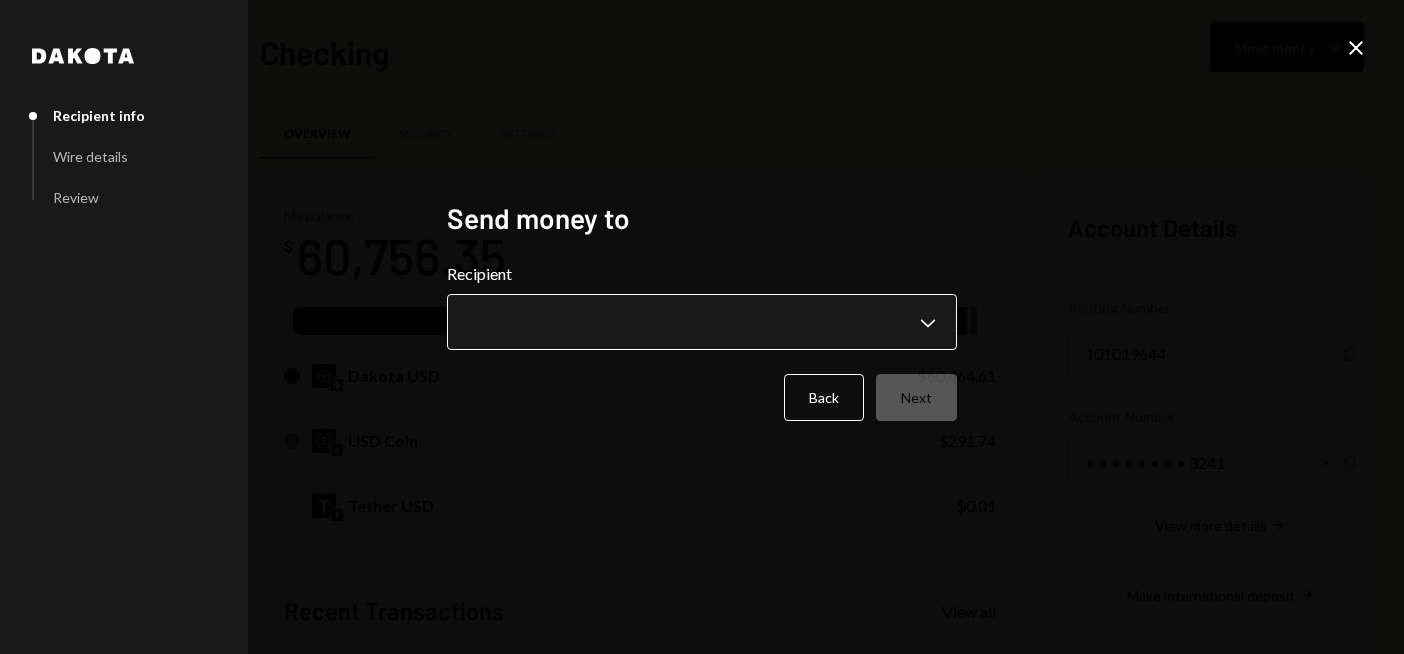 click on "7 717 Capital Limi... Caret Down Home Home Inbox Inbox Activities Transactions Accounts Accounts Caret Down Checking $60,756.35 Savings $0.00 Treasury $0.00 Cards $0.00 Dollar Rewards User Recipients Team Team Checking Move money Caret Down Overview Security Settings My balance $ 60,756.35 DKUSD Dakota USD $60,464.61 USD Coin $291.74 Tether USD $0.01 Recent Transactions View all Type Initiated By Initiated At Status Bank Payment $126,326.20 Ryan Noonan 8:27 AM Pending Withdrawal 58,112.7  USDC Ryan Noonan 07/01/2025 Completed Deposit 58,170.9  USDC 0xA9D1...1d3E43 Copy 07/01/2025 Completed Stablecoin Conversion $58,200.00 Ryan Noonan 07/01/2025 Completed Bank Deposit $6,200.00 JMD SUPPLY INC. 07/01/2025 Completed Account Details Routing Number 101019644 Copy Account Number • • • • • • • •  3241 Show Copy View more details Right Arrow Make international deposit Right Arrow Account Information Money in (last 30 days) Up Right Arrow $16,132,410.16 Money out (last 30 days) Down Right Arrow Dakota" at bounding box center (702, 327) 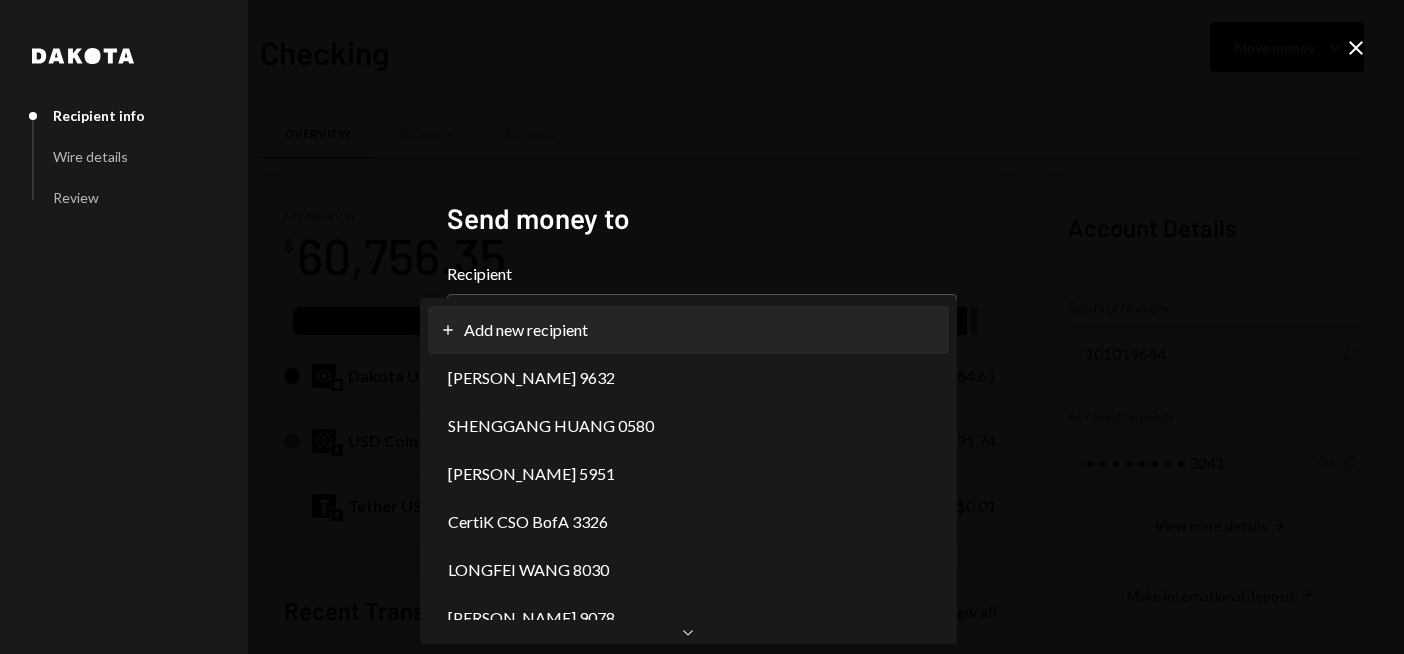 select on "**********" 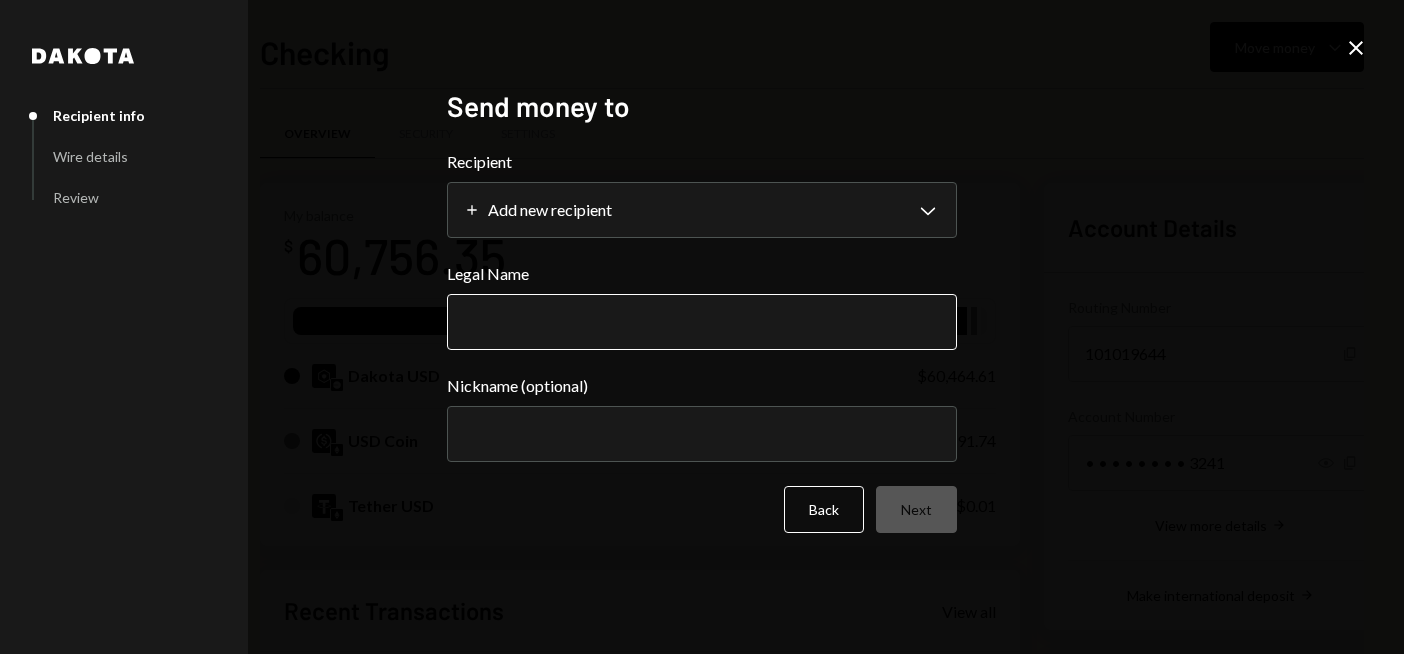 click on "Legal Name" at bounding box center [702, 322] 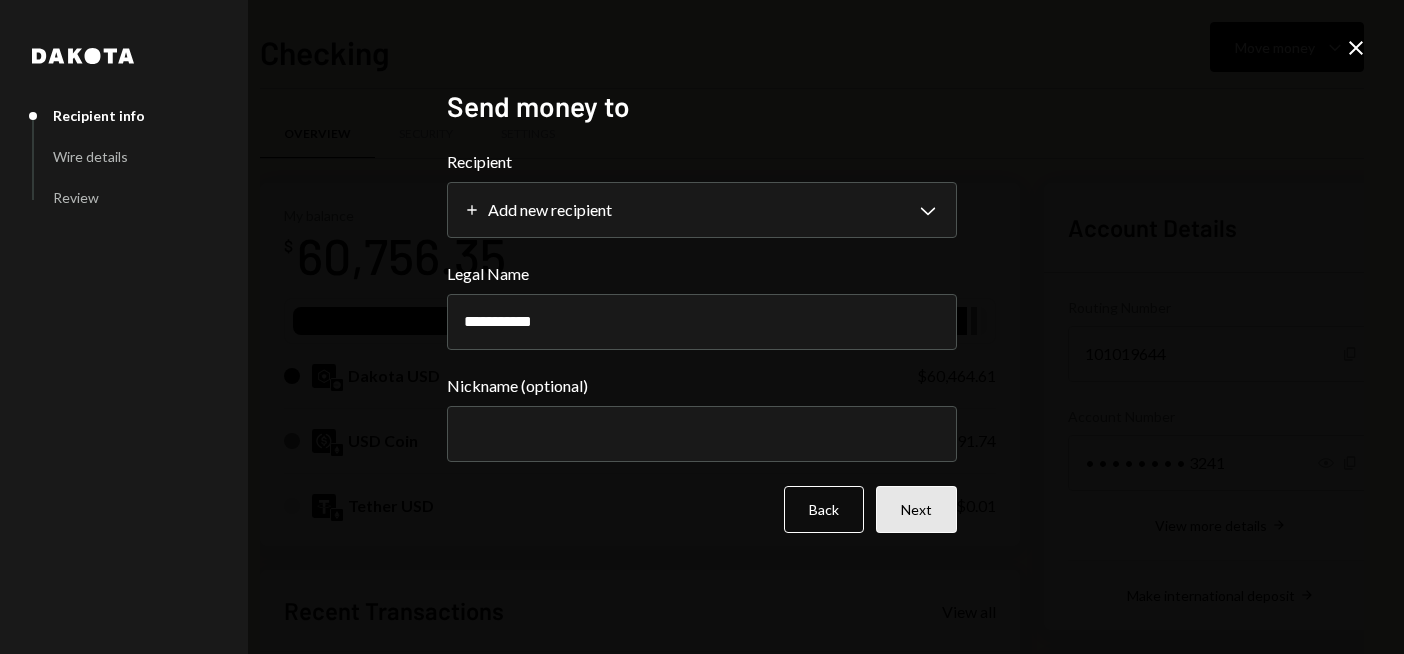 type on "**********" 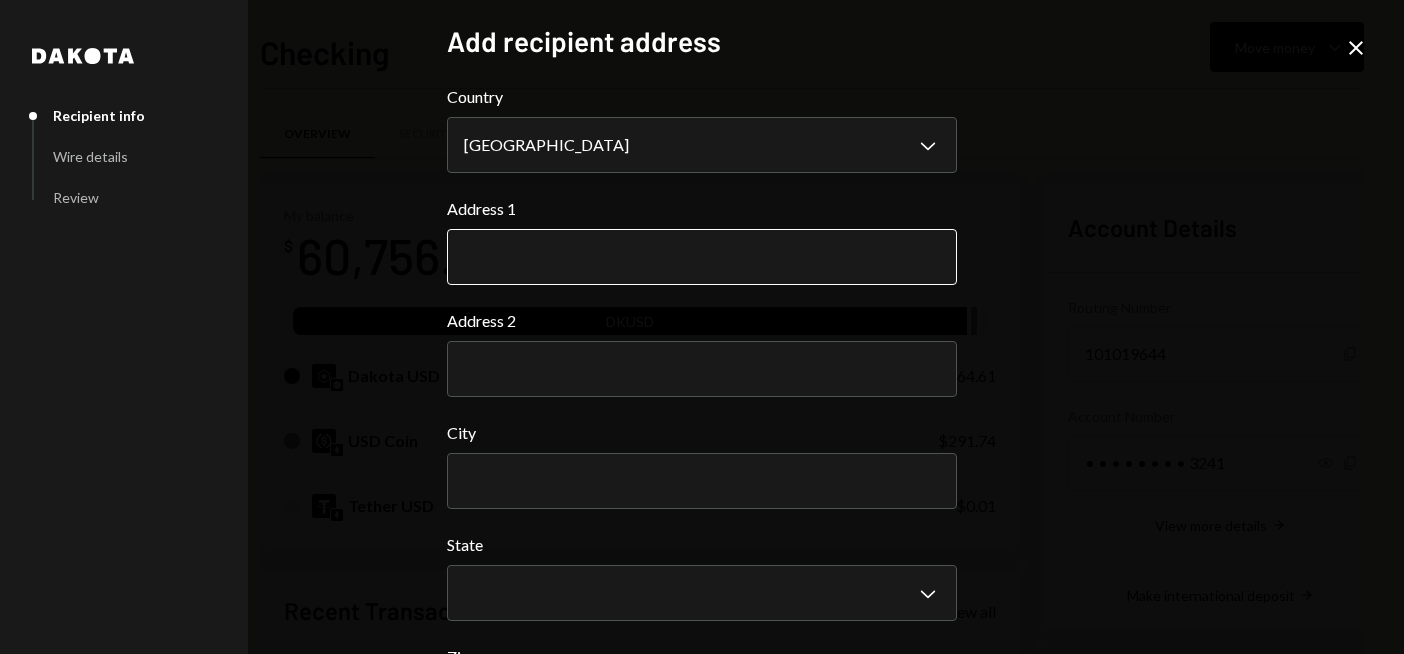 click on "Address 1" at bounding box center [702, 257] 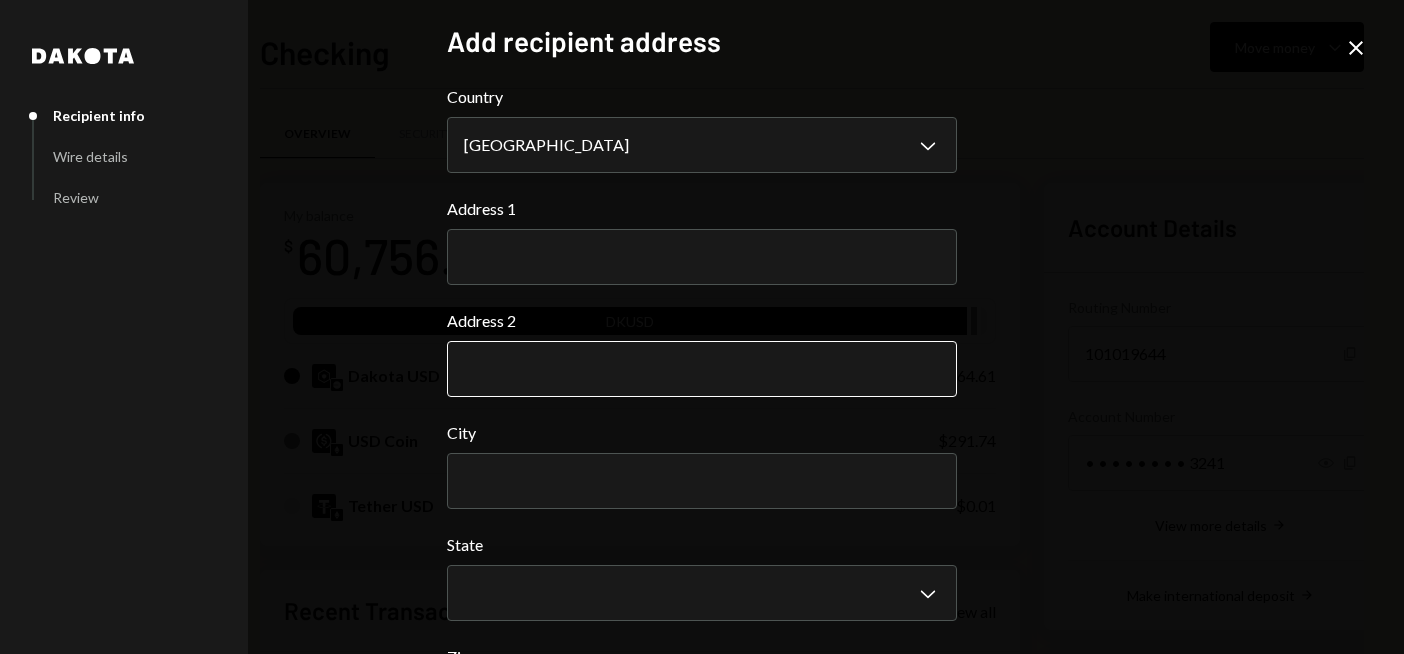 paste on "**********" 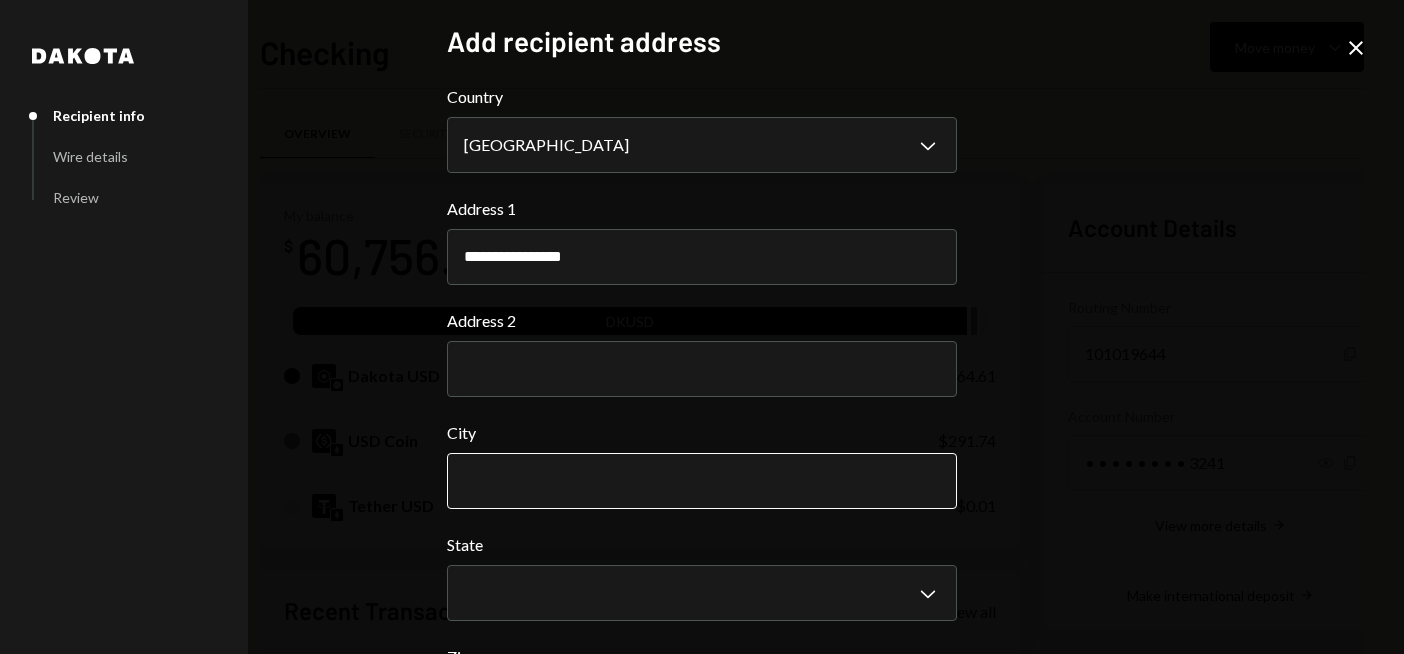 type on "**********" 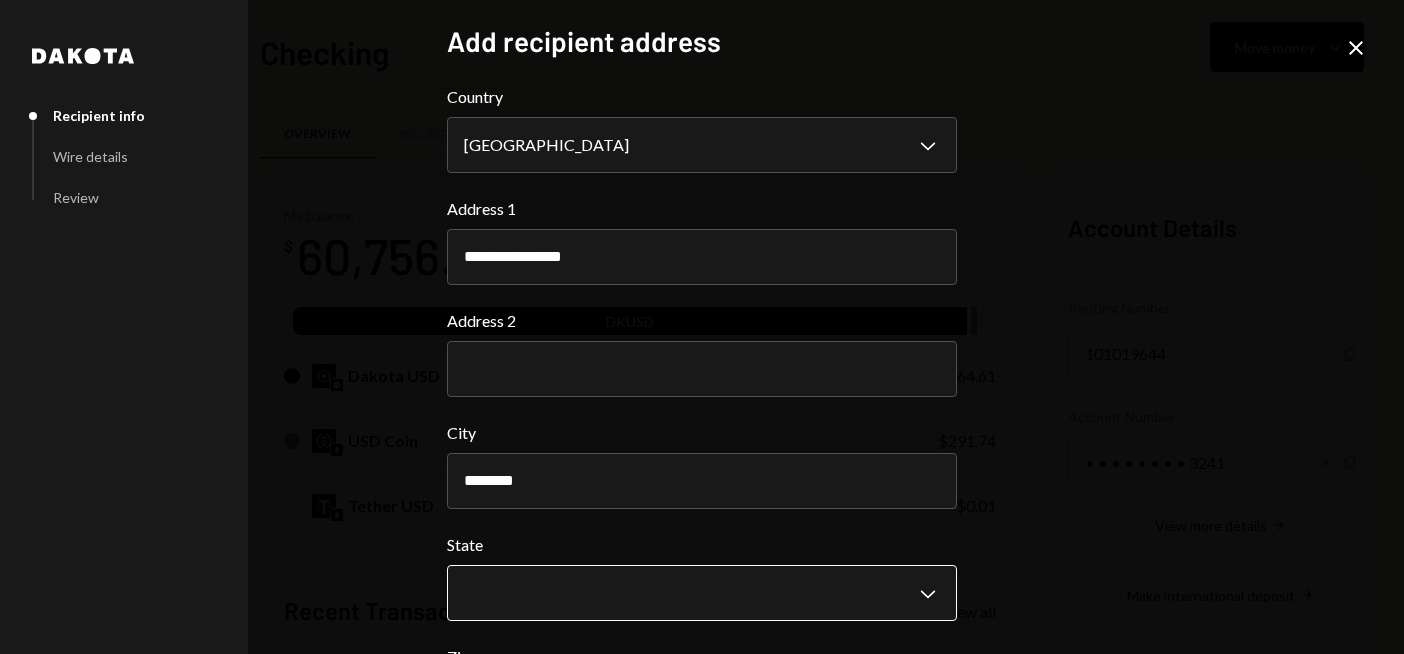 type on "********" 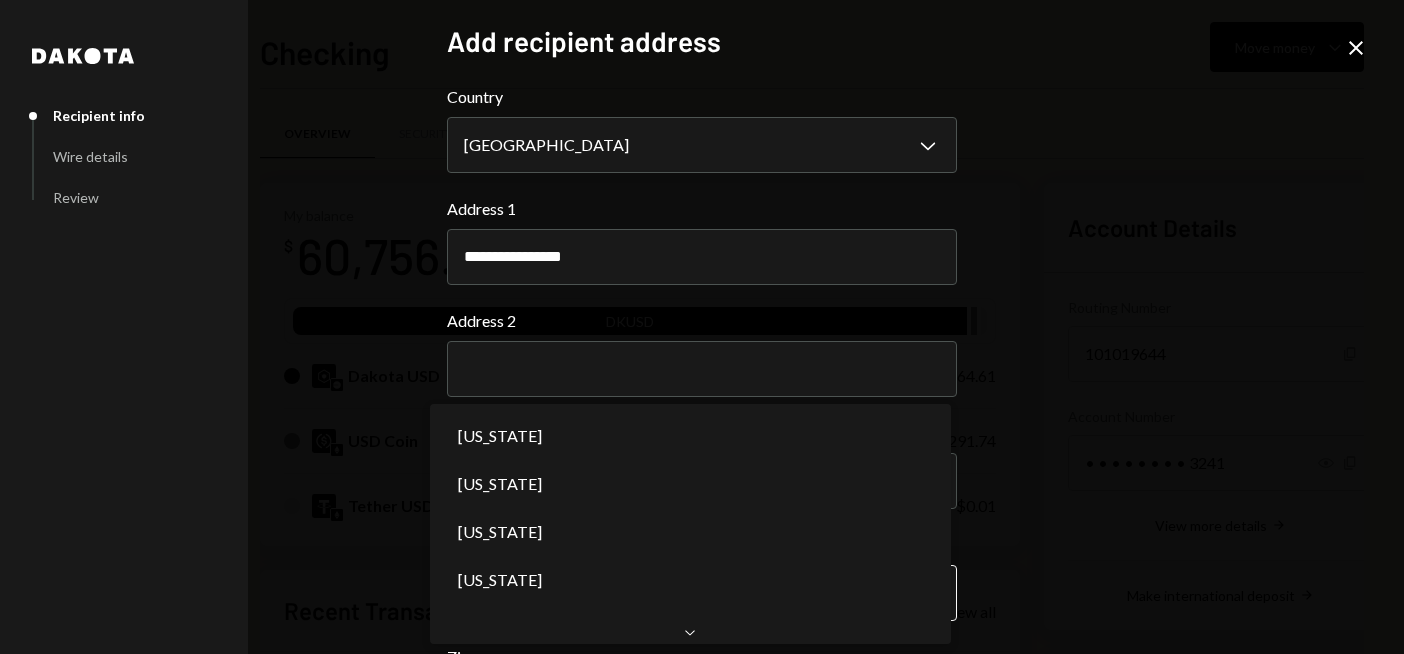 click on "7 717 Capital Limi... Caret Down Home Home Inbox Inbox Activities Transactions Accounts Accounts Caret Down Checking $60,756.35 Savings $0.00 Treasury $0.00 Cards $0.00 Dollar Rewards User Recipients Team Team Checking Move money Caret Down Overview Security Settings My balance $ 60,756.35 DKUSD Dakota USD $60,464.61 USD Coin $291.74 Tether USD $0.01 Recent Transactions View all Type Initiated By Initiated At Status Bank Payment $126,326.20 Ryan Noonan 8:27 AM Pending Withdrawal 58,112.7  USDC Ryan Noonan 07/01/2025 Completed Deposit 58,170.9  USDC 0xA9D1...1d3E43 Copy 07/01/2025 Completed Stablecoin Conversion $58,200.00 Ryan Noonan 07/01/2025 Completed Bank Deposit $6,200.00 JMD SUPPLY INC. 07/01/2025 Completed Account Details Routing Number 101019644 Copy Account Number • • • • • • • •  3241 Show Copy View more details Right Arrow Make international deposit Right Arrow Account Information Money in (last 30 days) Up Right Arrow $16,132,410.16 Money out (last 30 days) Down Right Arrow Dakota" at bounding box center (702, 327) 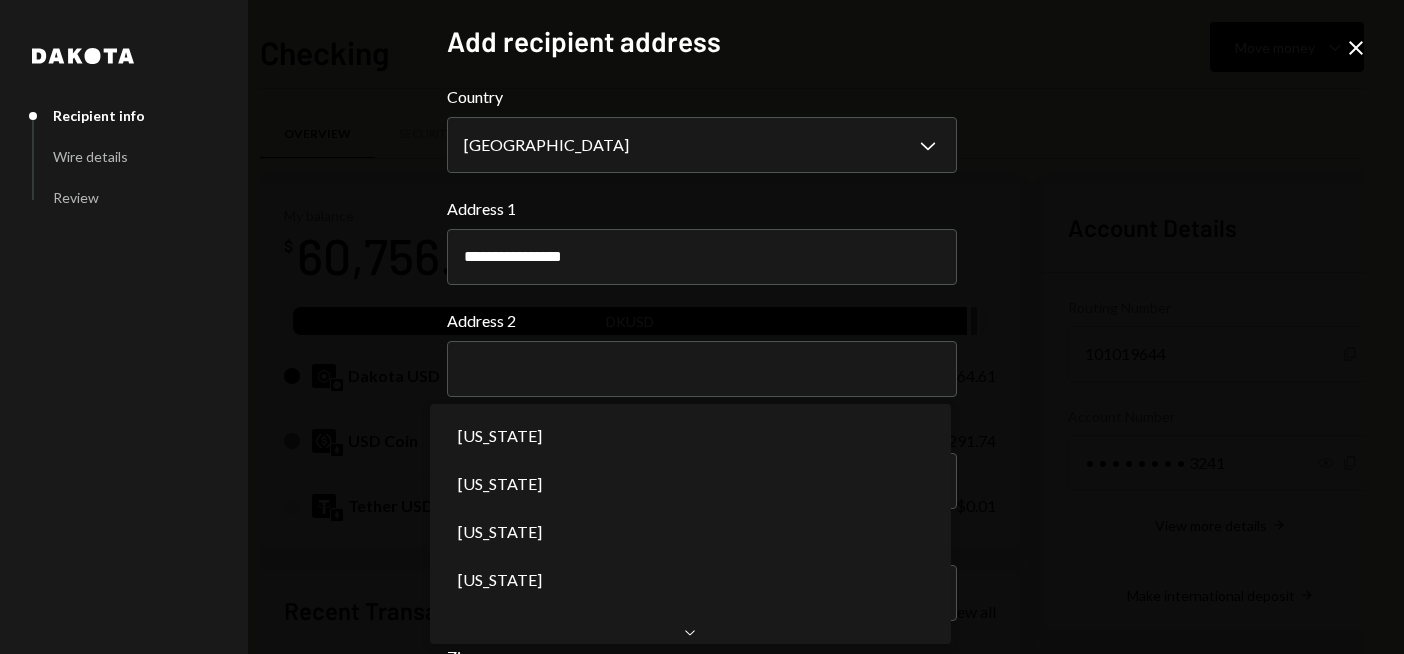 scroll, scrollTop: 0, scrollLeft: 0, axis: both 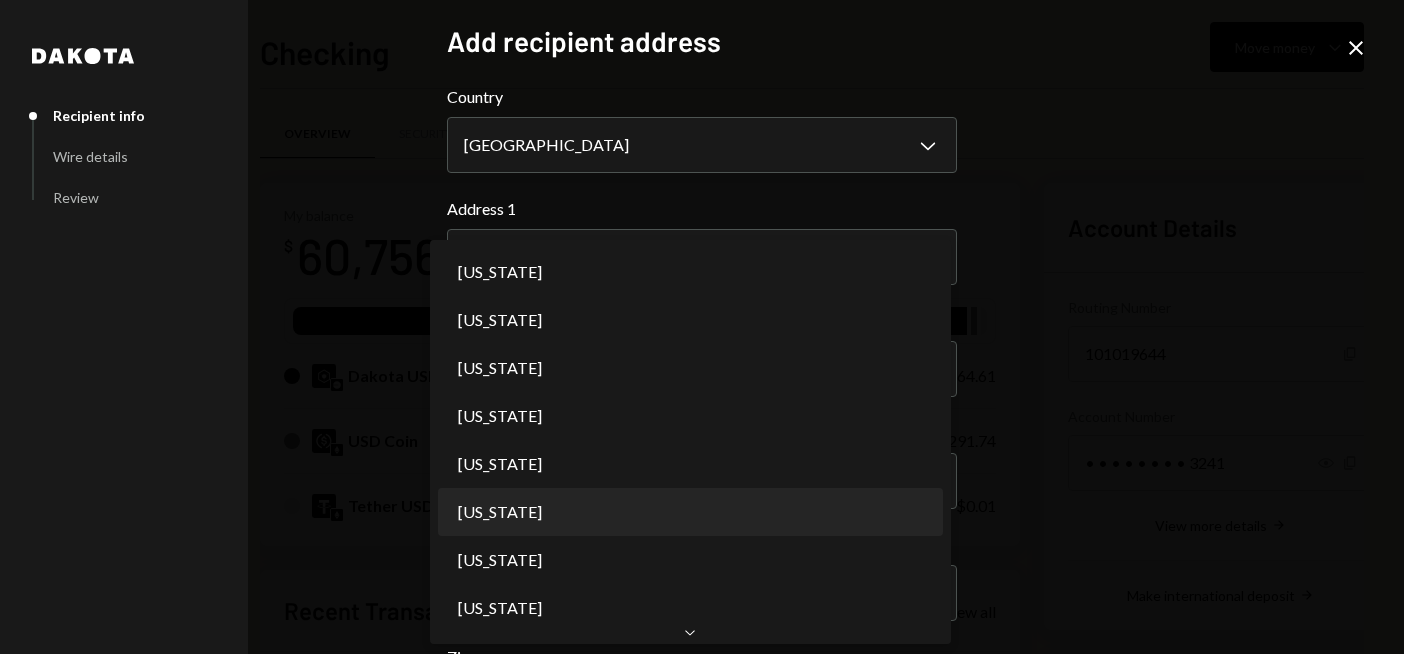 select on "**" 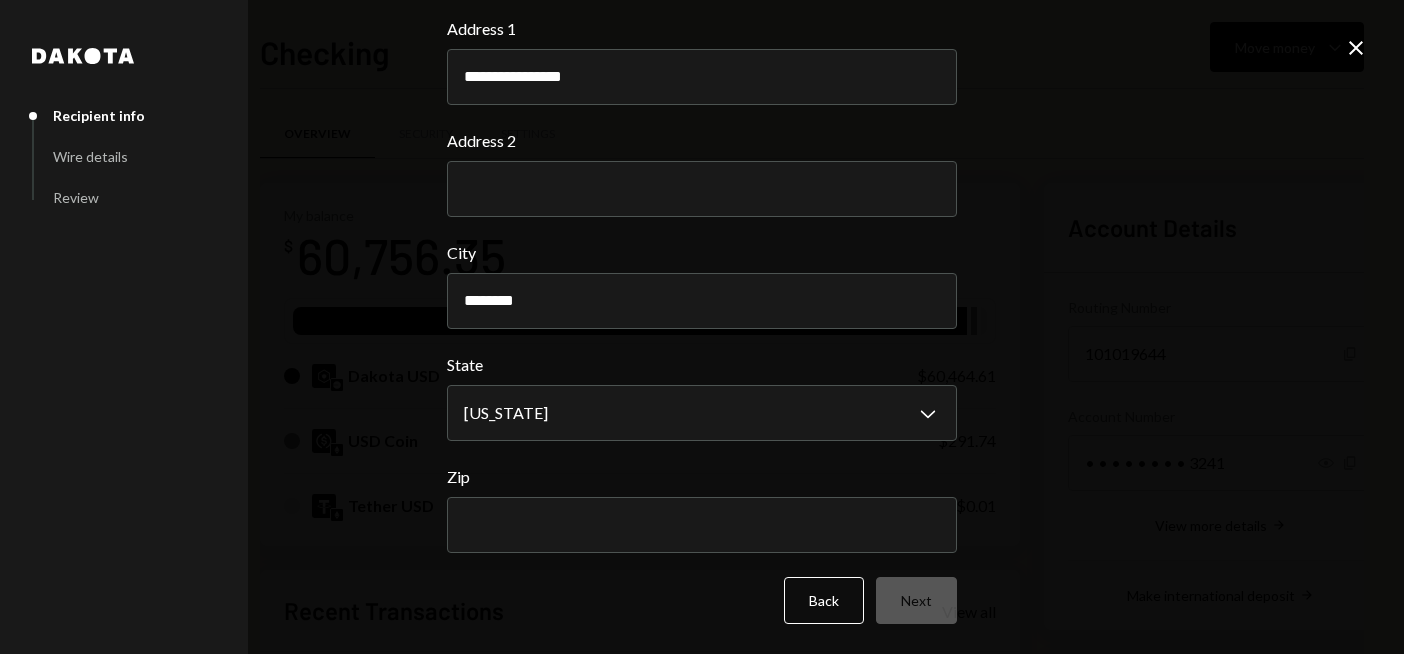 scroll, scrollTop: 180, scrollLeft: 0, axis: vertical 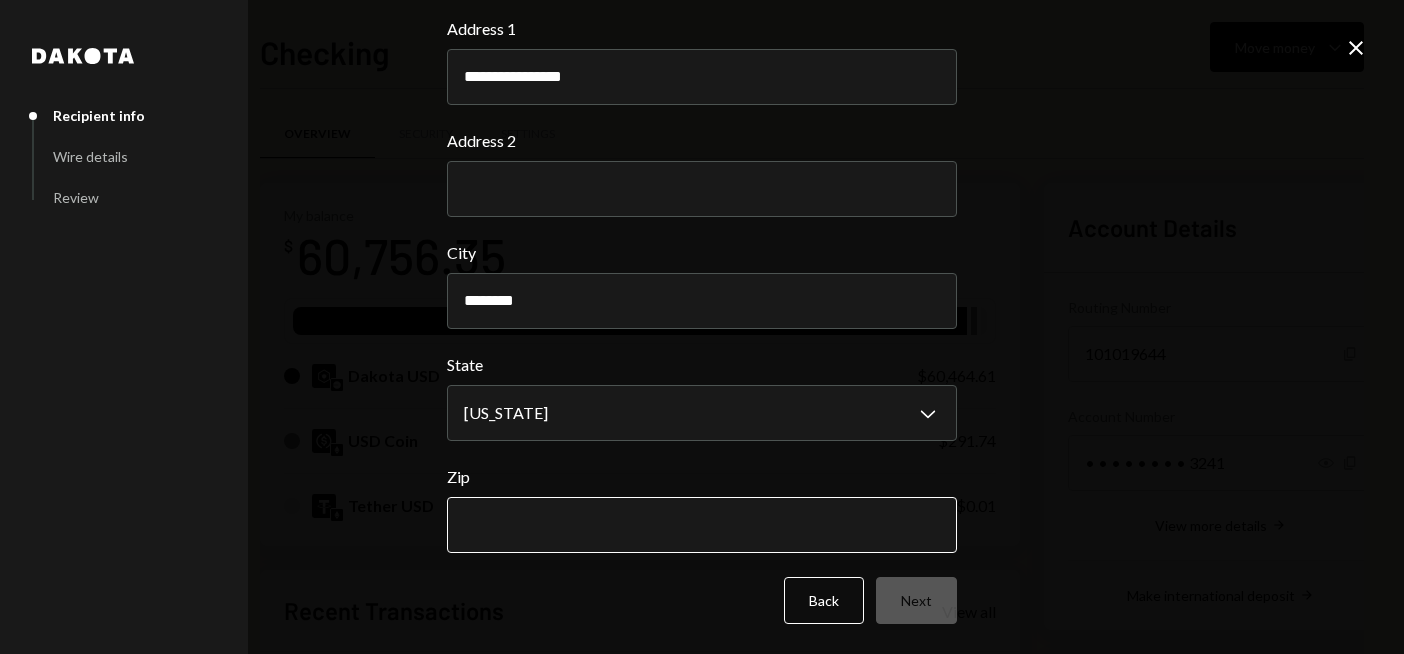click on "Zip" at bounding box center (702, 525) 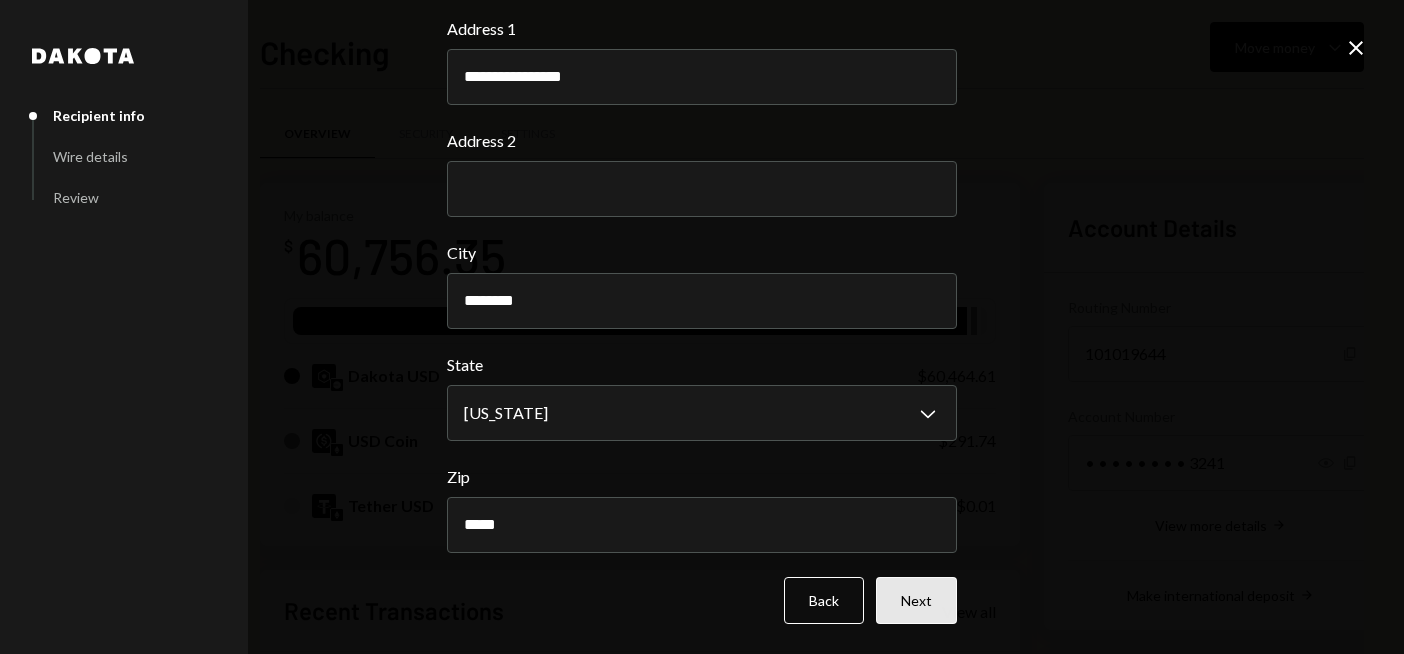 type on "*****" 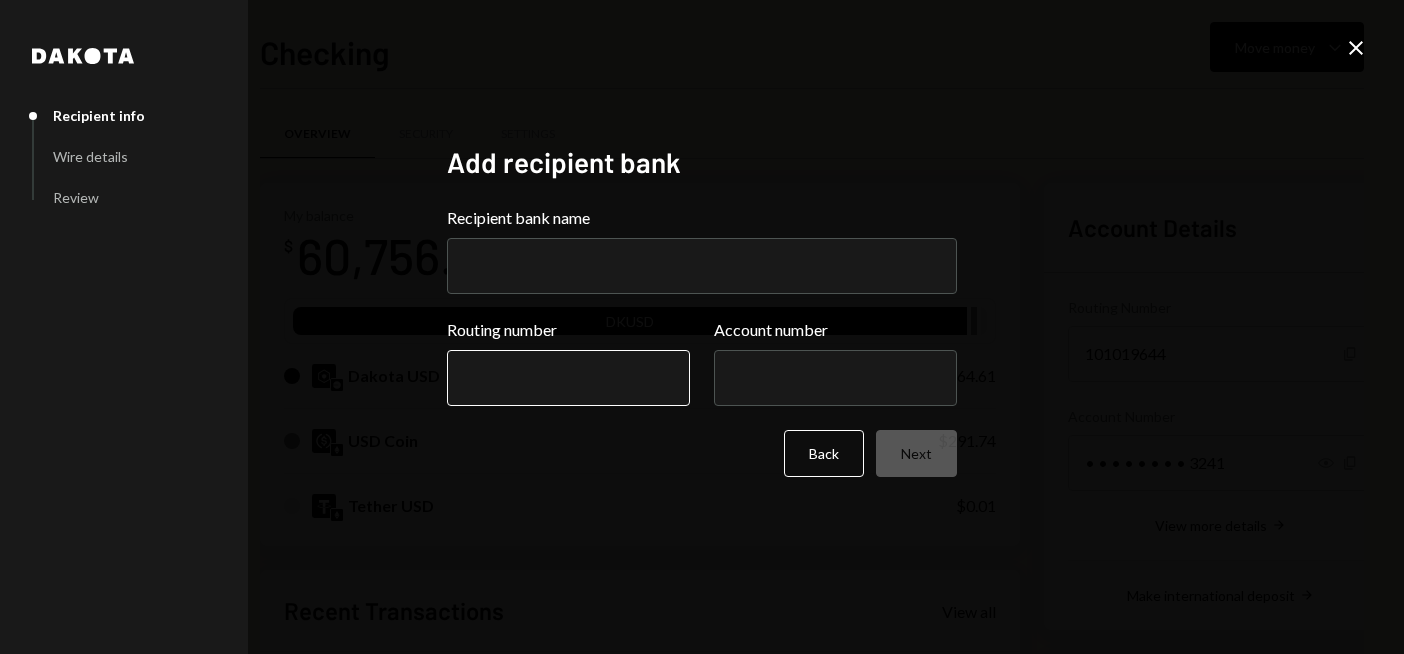 click on "Routing number" at bounding box center [568, 378] 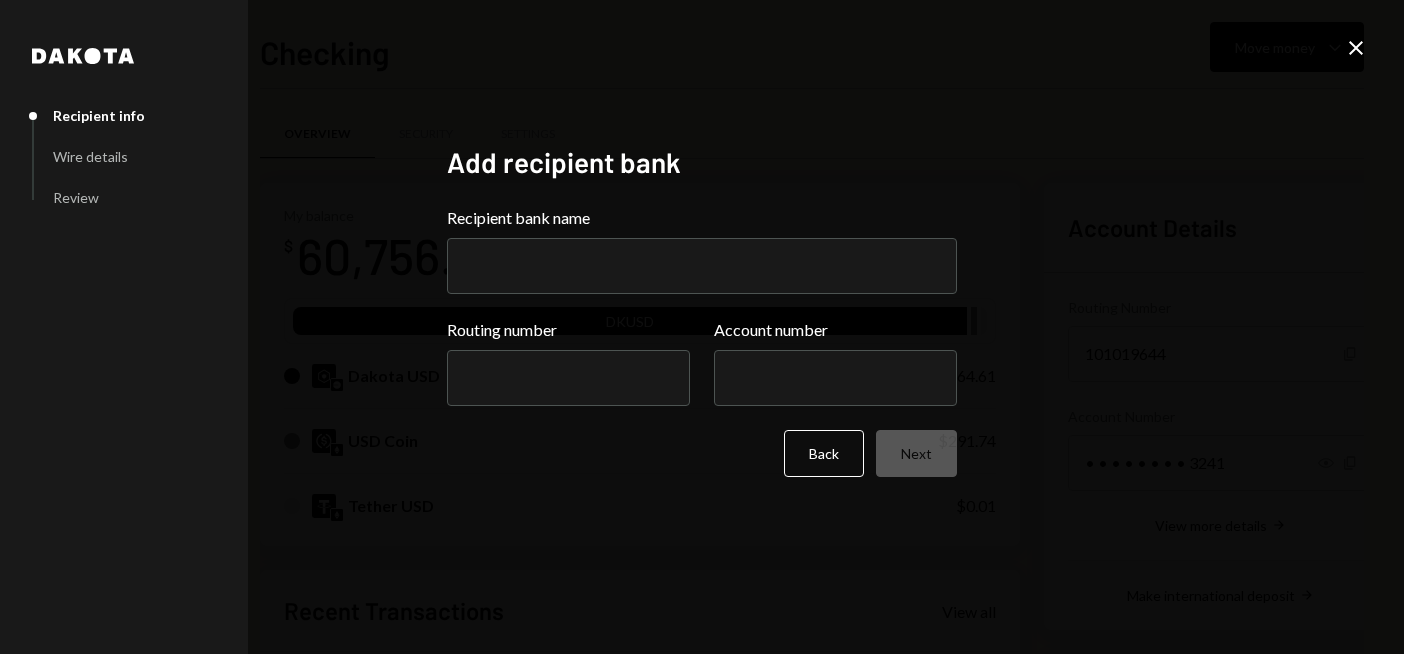 paste on "*********" 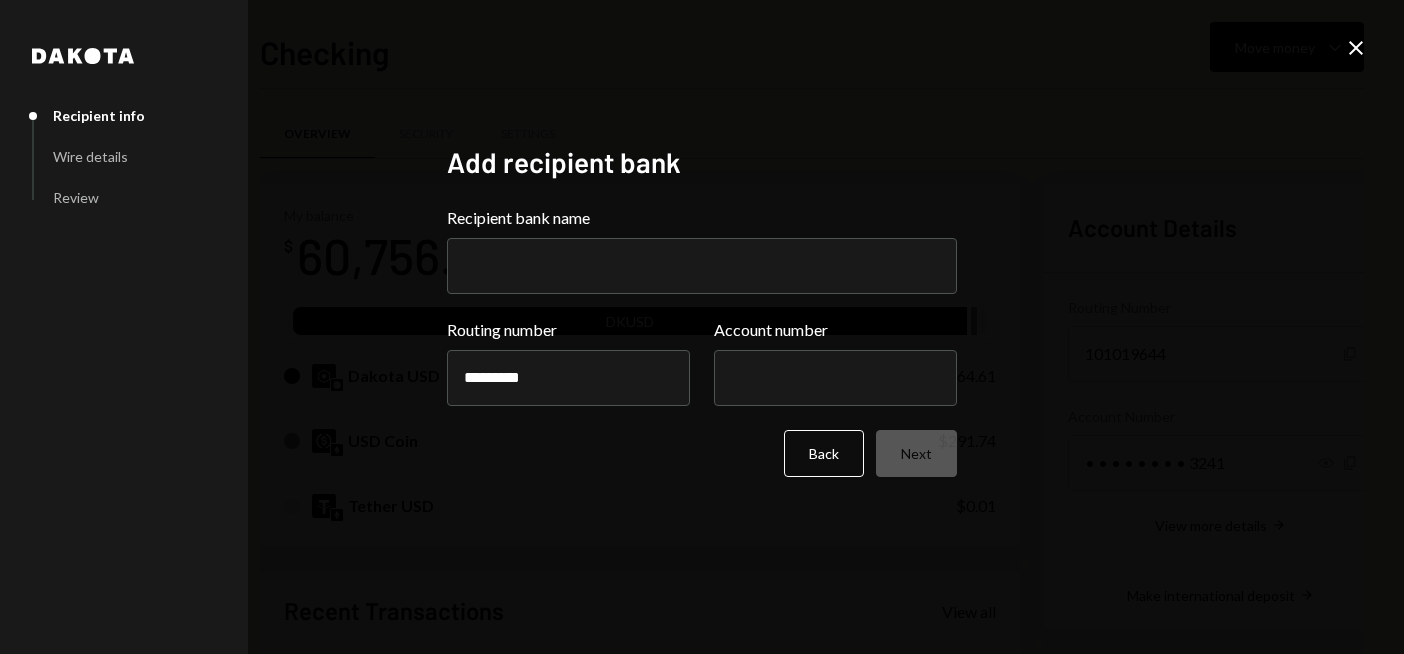 type on "*********" 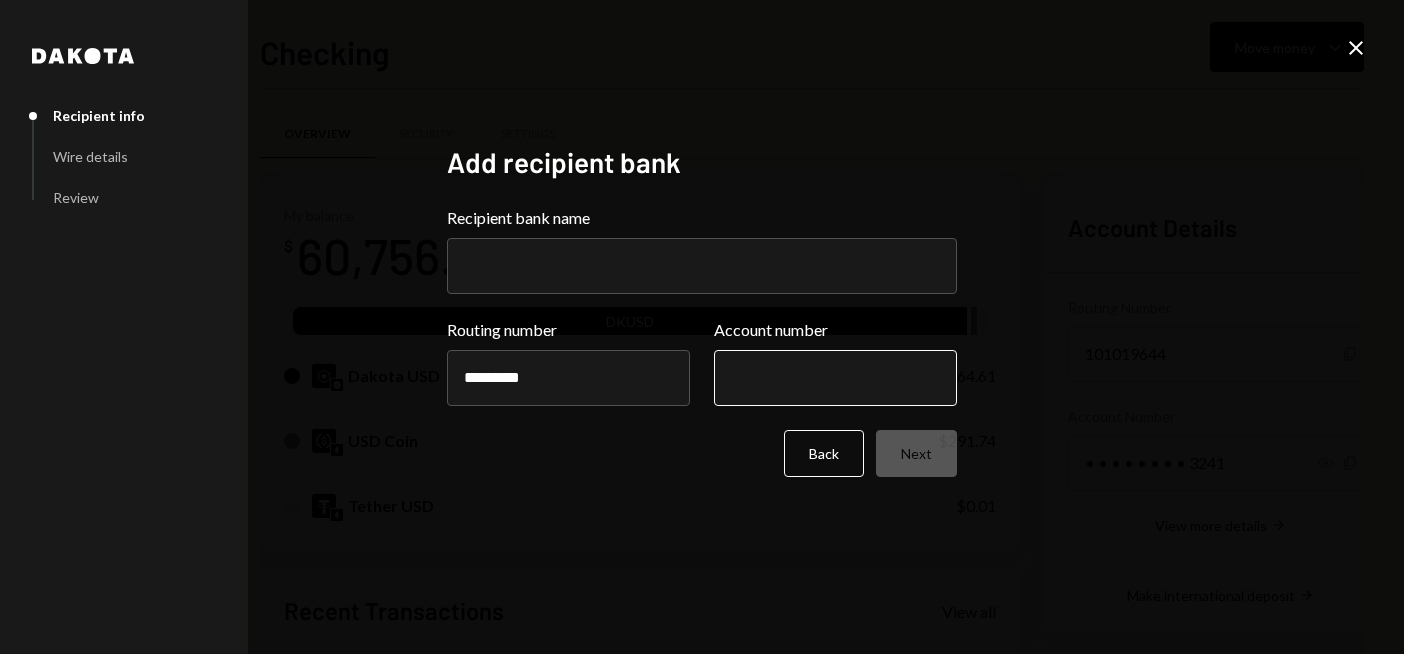drag, startPoint x: 822, startPoint y: 372, endPoint x: 840, endPoint y: 367, distance: 18.681541 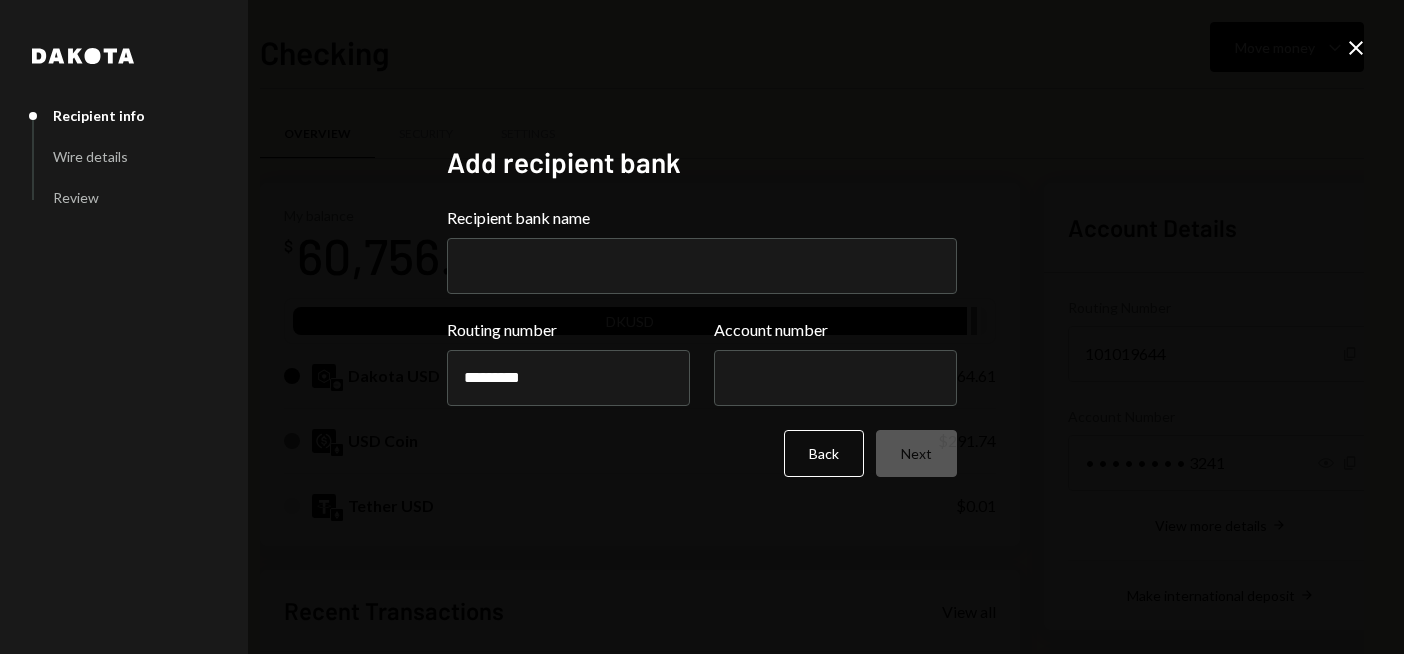 paste on "**********" 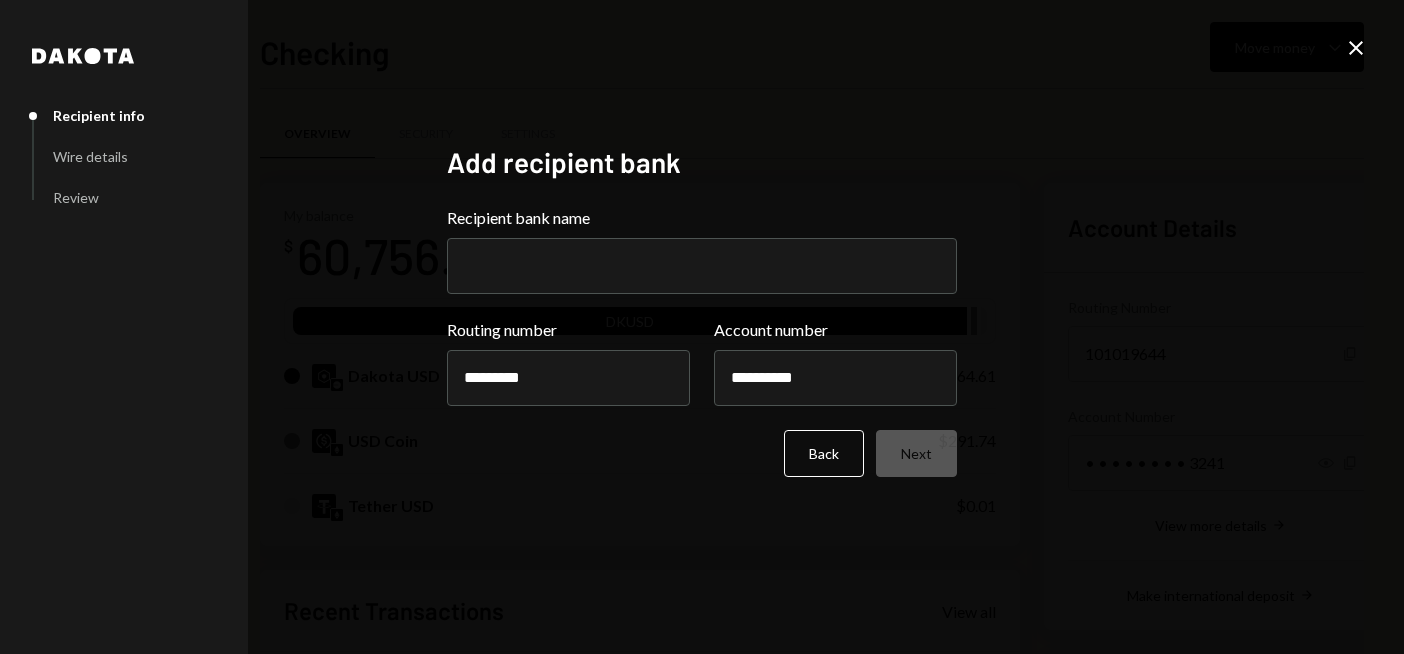 type on "**********" 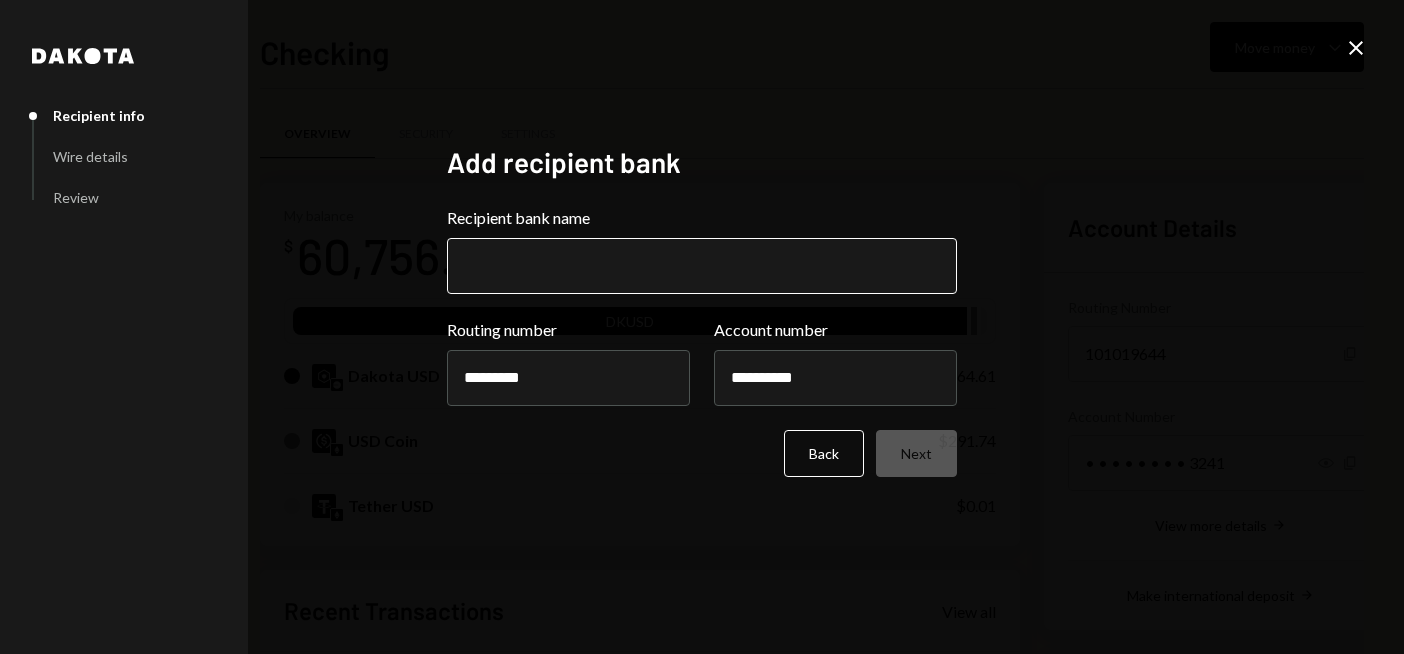 click on "Recipient bank name" at bounding box center (702, 266) 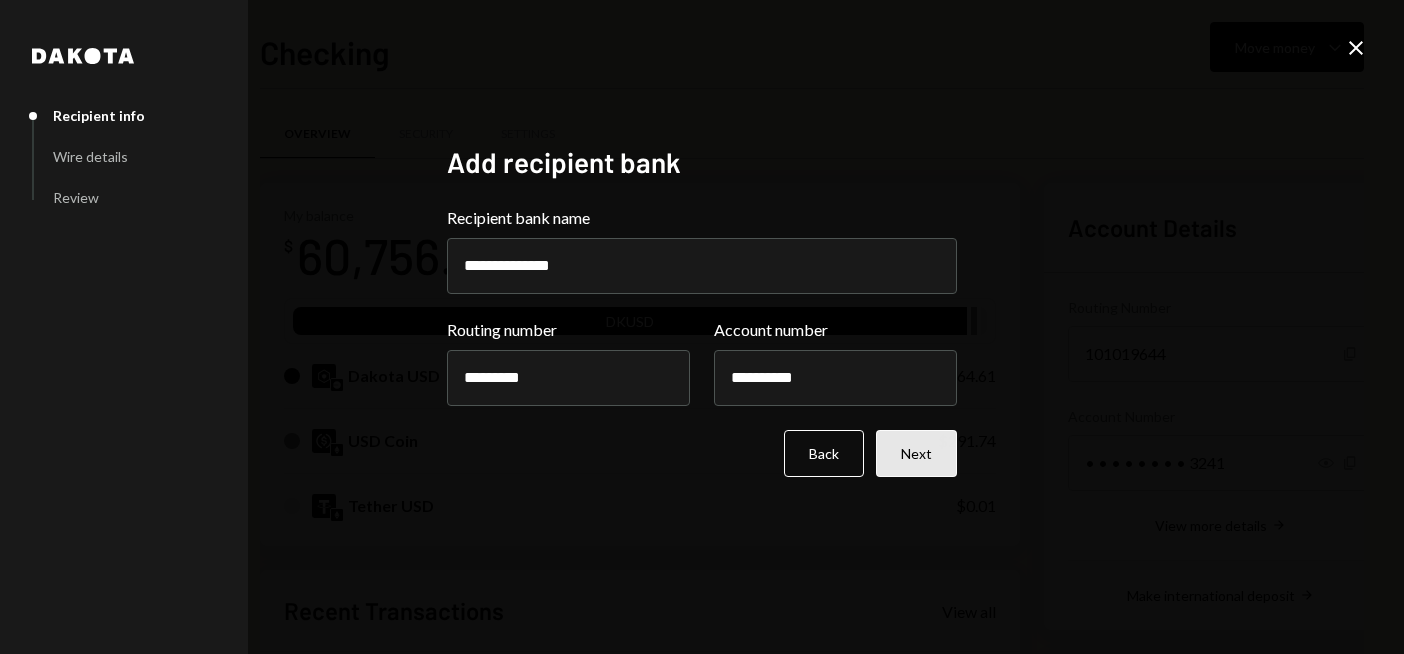 type on "**********" 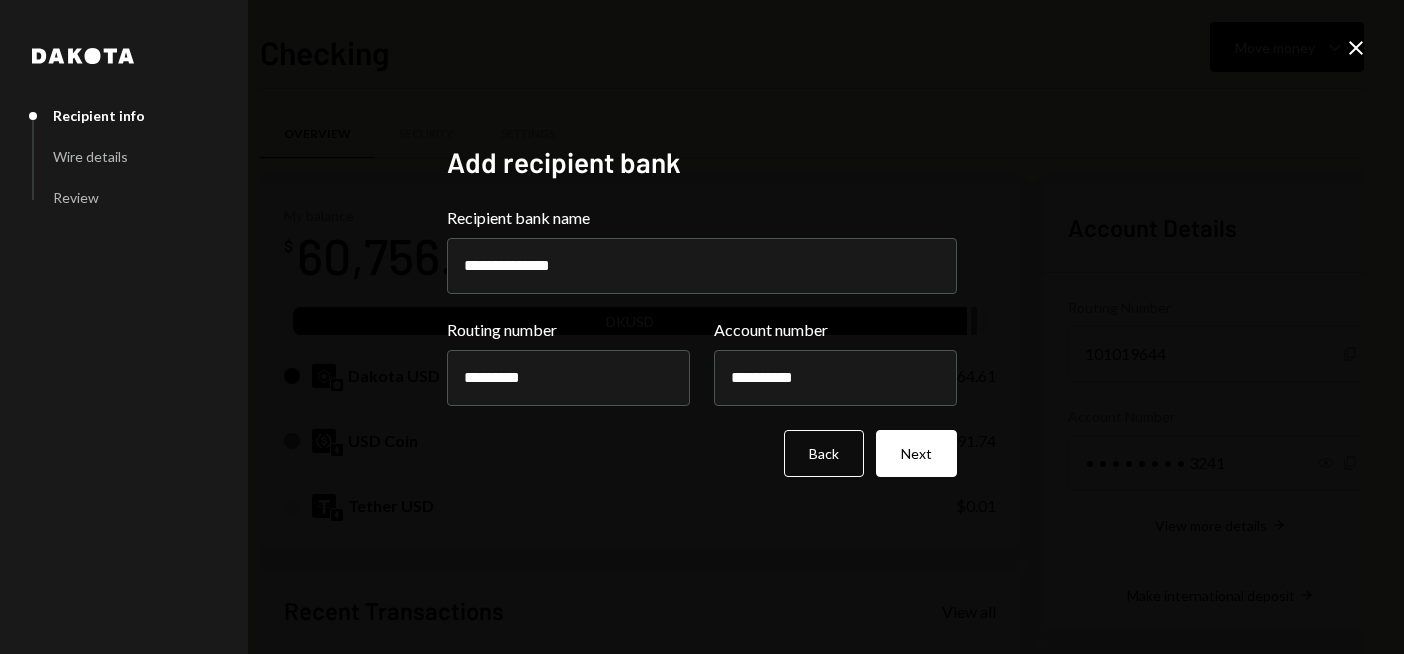 click on "Next" at bounding box center [916, 453] 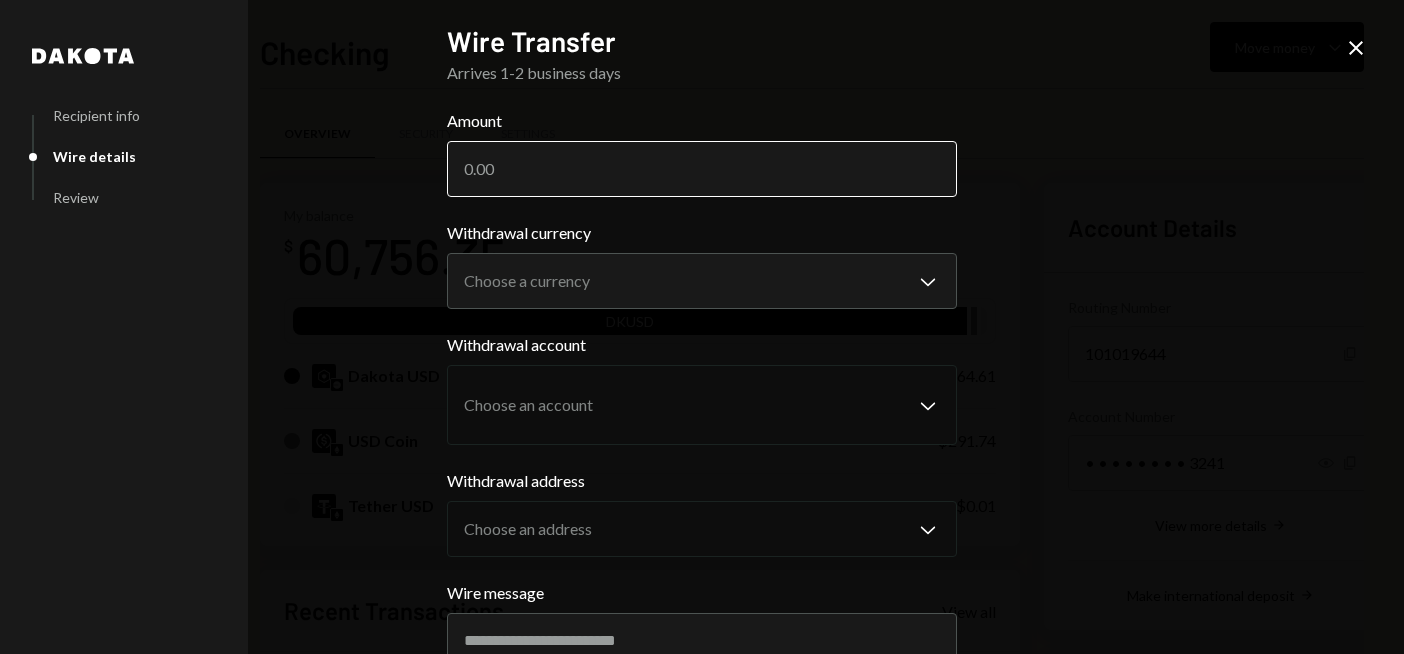 click on "Amount" at bounding box center [702, 169] 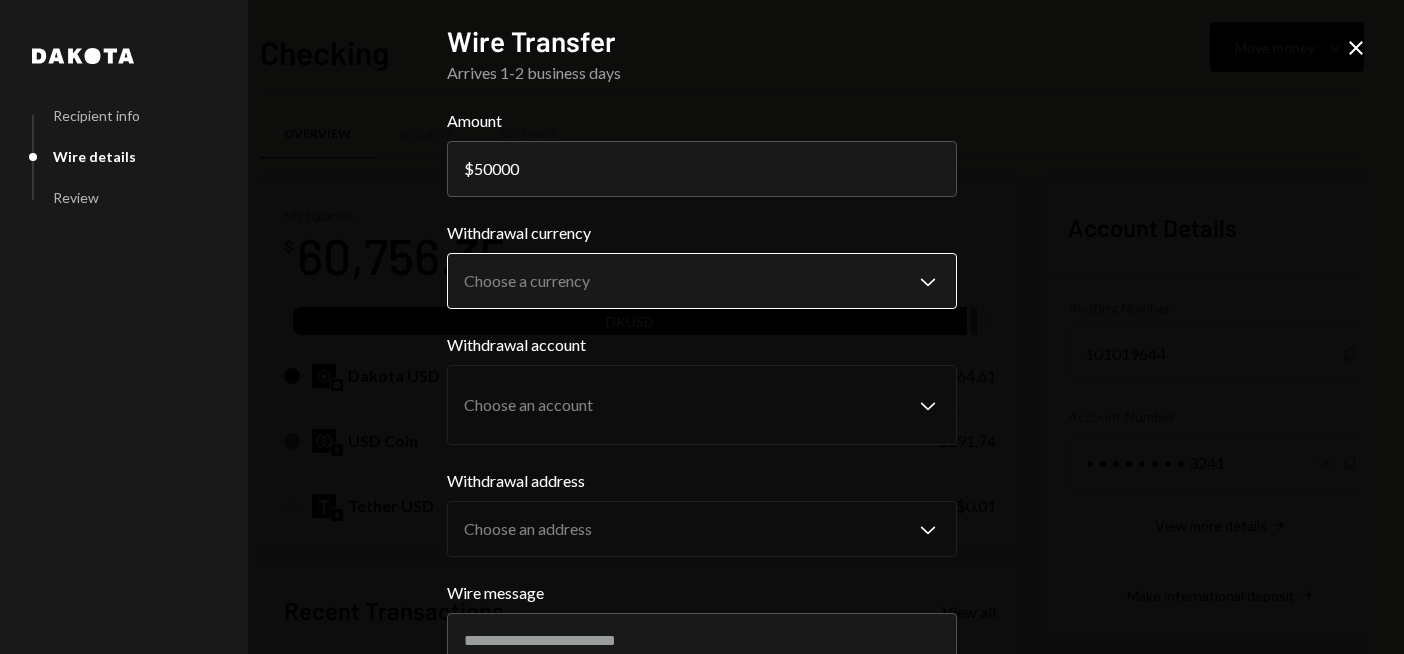 type on "50000" 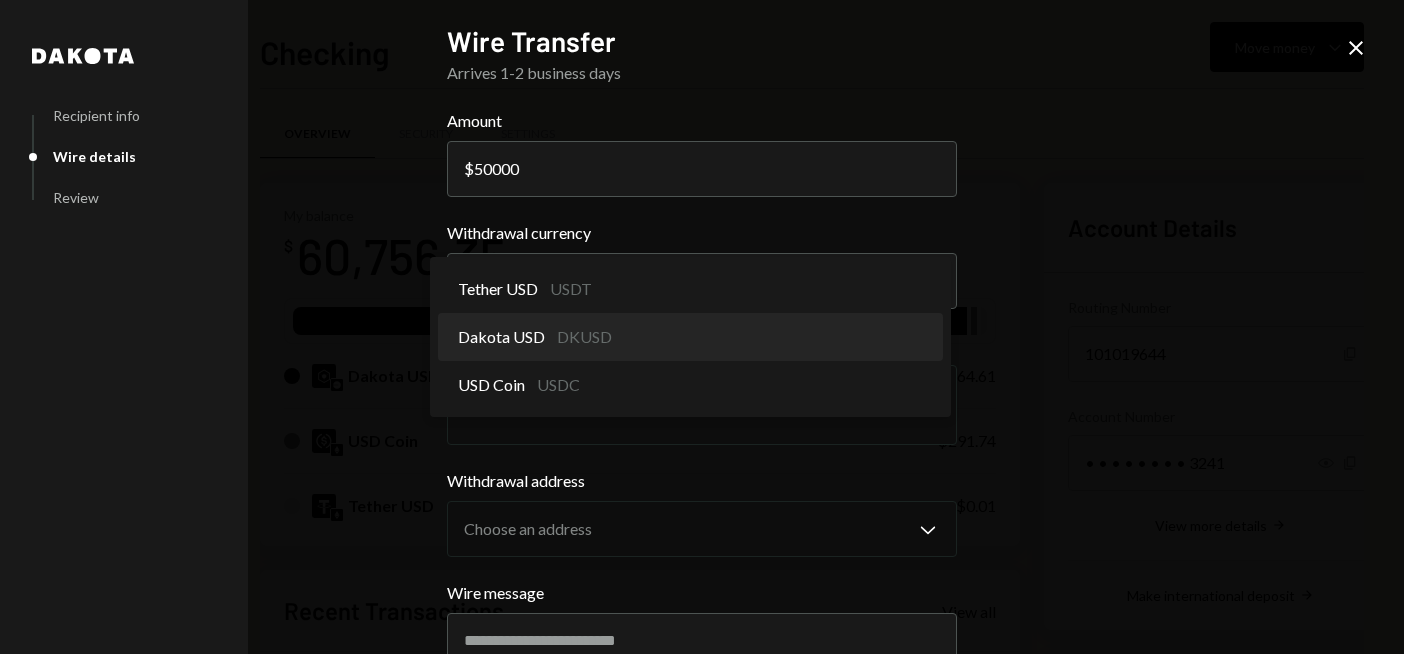 select on "*****" 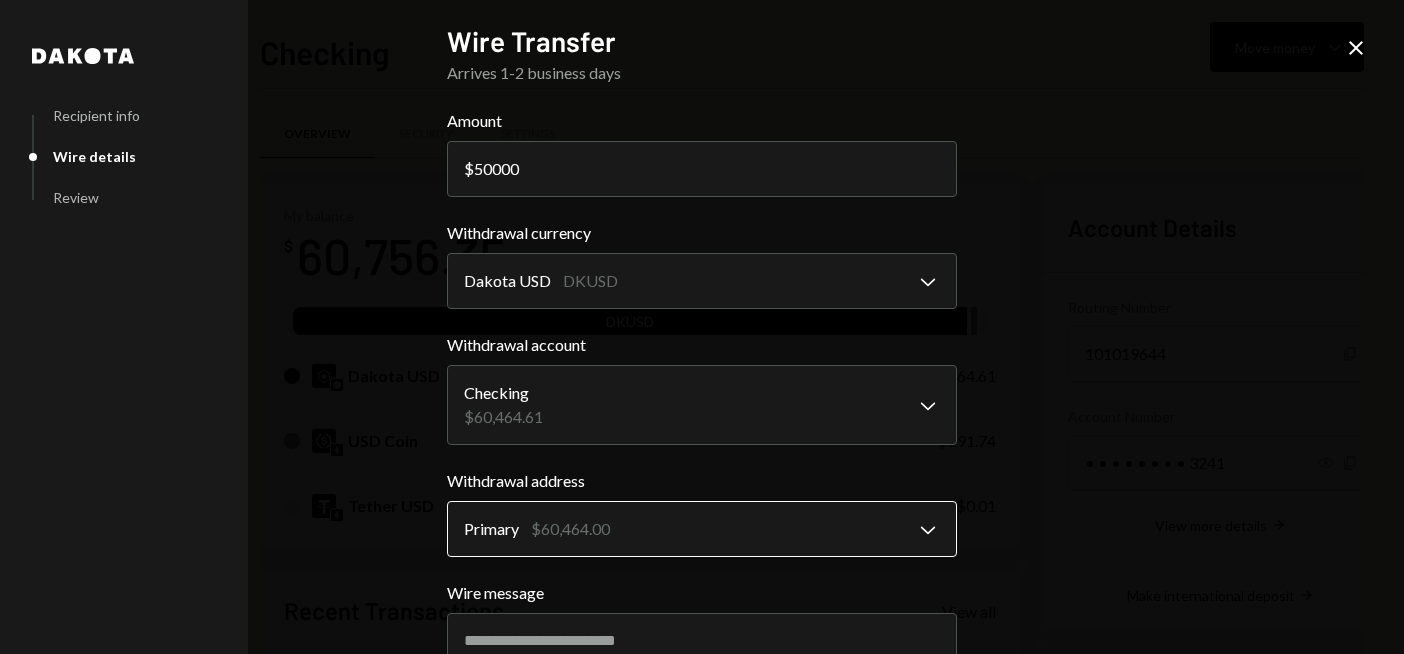 scroll, scrollTop: 252, scrollLeft: 0, axis: vertical 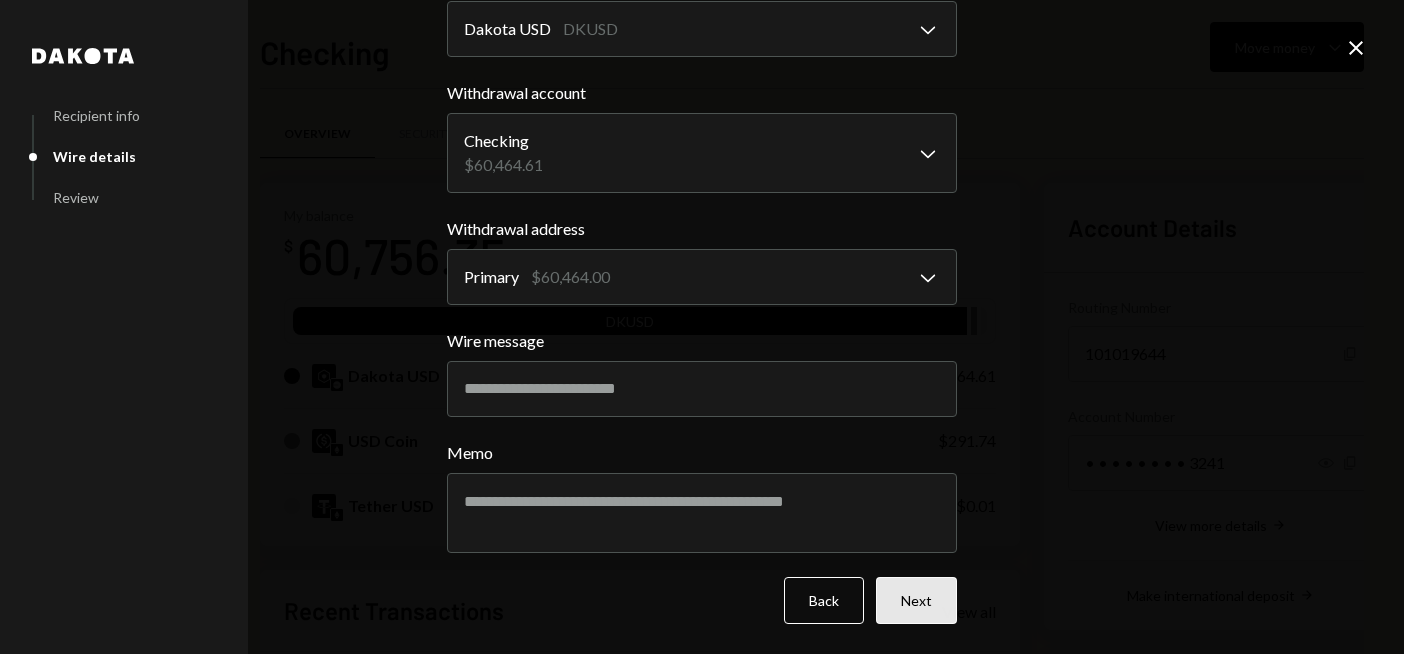 click on "Next" at bounding box center [916, 600] 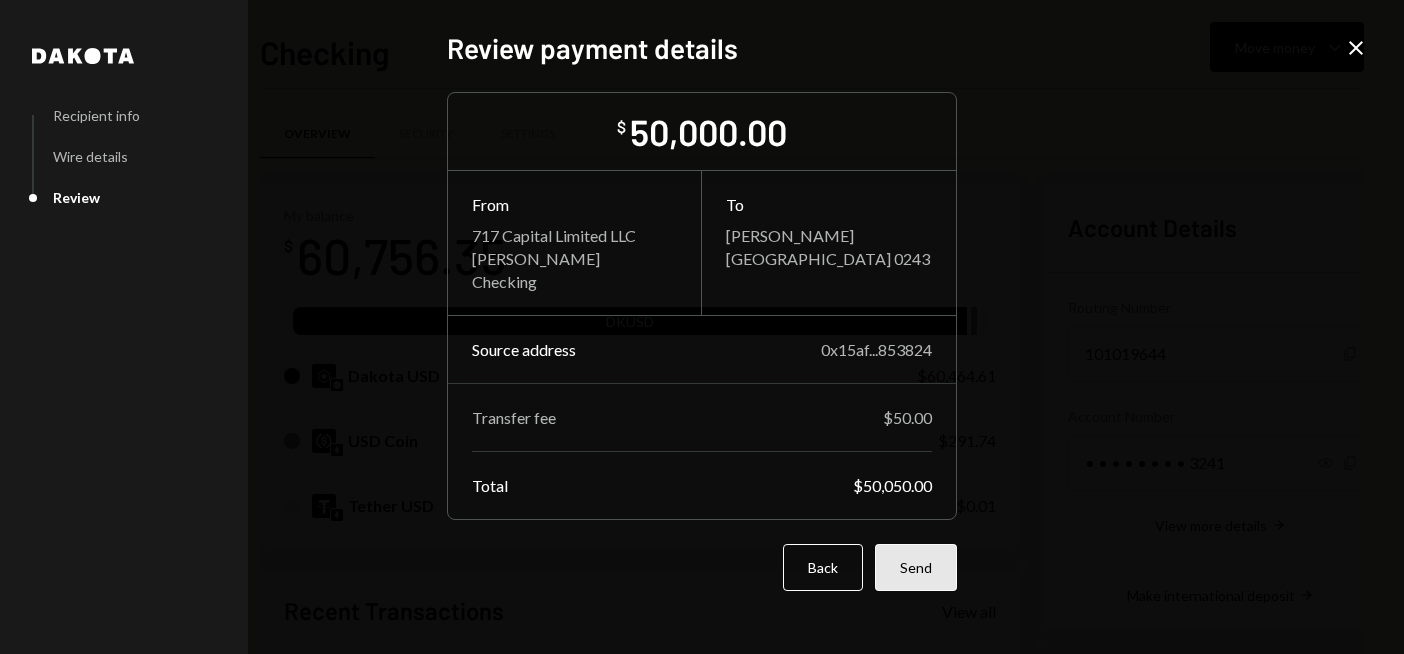 scroll, scrollTop: 17, scrollLeft: 0, axis: vertical 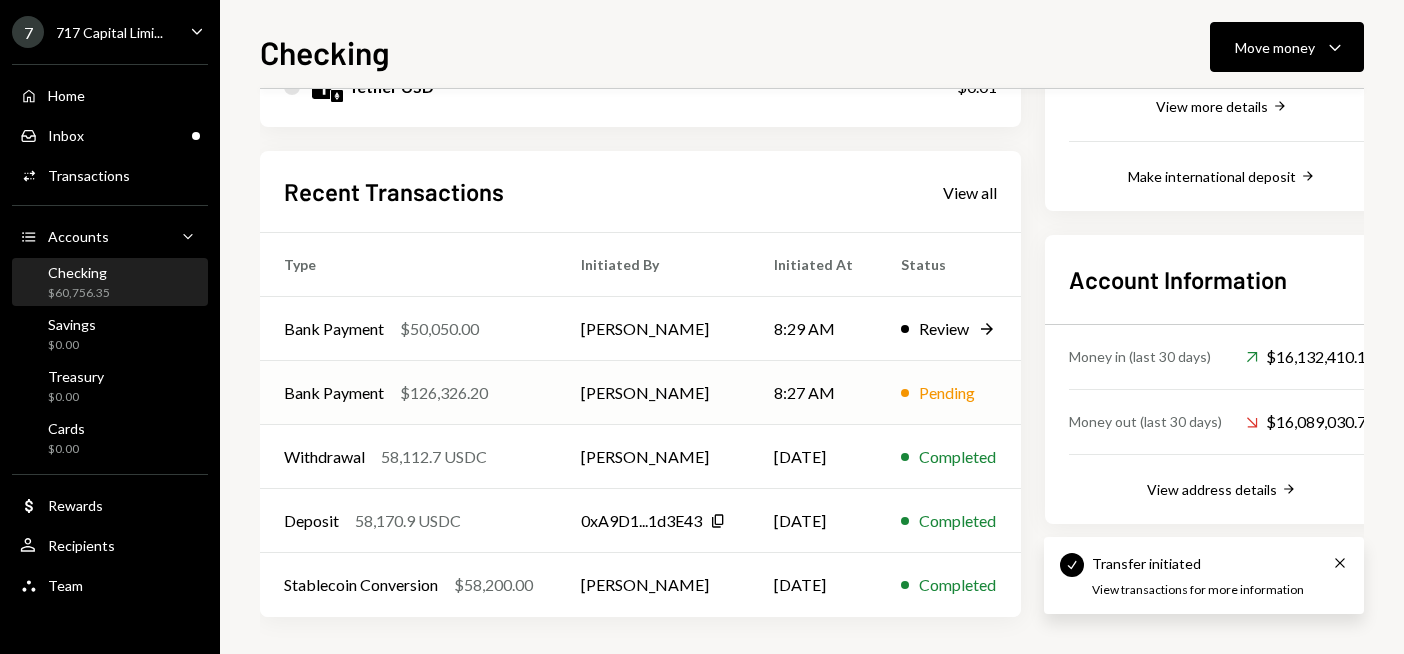 click on "[PERSON_NAME]" at bounding box center (653, 393) 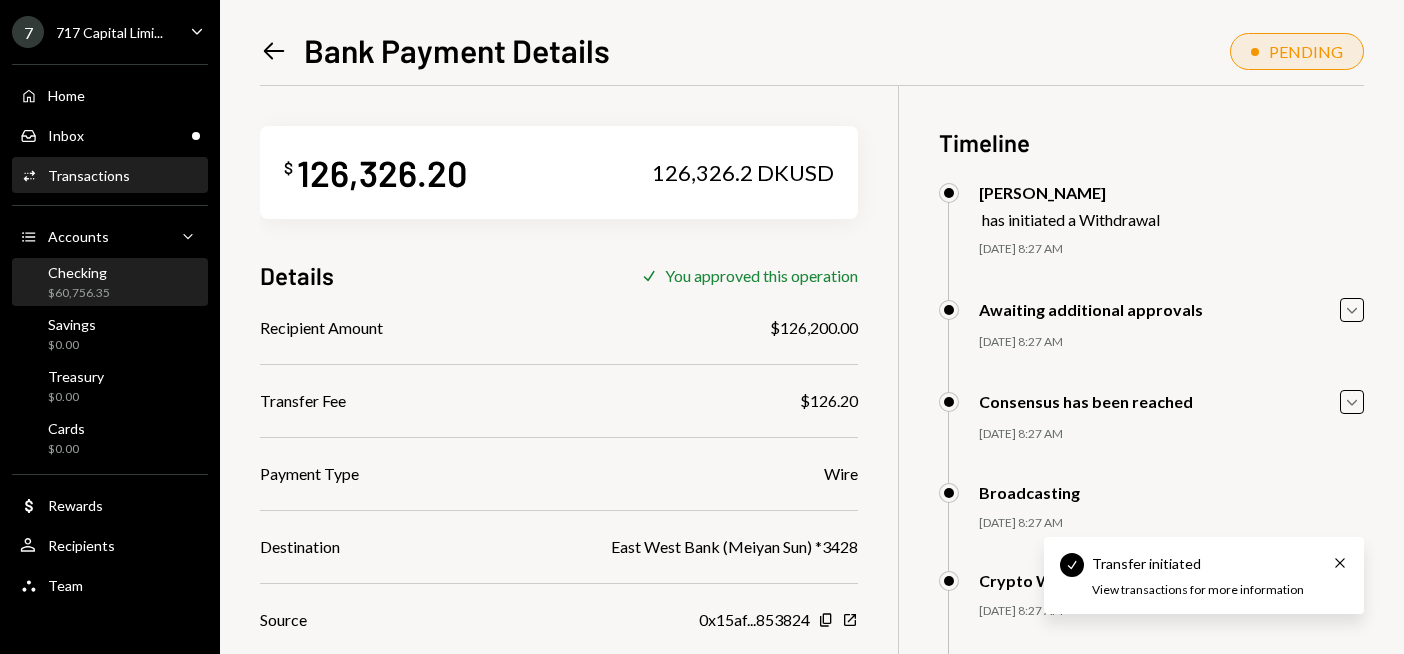 click on "Checking $60,756.35" at bounding box center (110, 283) 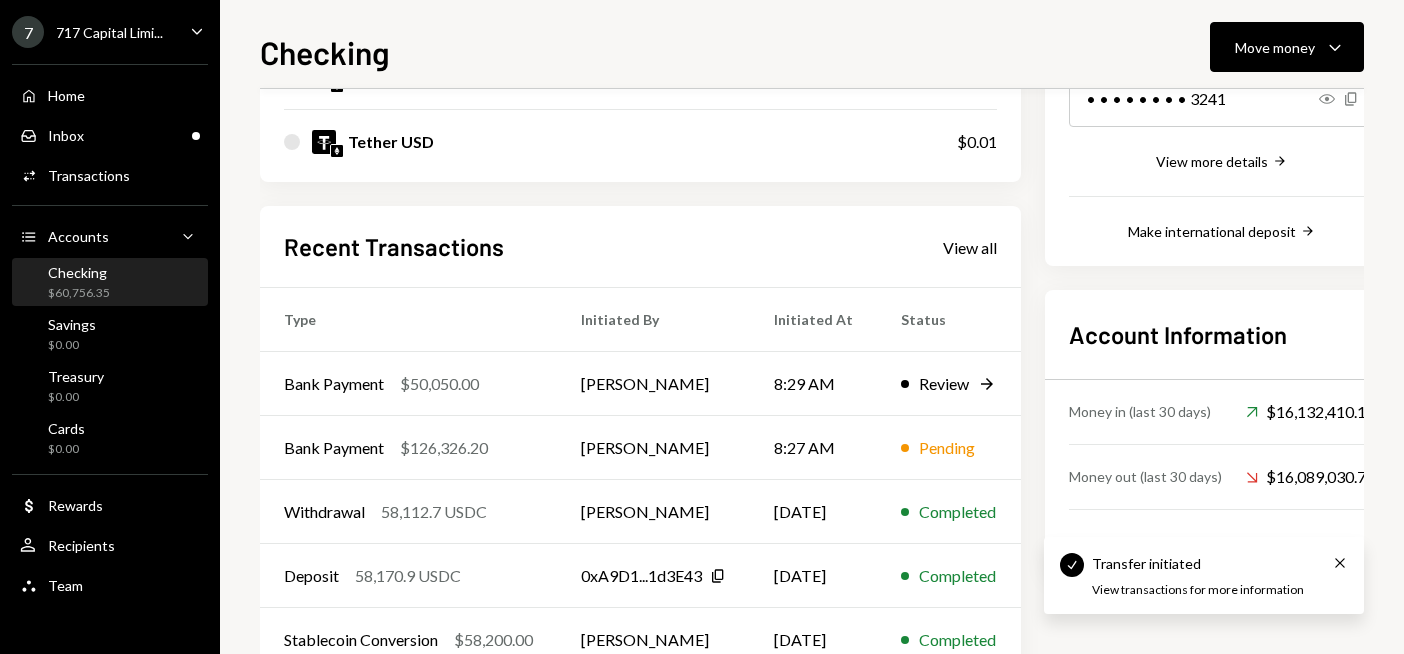 scroll, scrollTop: 419, scrollLeft: 0, axis: vertical 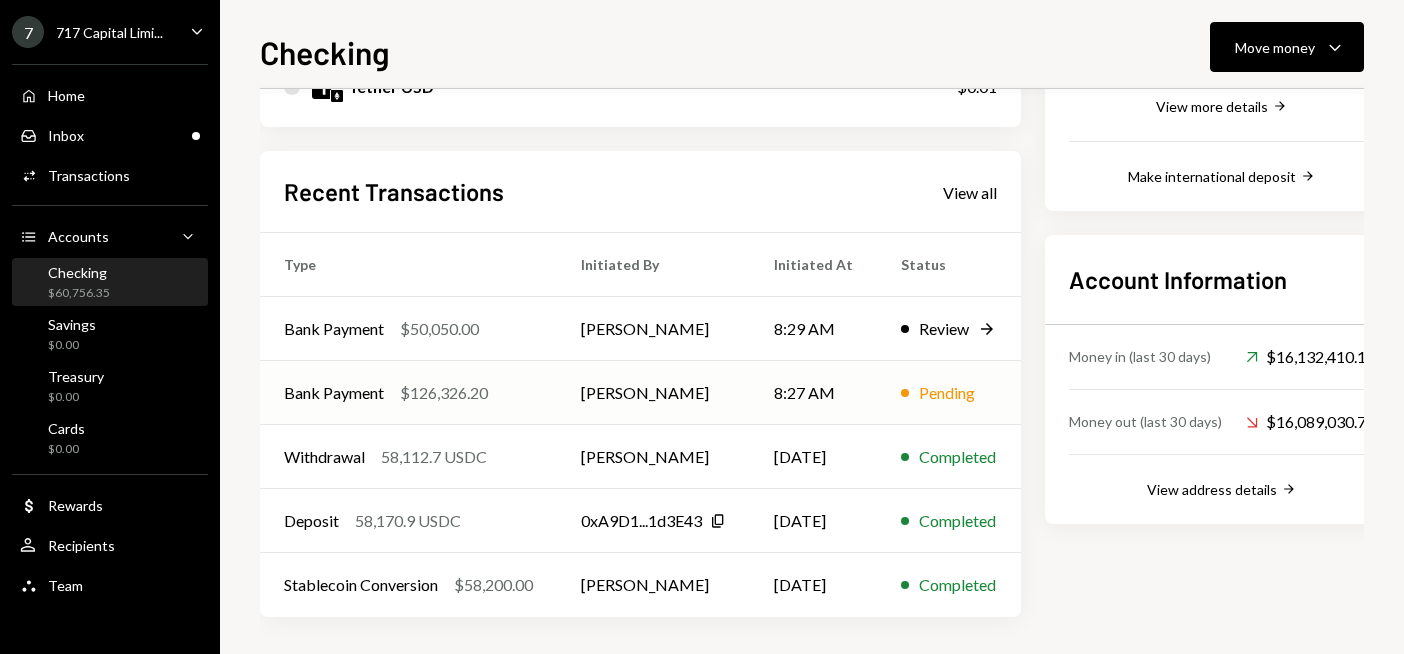 click on "$126,326.20" at bounding box center [444, 393] 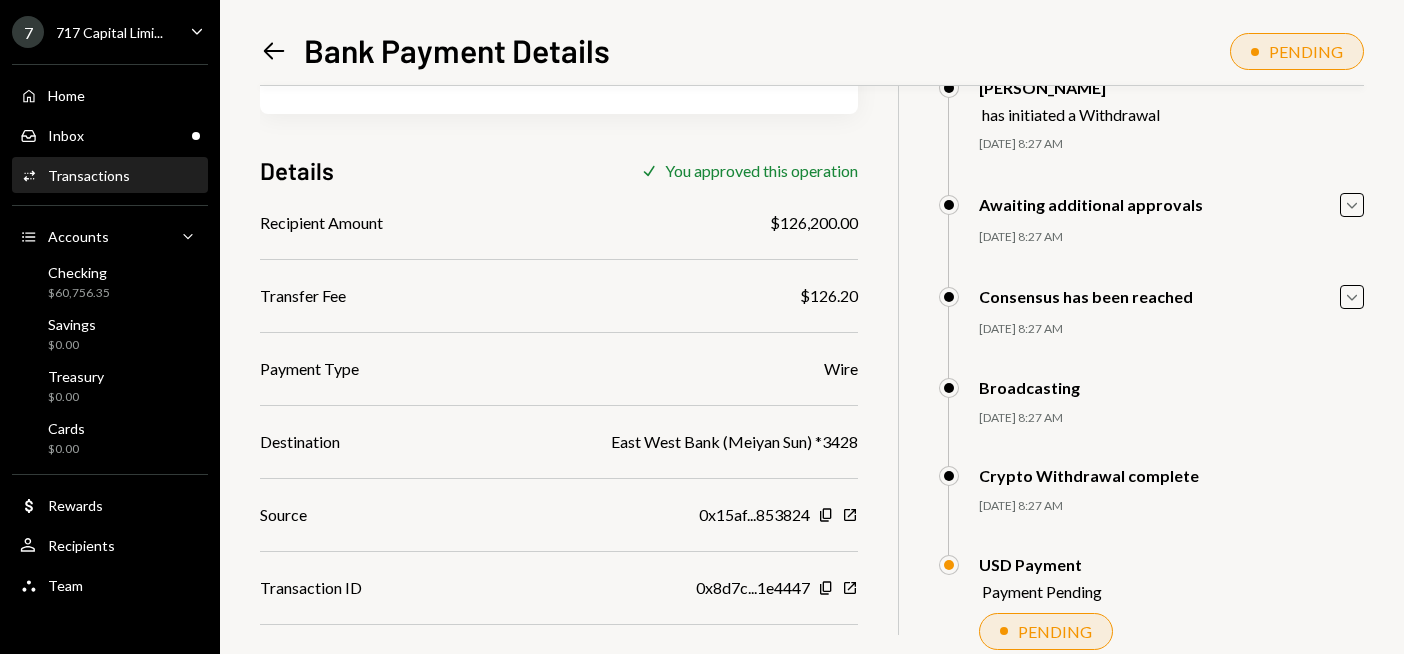 scroll, scrollTop: 0, scrollLeft: 0, axis: both 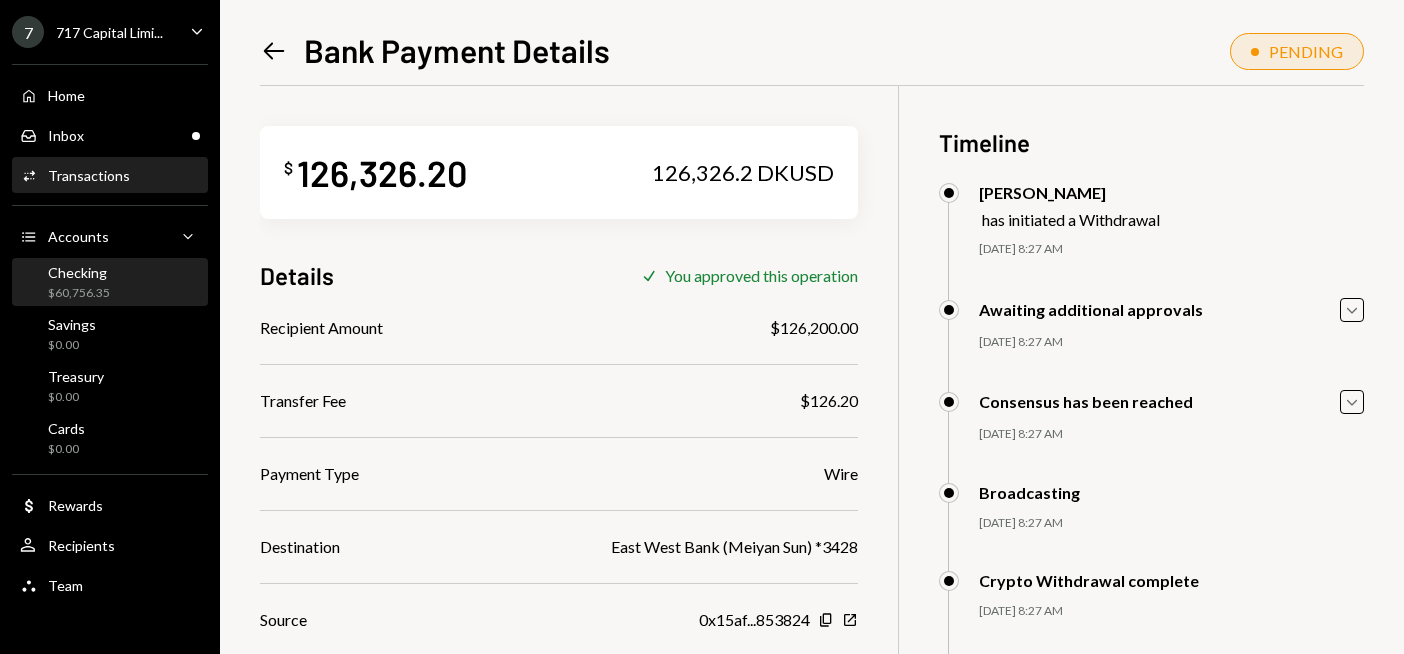 click on "Checking $60,756.35" at bounding box center [110, 283] 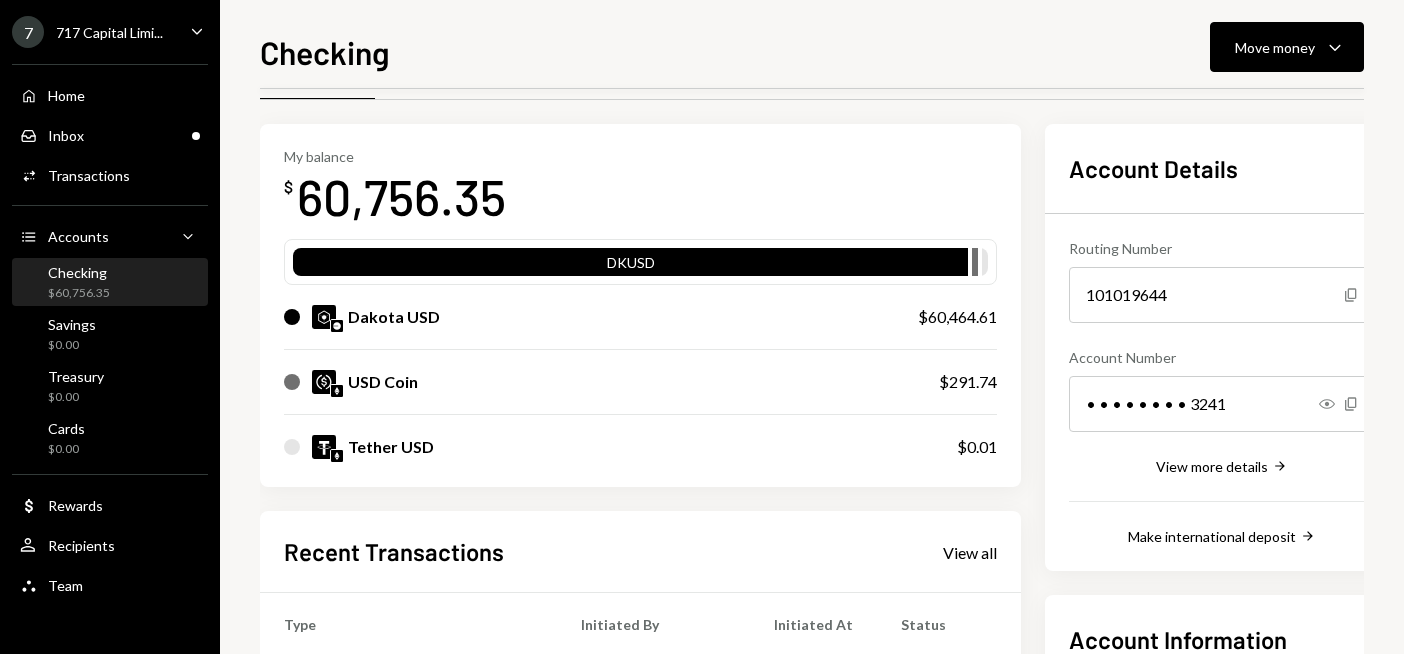 scroll, scrollTop: 0, scrollLeft: 0, axis: both 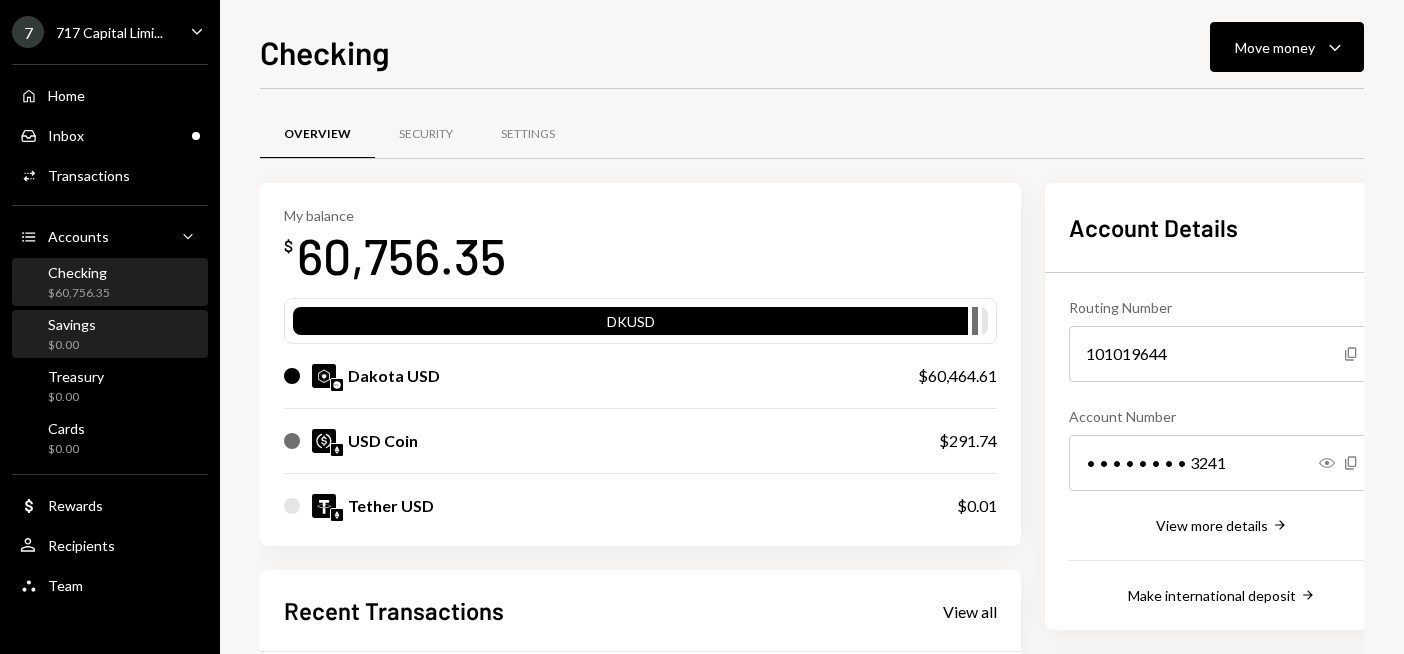 click on "Savings" at bounding box center [72, 324] 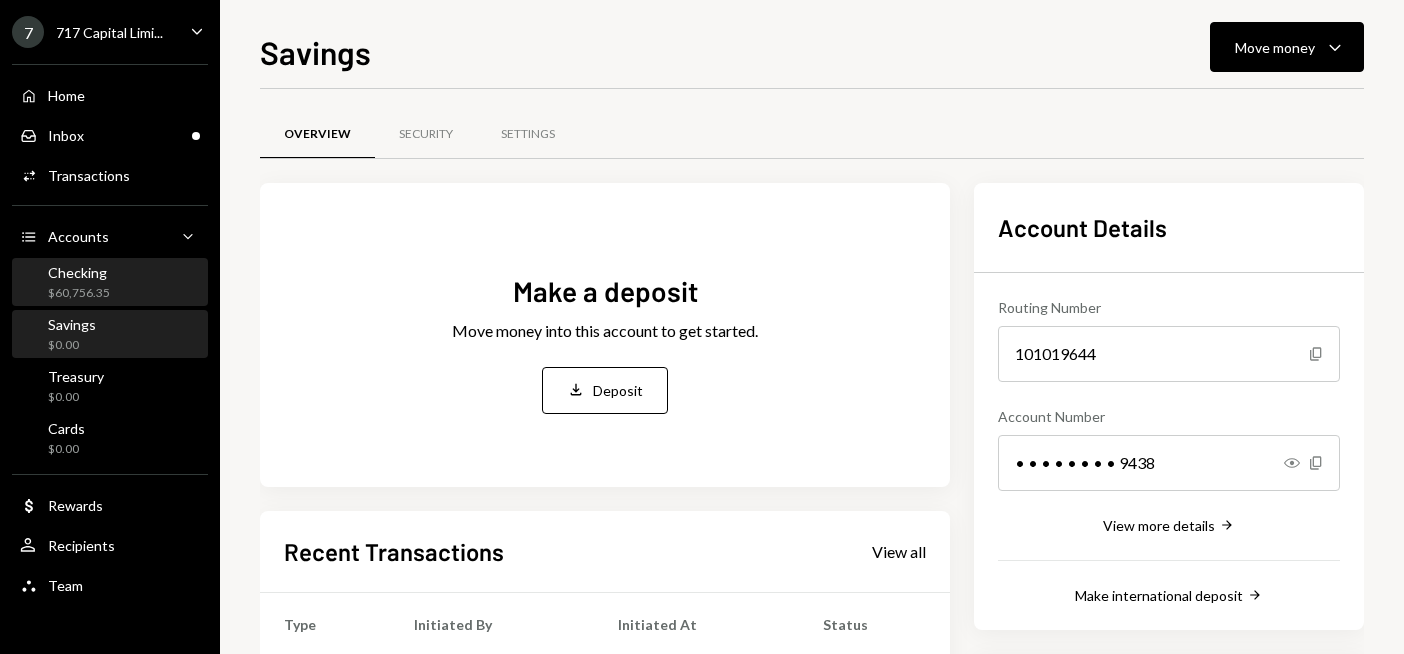 click on "$60,756.35" at bounding box center [79, 293] 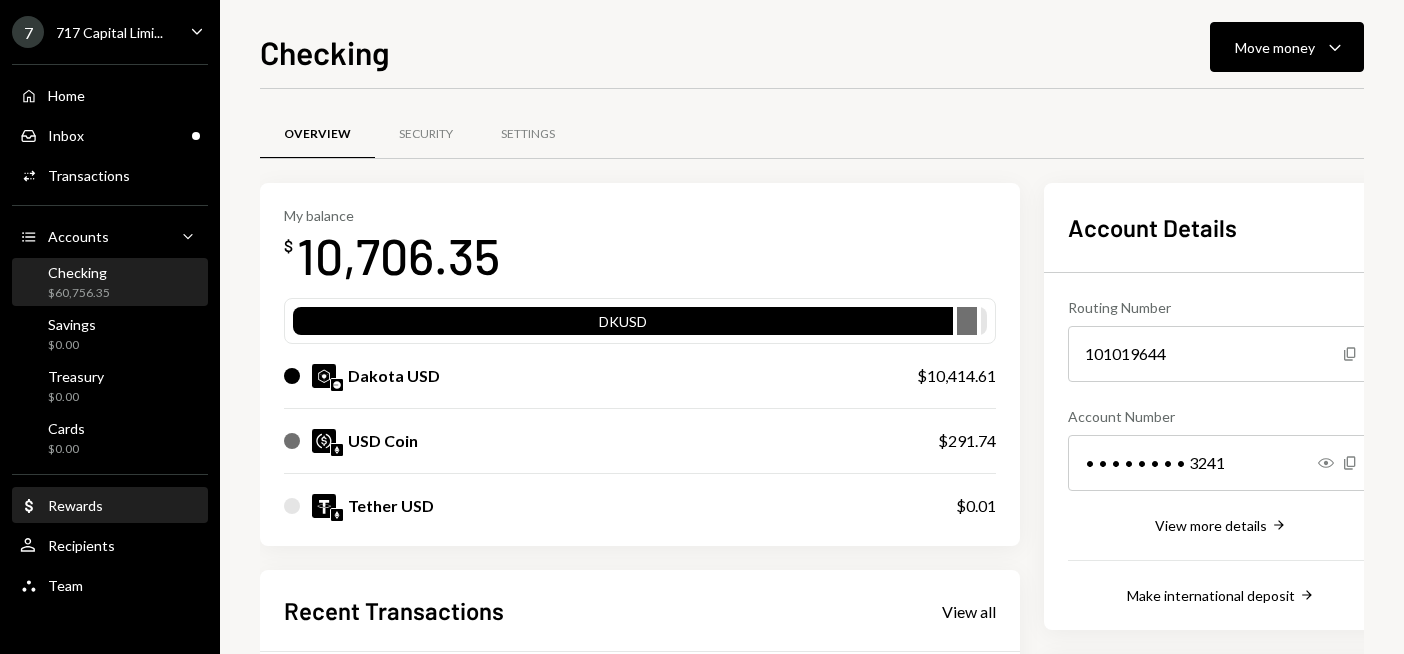 click on "Dollar Rewards" at bounding box center (110, 506) 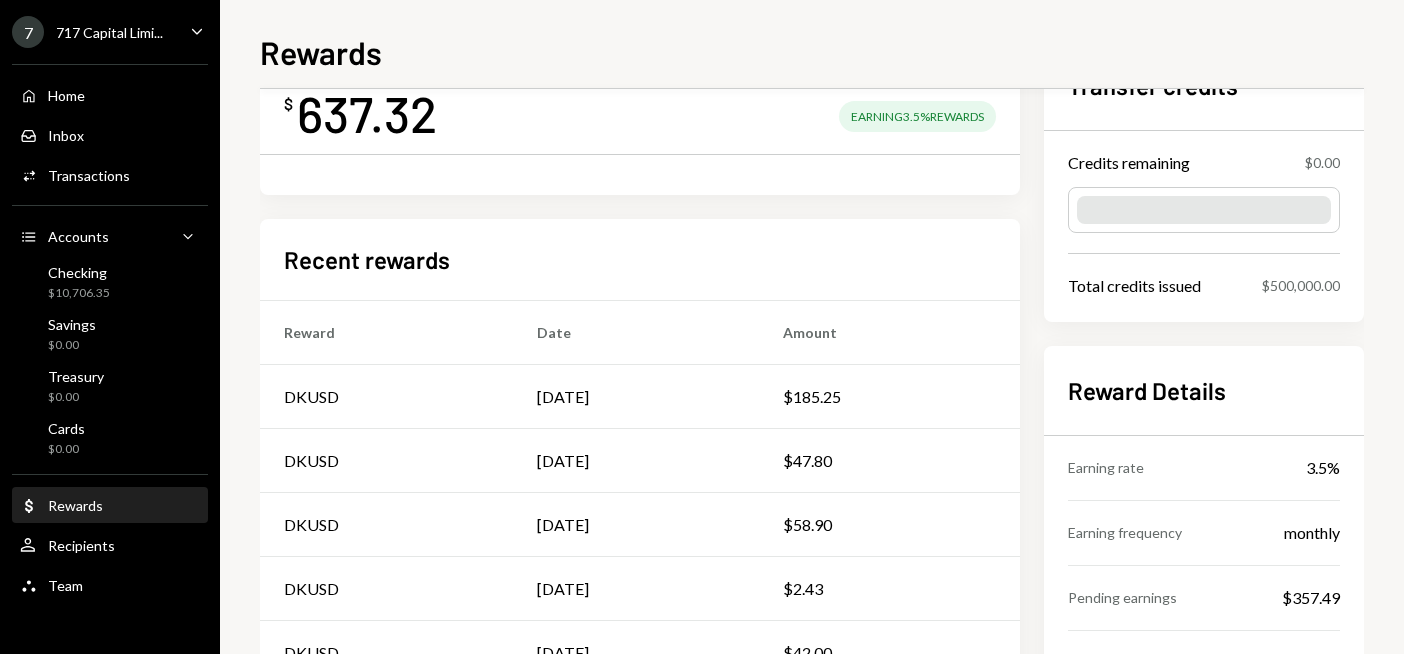 scroll, scrollTop: 200, scrollLeft: 0, axis: vertical 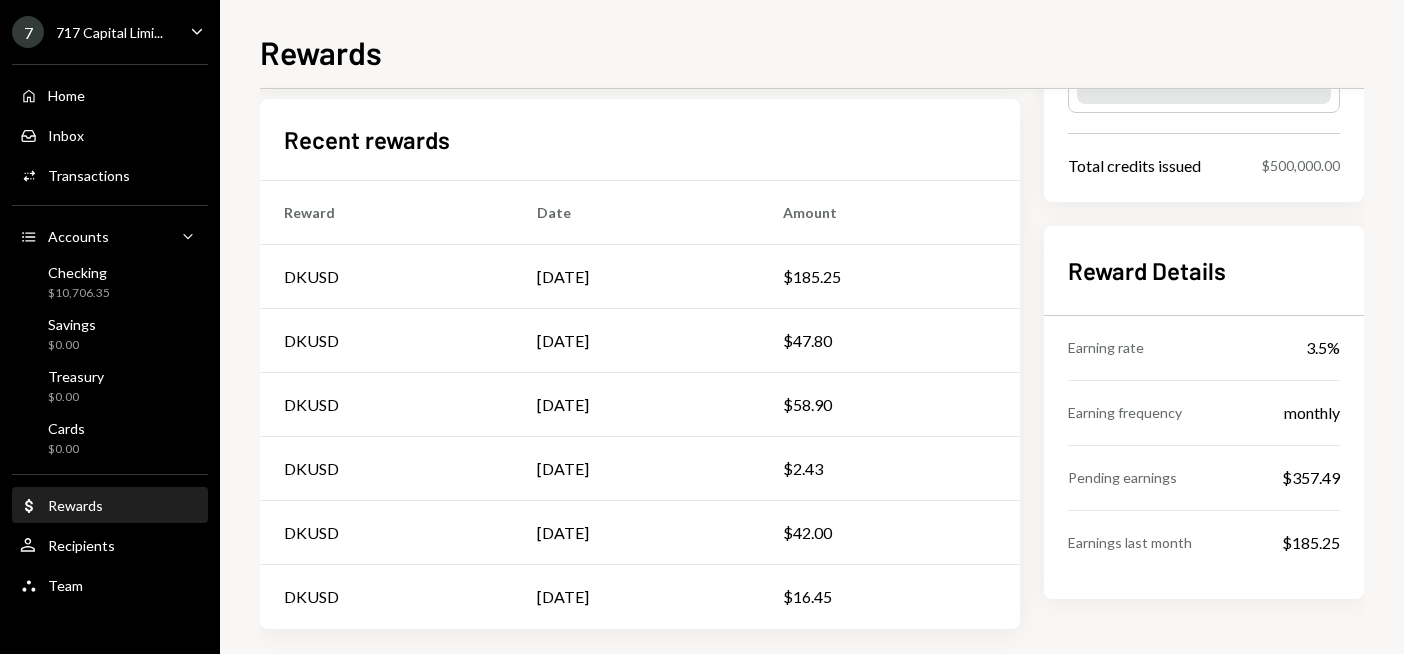 click on "Recent rewards" at bounding box center (640, 139) 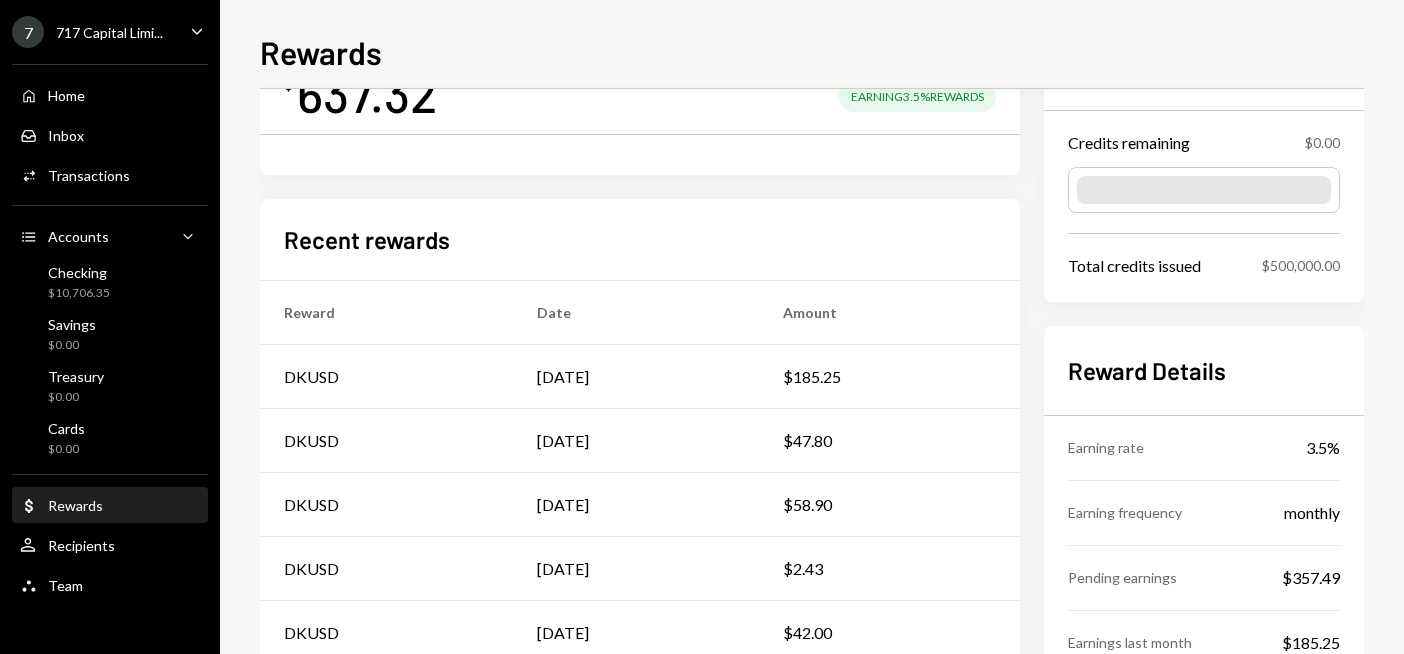 scroll, scrollTop: 0, scrollLeft: 0, axis: both 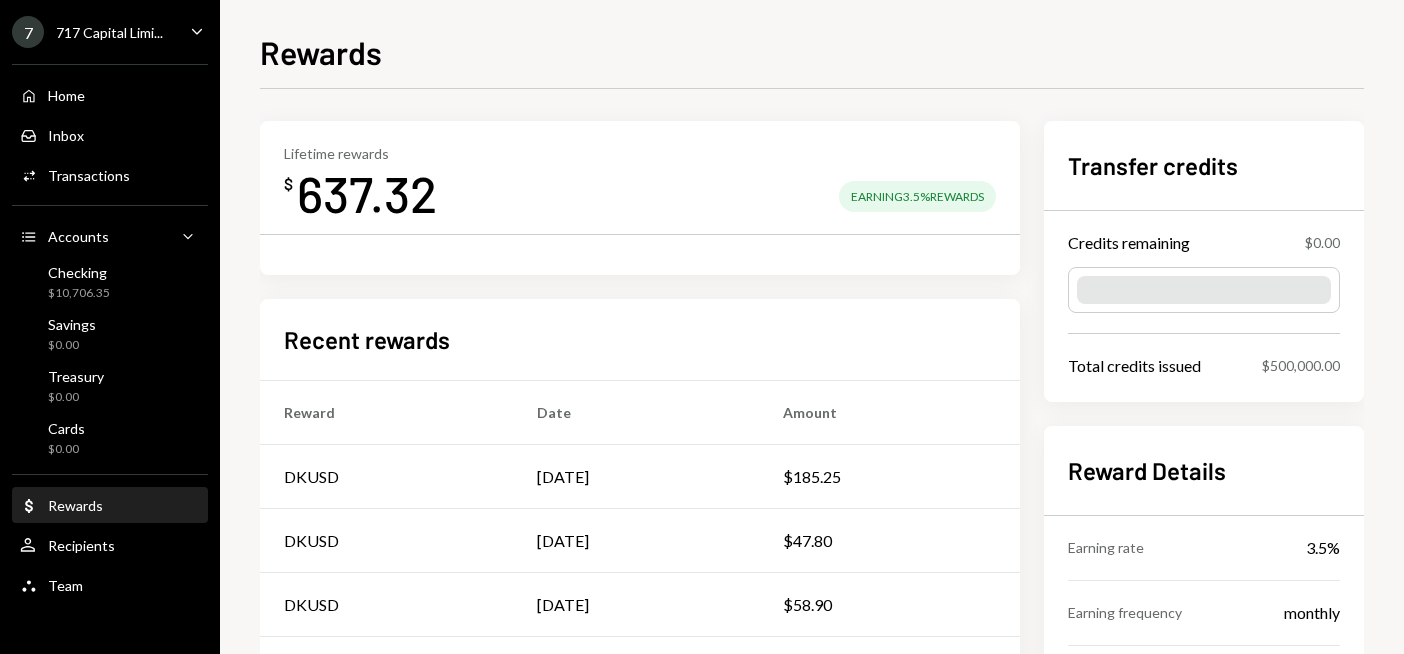 click on "Lifetime rewards $ 637.32 Earning  3.5%  Rewards" at bounding box center (640, 185) 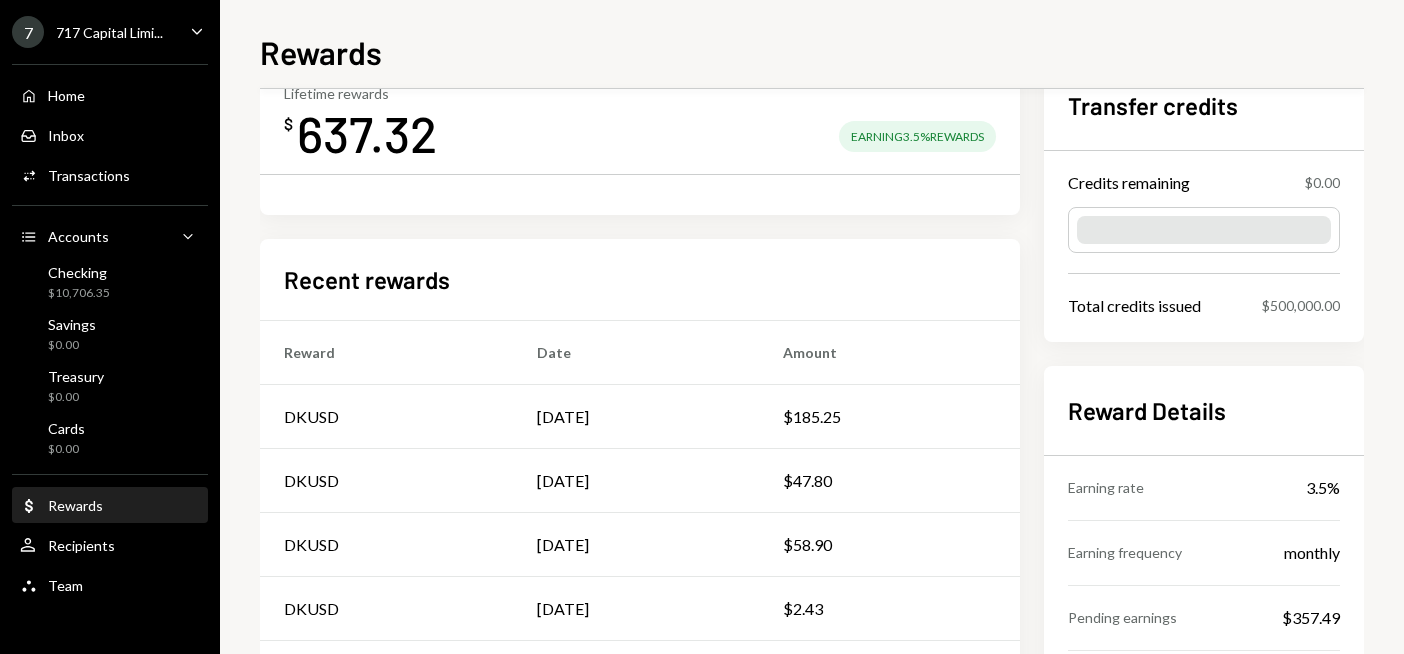 scroll, scrollTop: 100, scrollLeft: 0, axis: vertical 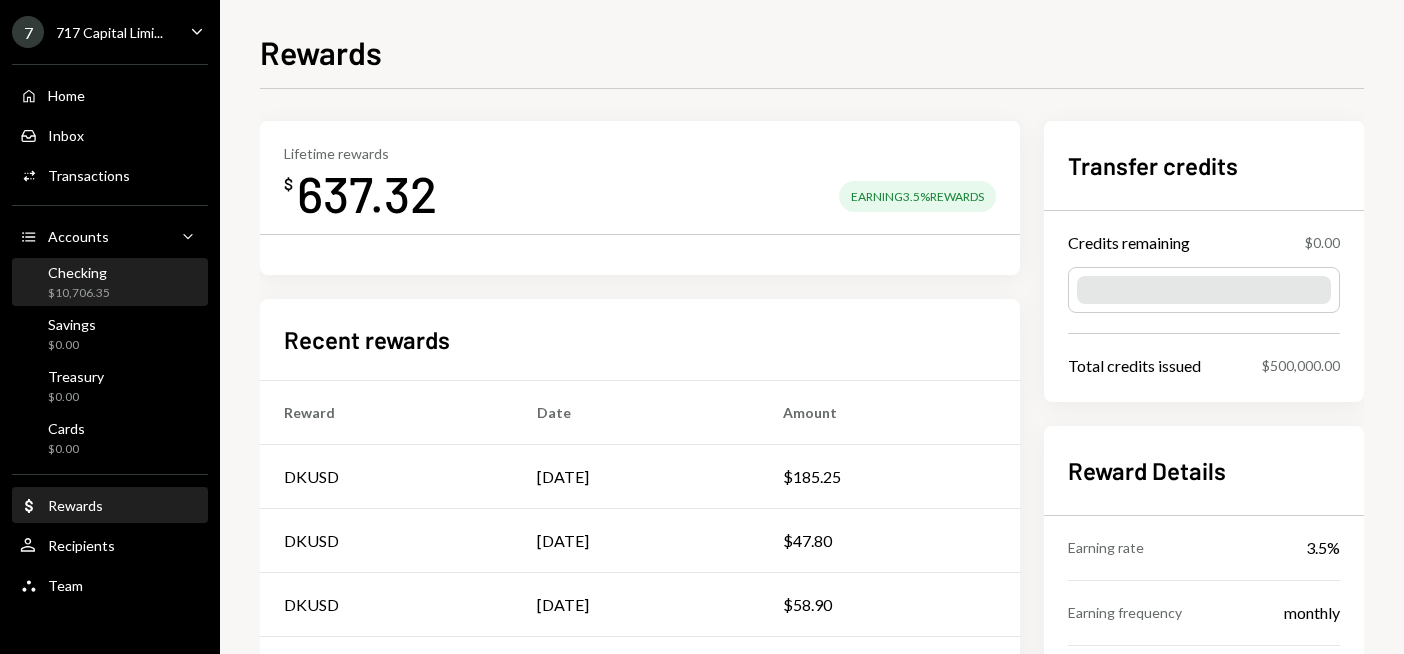 click on "Checking $10,706.35" at bounding box center (110, 283) 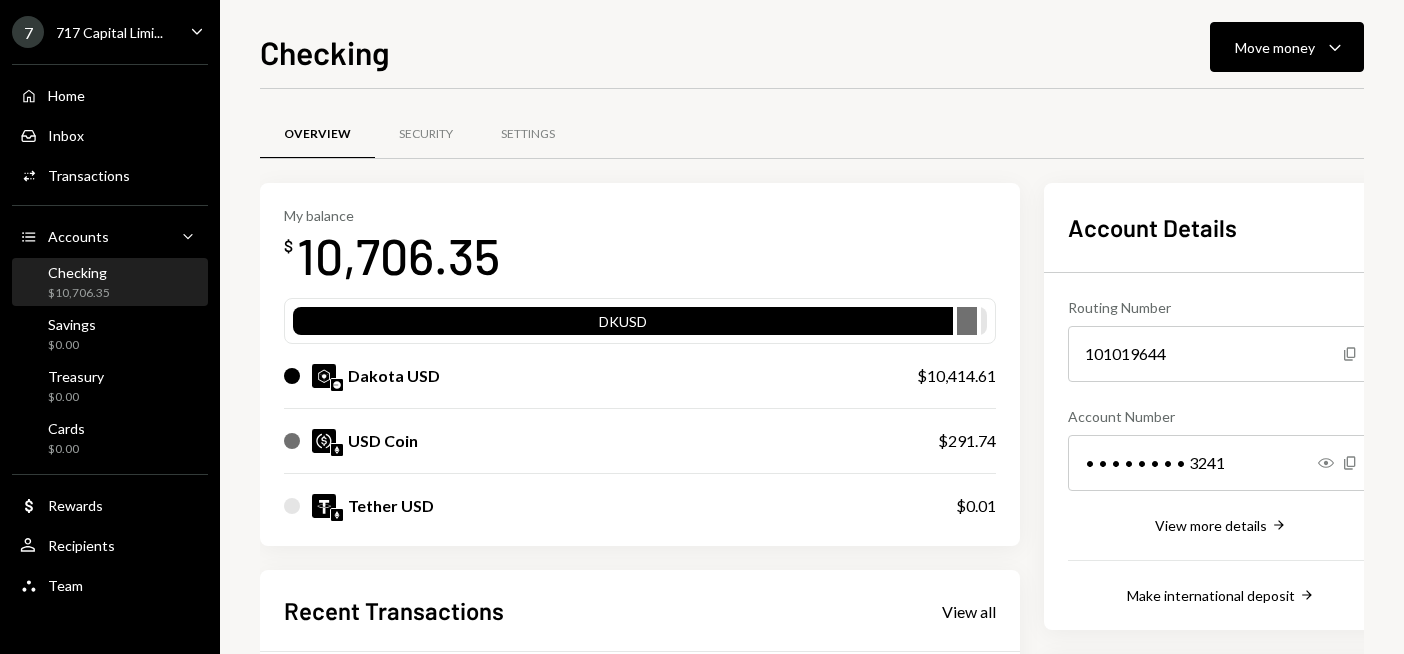 click on "My balance $ 10,706.35" at bounding box center (640, 247) 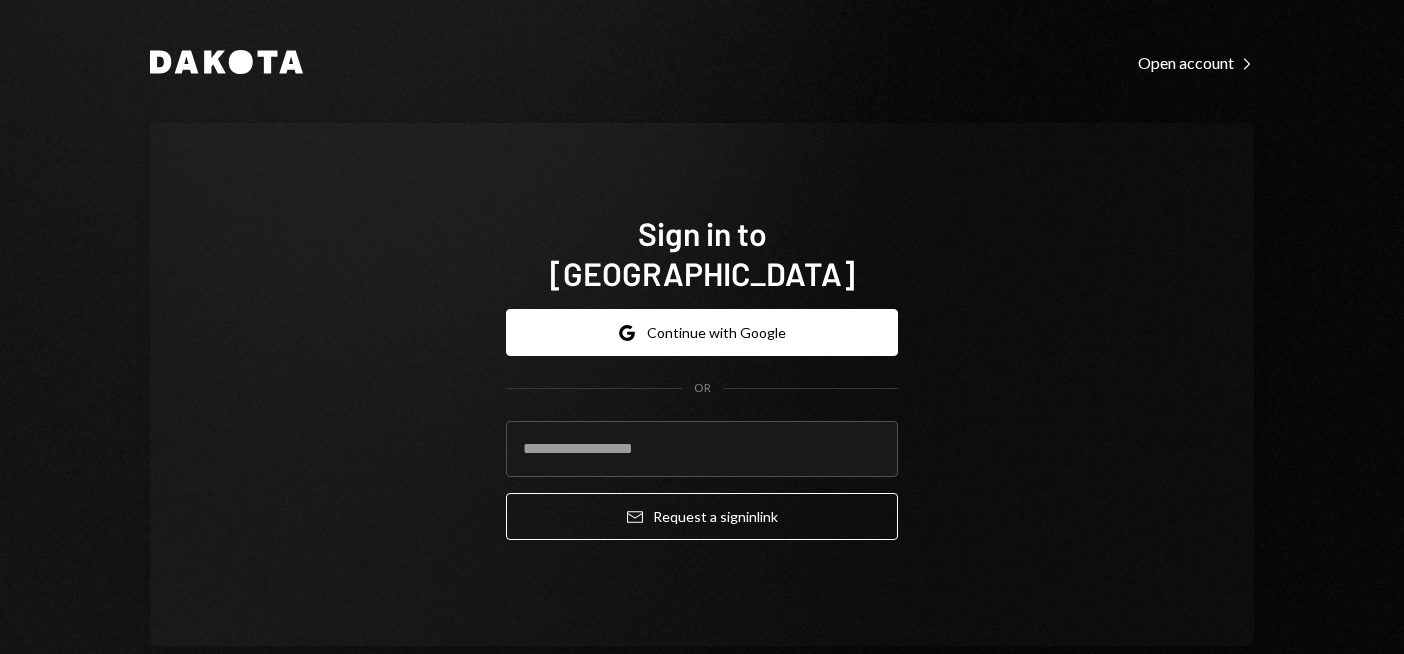 click on "Dakota Open account Right Caret Sign in to [GEOGRAPHIC_DATA] Google  Continue with Google OR Email Request a sign  in  link" at bounding box center [702, 347] 